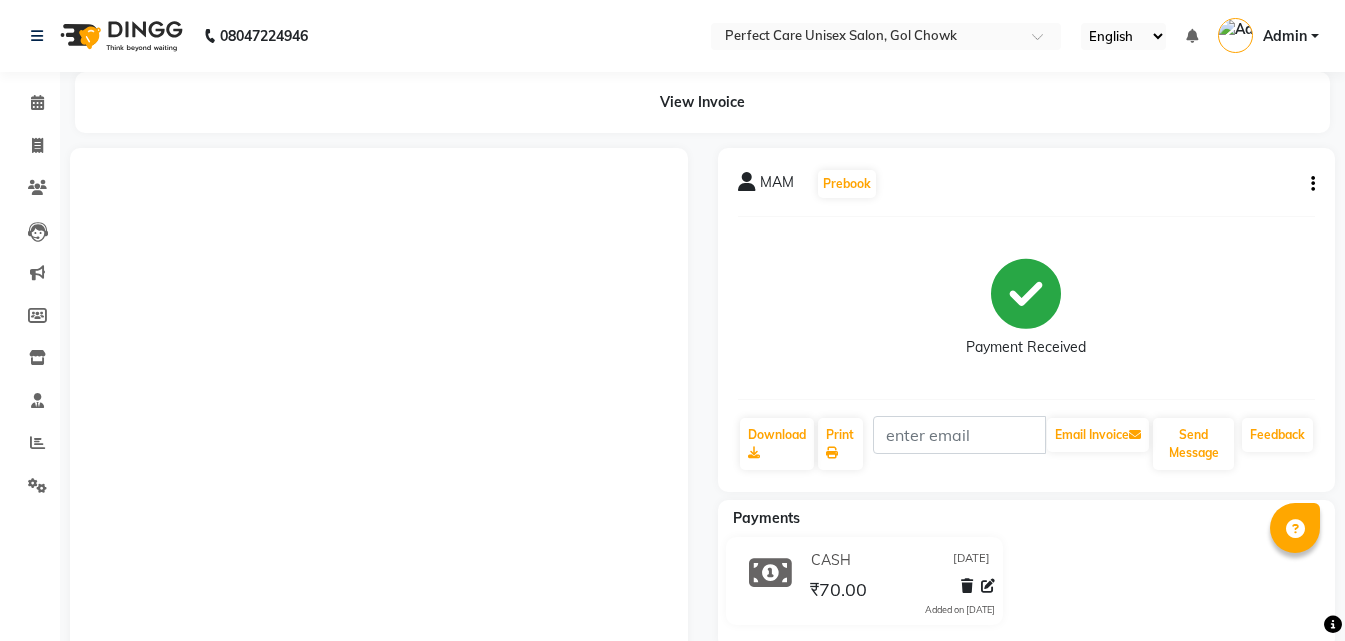 scroll, scrollTop: 117, scrollLeft: 0, axis: vertical 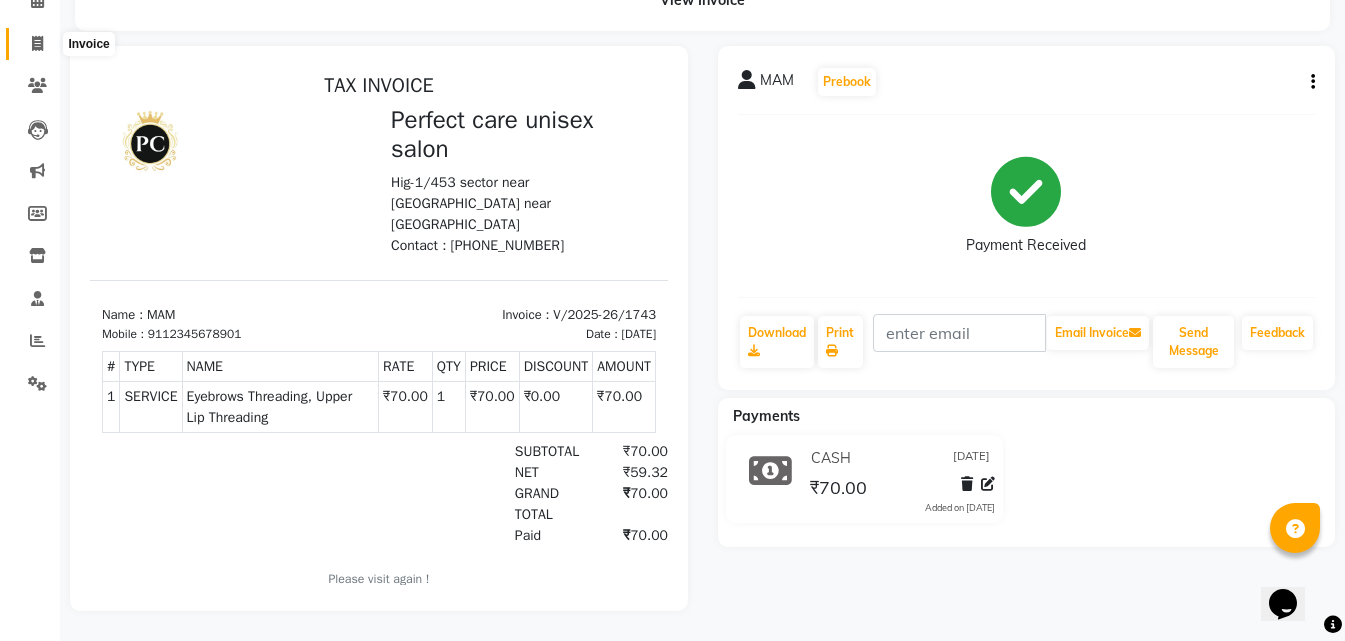 click 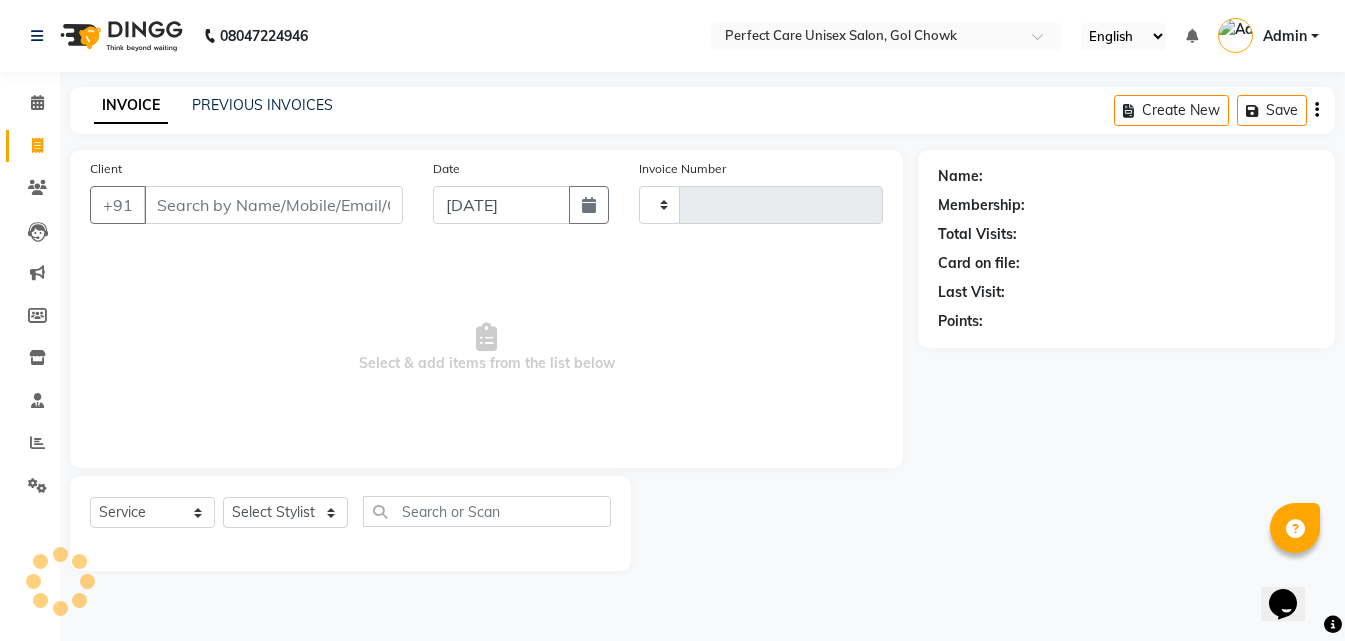 scroll, scrollTop: 0, scrollLeft: 0, axis: both 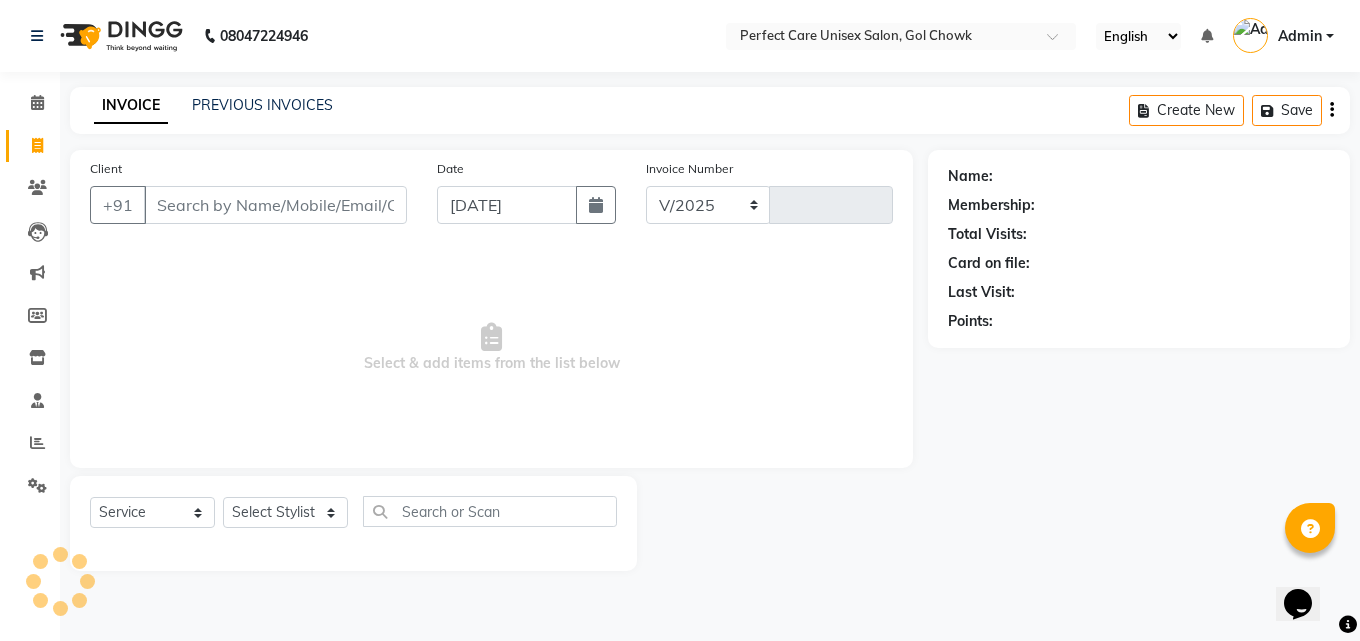 select on "4751" 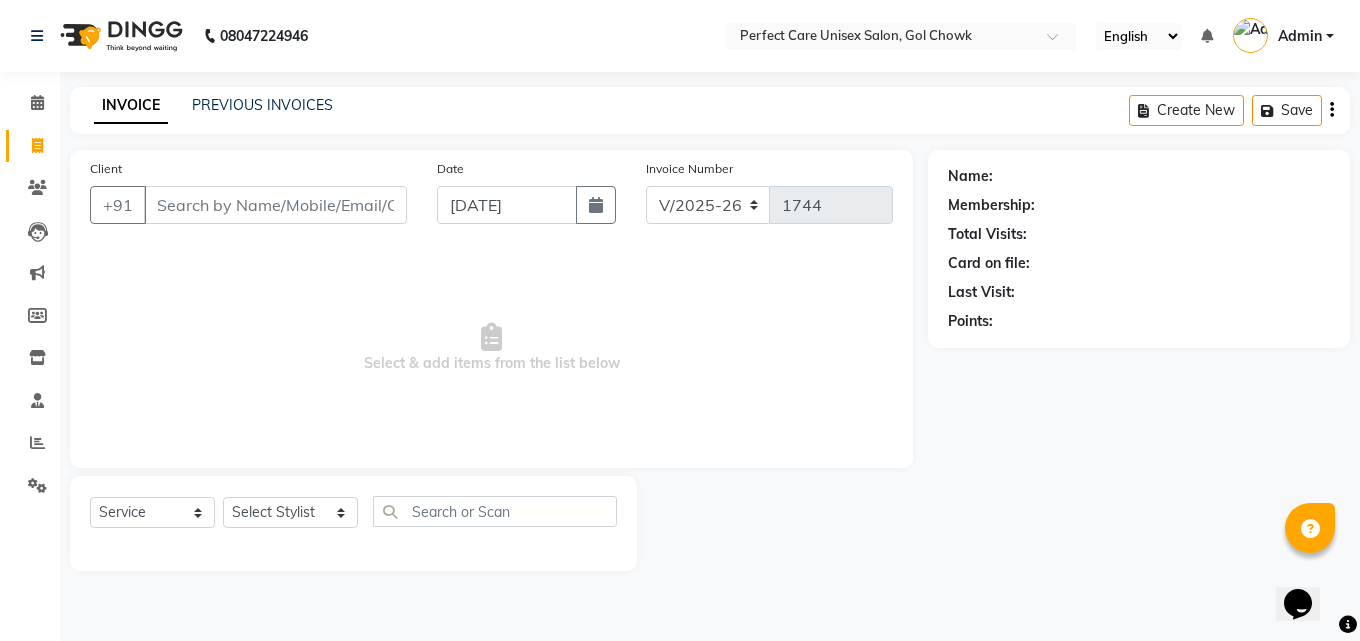 click on "Client" at bounding box center [275, 205] 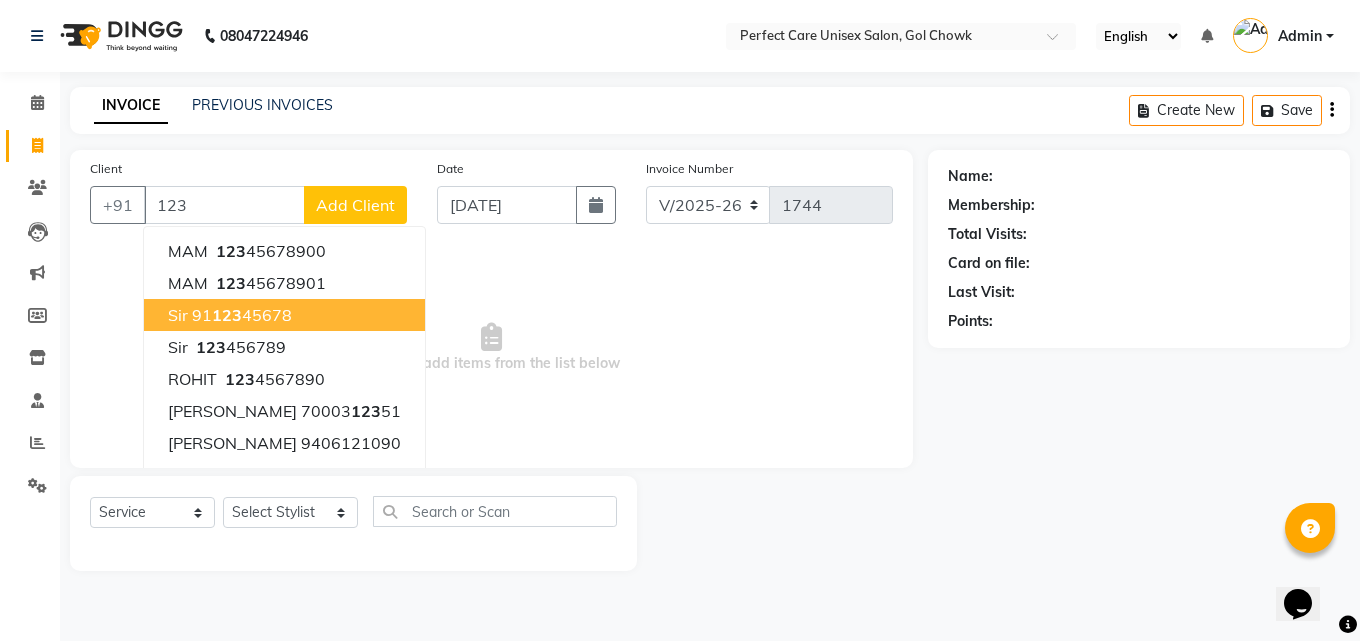 click on "sir  91 123 45678" at bounding box center (284, 315) 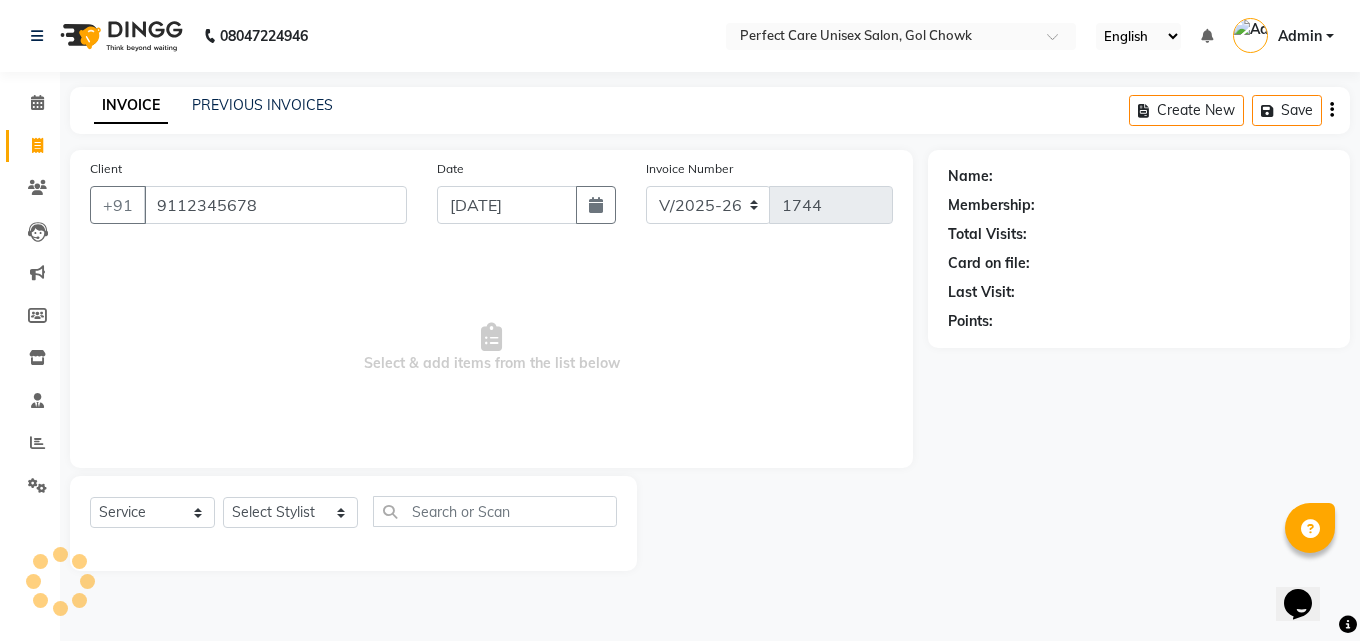 type on "9112345678" 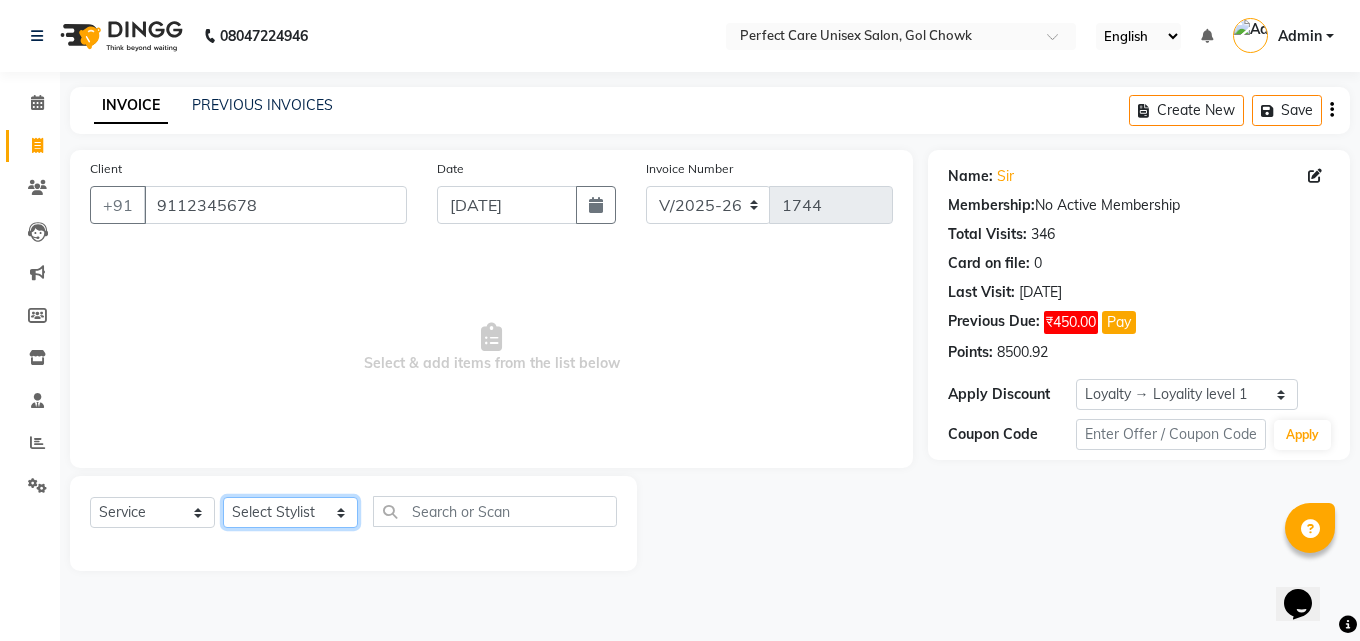 click on "Select Stylist [PERSON_NAME] MISS [PERSON_NAME] MISS [PERSON_NAME]  MISS [PERSON_NAME] [PERSON_NAME] MISS.[PERSON_NAME] MISS.[PERSON_NAME]  MISS [PERSON_NAME]  MISS. USHA [PERSON_NAME] [PERSON_NAME] MR.[PERSON_NAME] MR. [PERSON_NAME]  MR [PERSON_NAME] MR. AVINASH [PERSON_NAME] [PERSON_NAME] [PERSON_NAME] [PERSON_NAME] [PERSON_NAME] MR.[PERSON_NAME] [PERSON_NAME] MR.[PERSON_NAME] [PERSON_NAME] NONE rashmi" 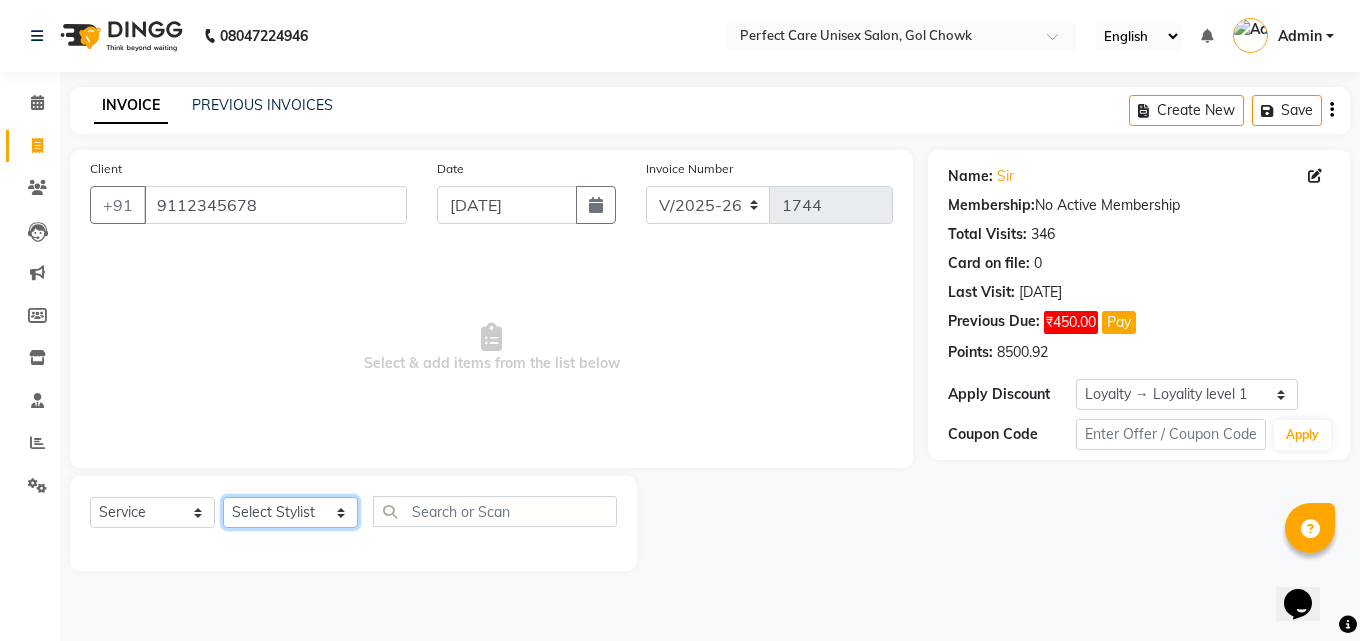 select on "71364" 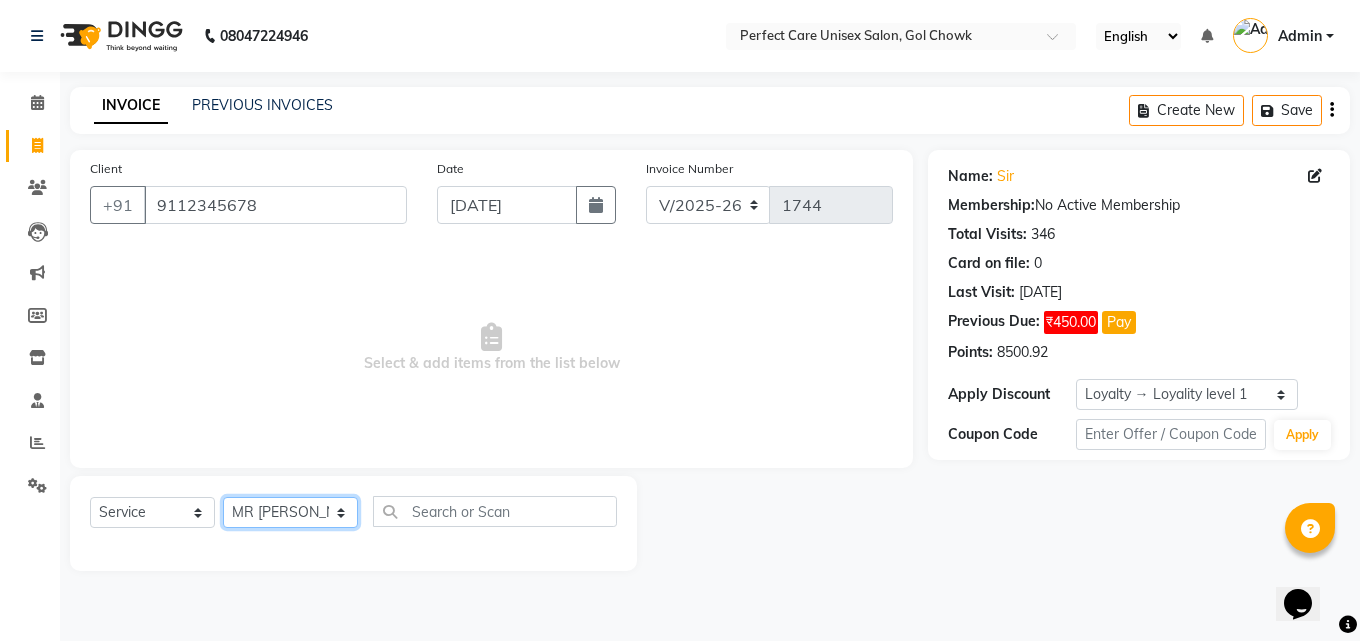 click on "Select Stylist [PERSON_NAME] MISS [PERSON_NAME] MISS [PERSON_NAME]  MISS [PERSON_NAME] [PERSON_NAME] MISS.[PERSON_NAME] MISS.[PERSON_NAME]  MISS [PERSON_NAME]  MISS. USHA [PERSON_NAME] [PERSON_NAME] MR.[PERSON_NAME] MR. [PERSON_NAME]  MR [PERSON_NAME] MR. AVINASH [PERSON_NAME] [PERSON_NAME] [PERSON_NAME] [PERSON_NAME] [PERSON_NAME] MR.[PERSON_NAME] [PERSON_NAME] MR.[PERSON_NAME] [PERSON_NAME] NONE rashmi" 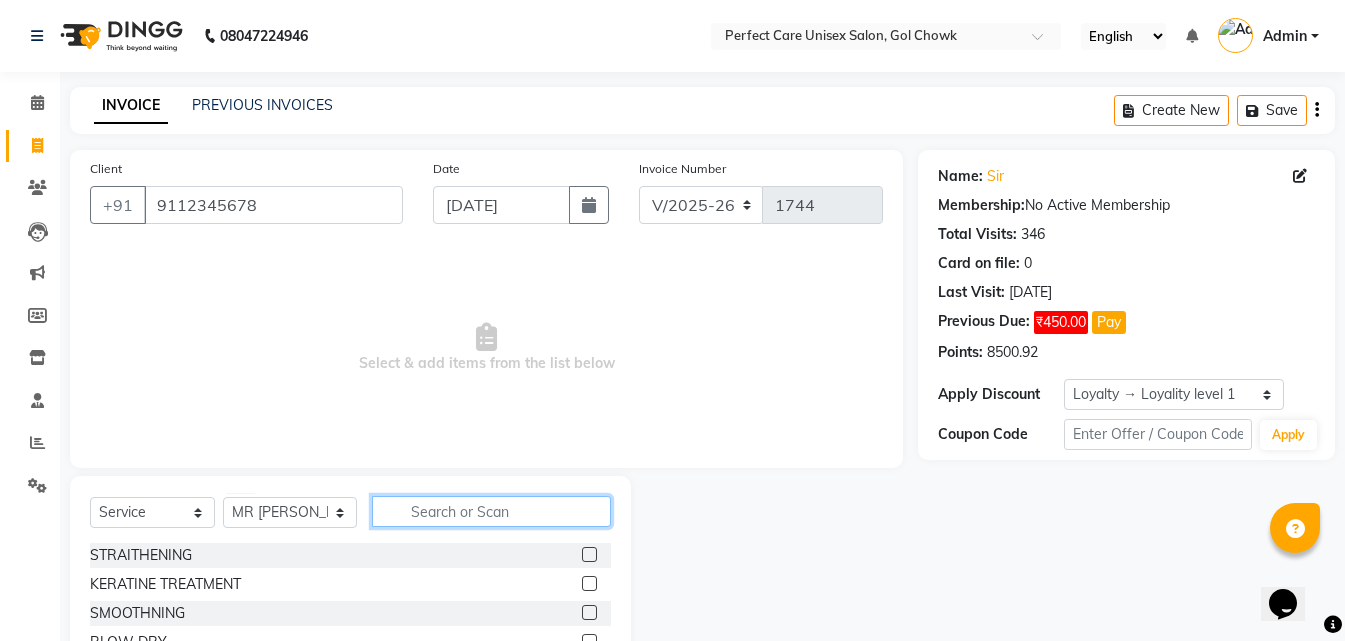 click 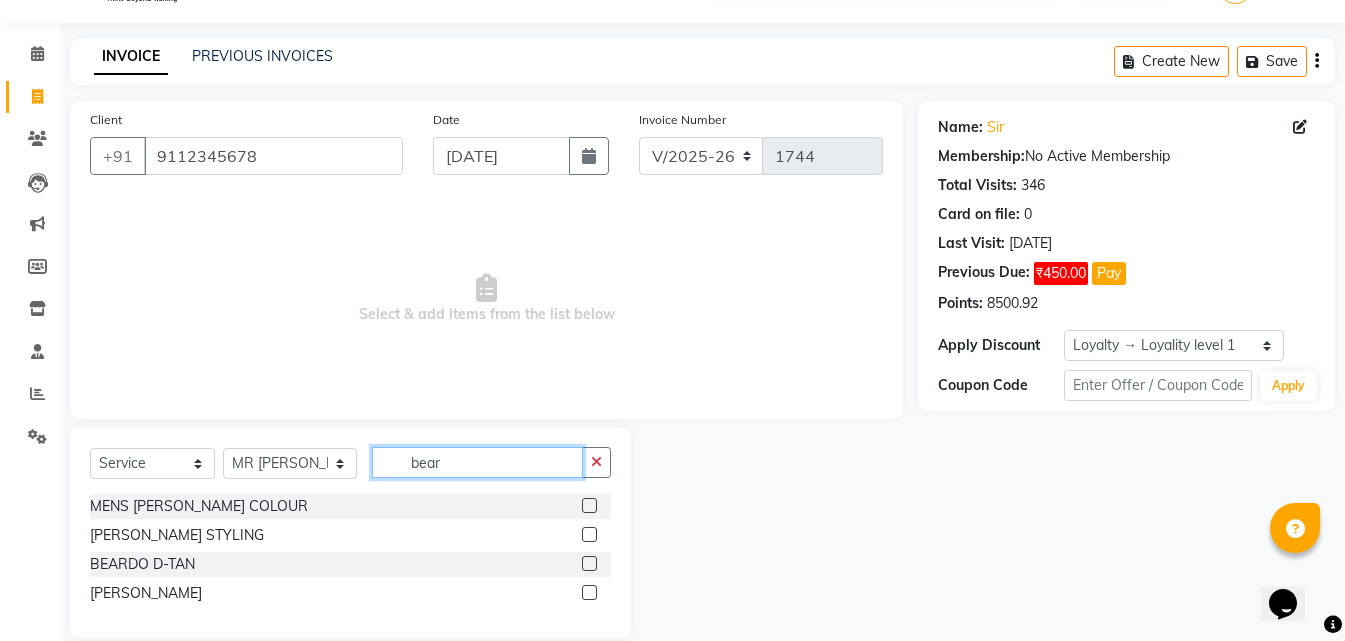 scroll, scrollTop: 76, scrollLeft: 0, axis: vertical 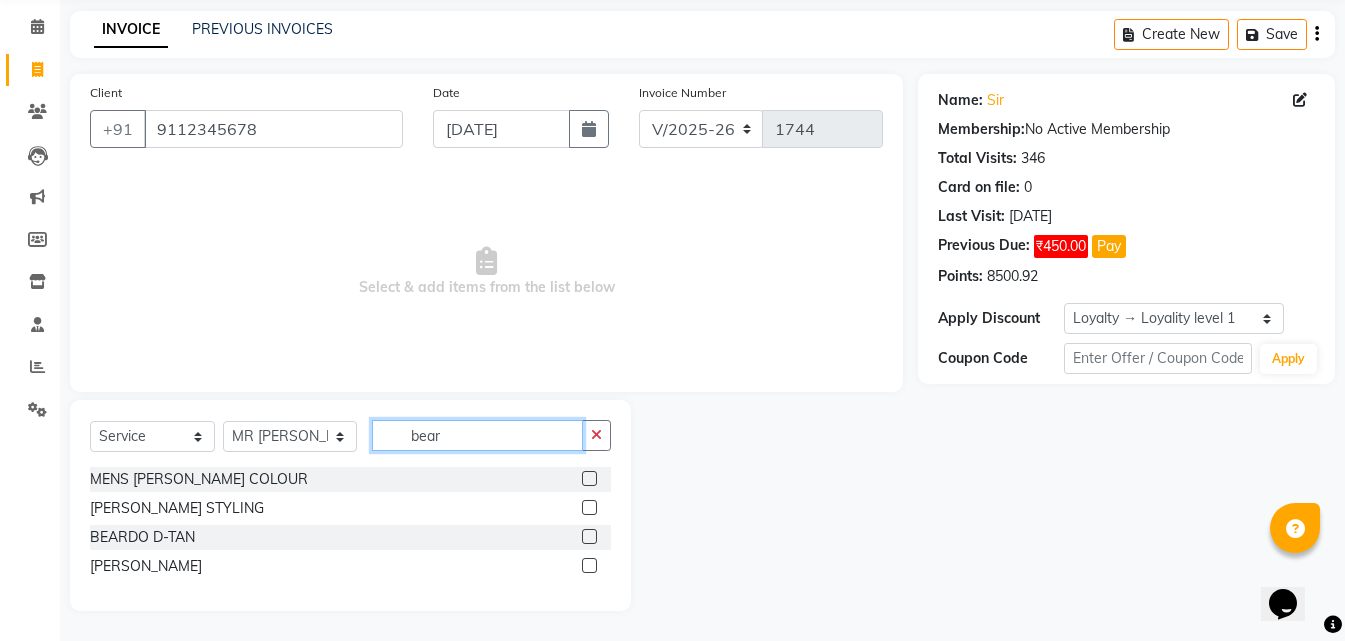 type on "bear" 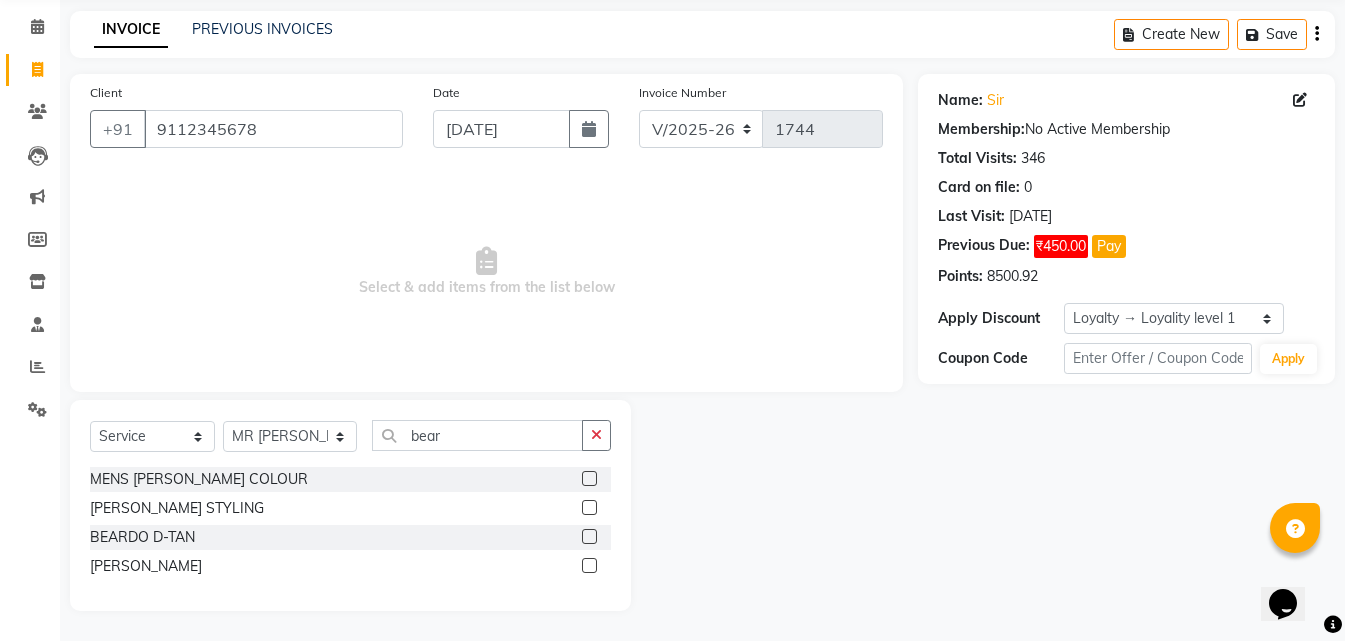 click 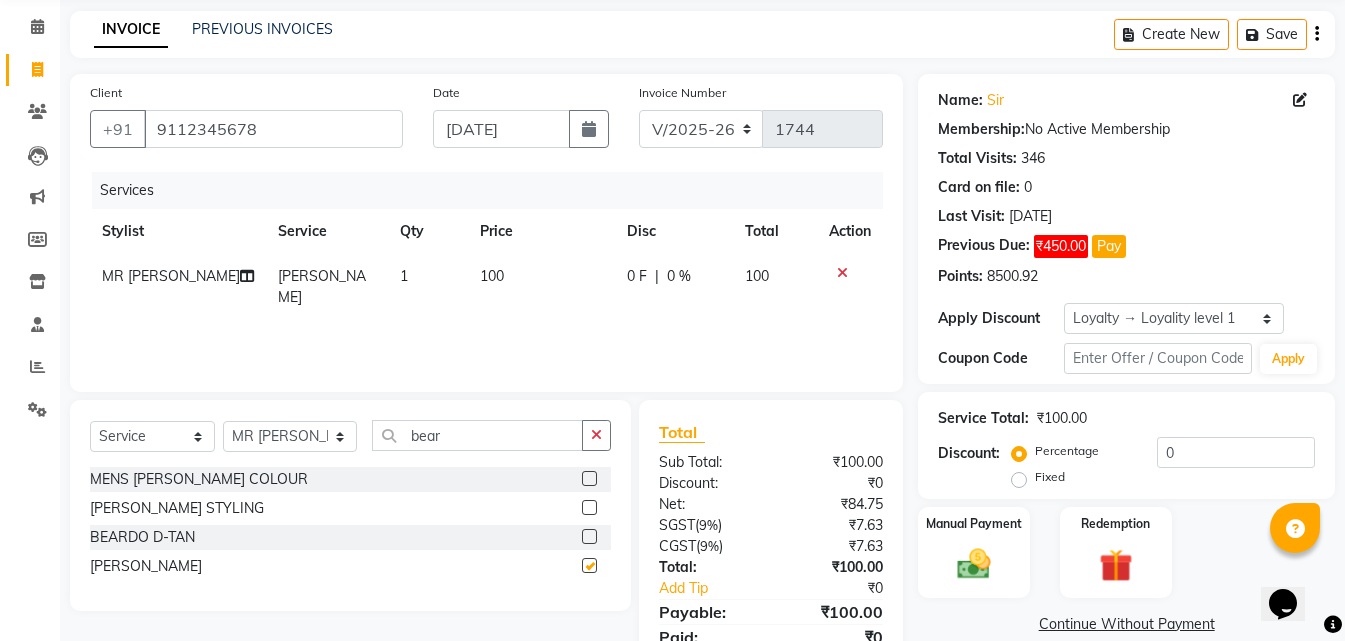 checkbox on "false" 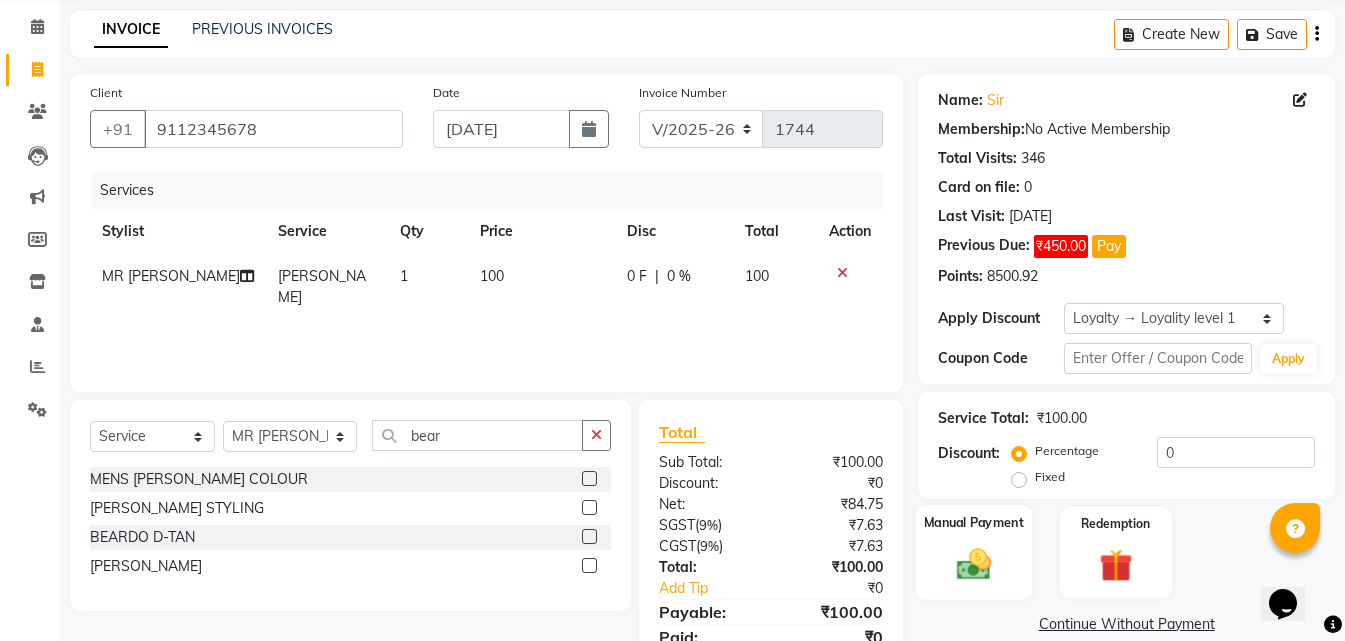 click 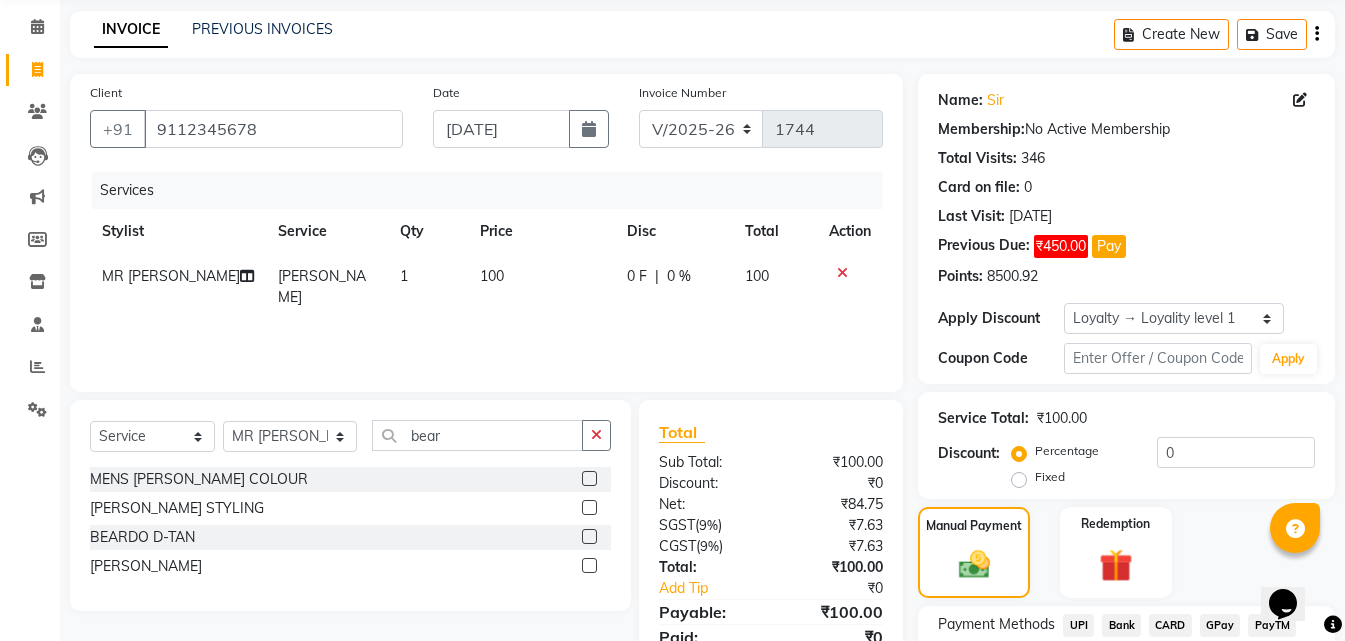 scroll, scrollTop: 232, scrollLeft: 0, axis: vertical 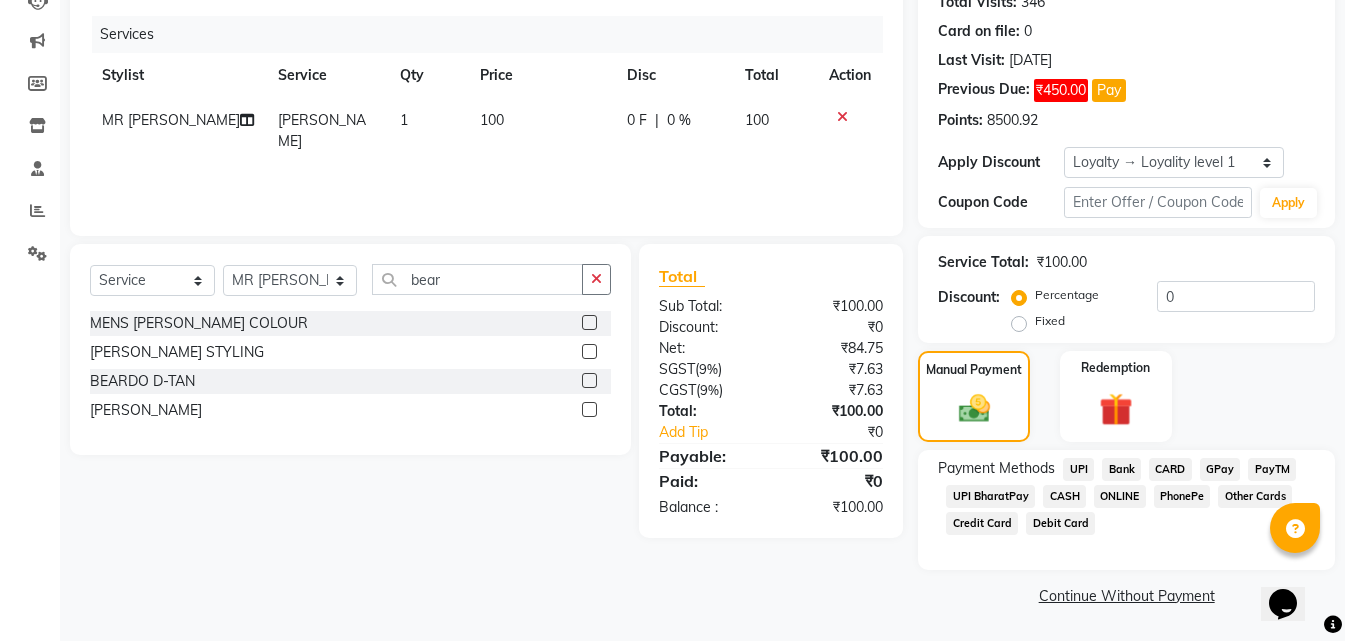 click on "CASH" 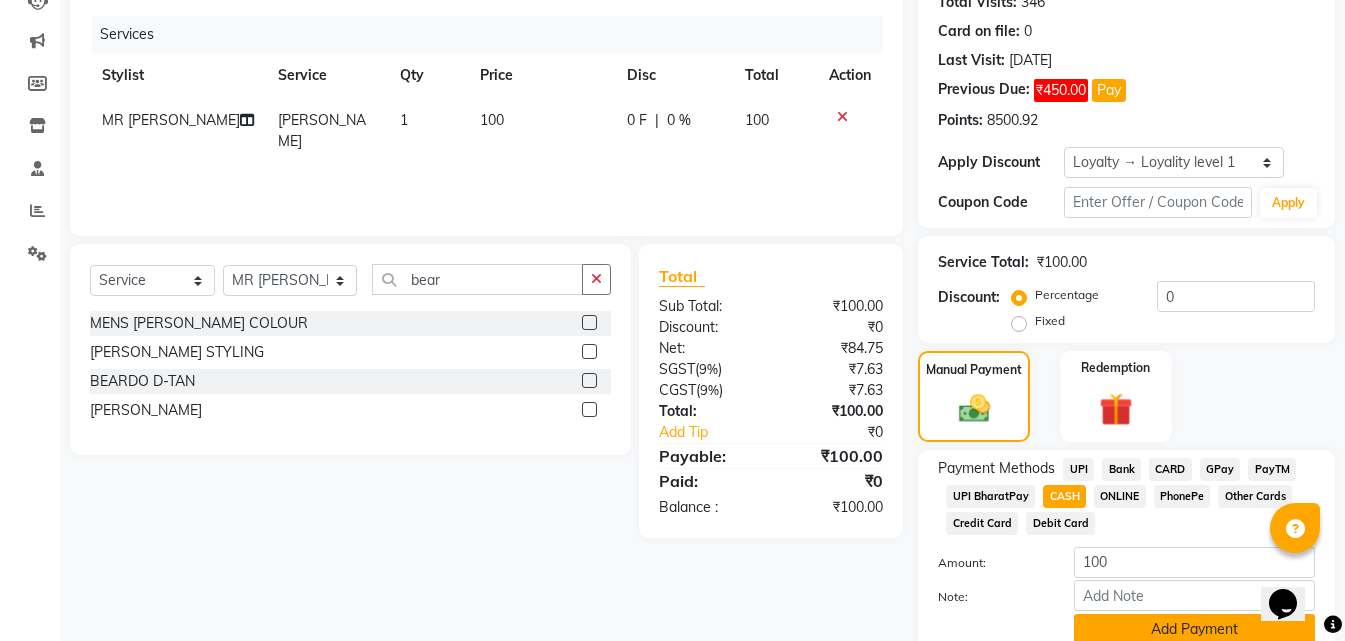 click on "Add Payment" 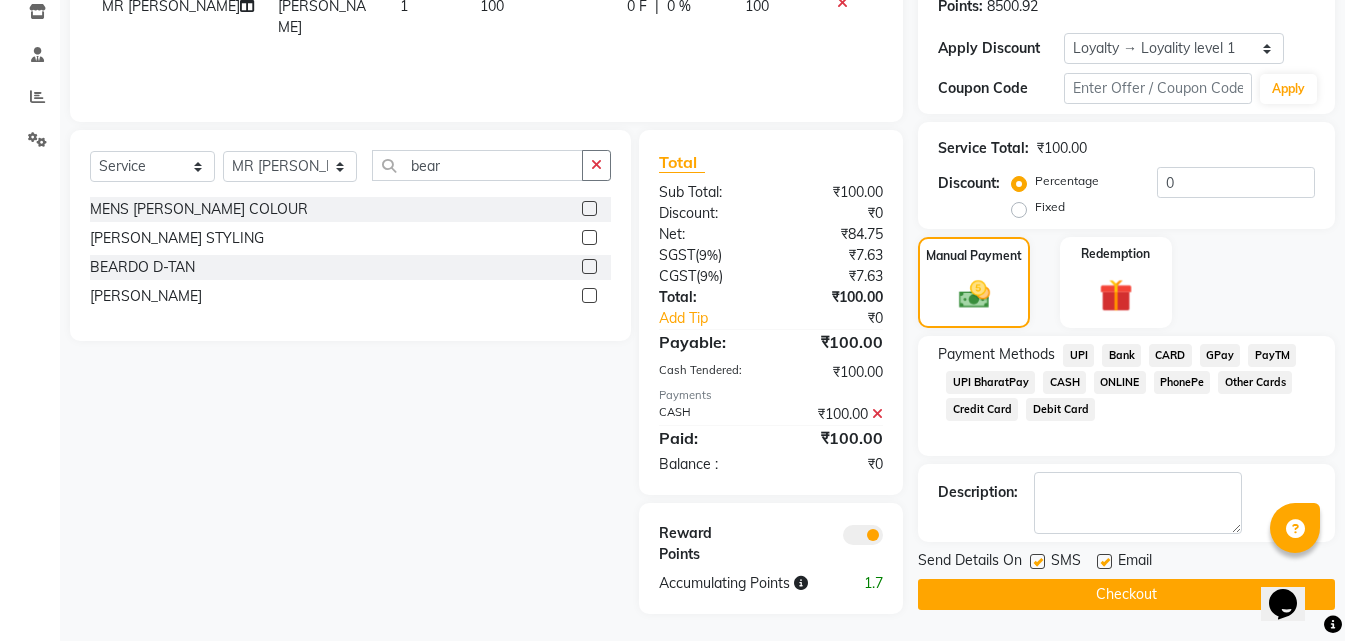 scroll, scrollTop: 349, scrollLeft: 0, axis: vertical 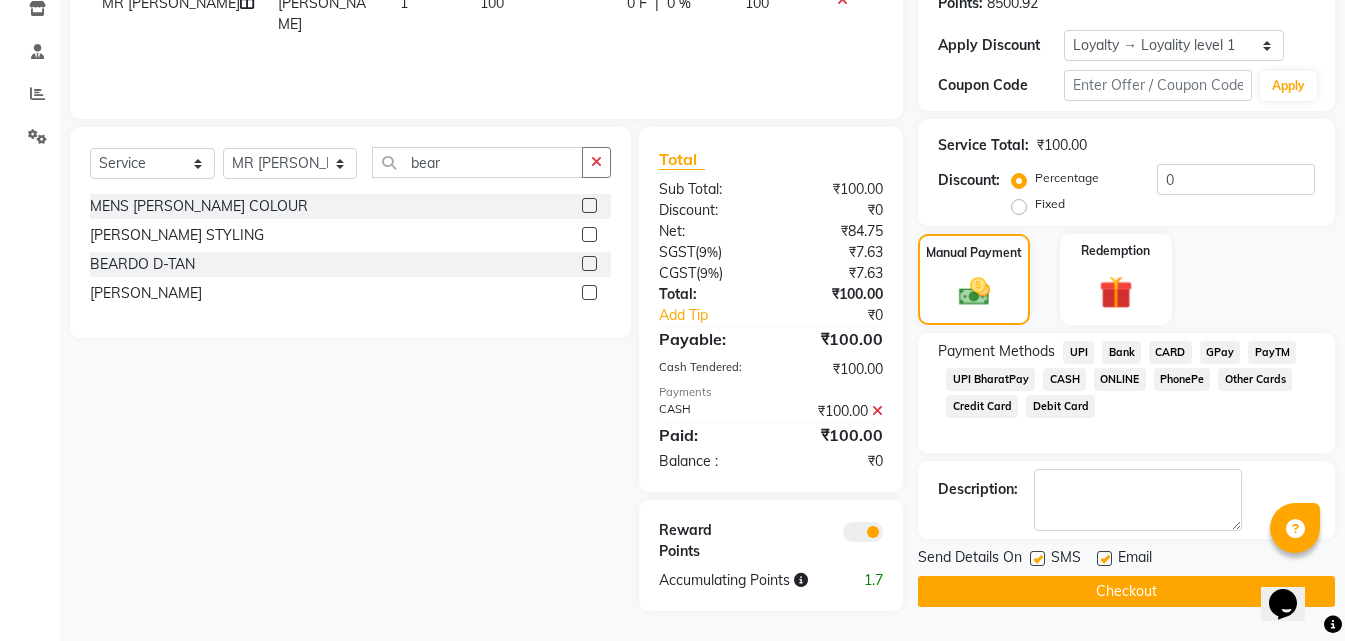 click on "Checkout" 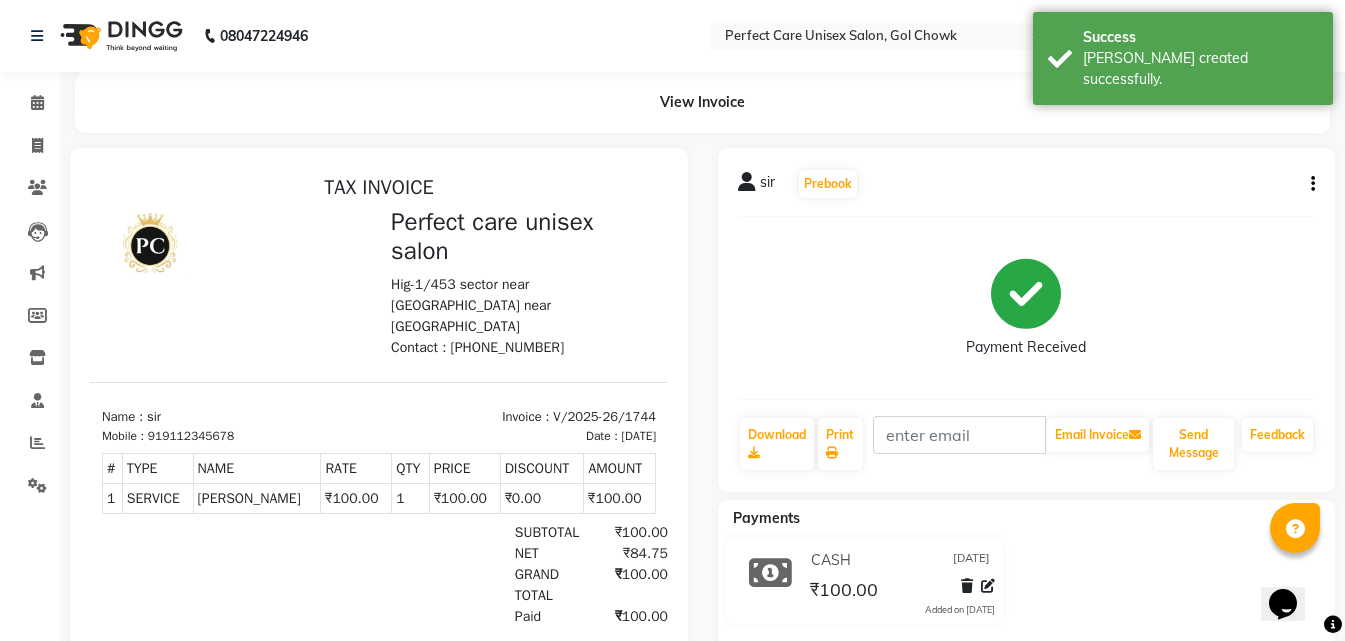scroll, scrollTop: 0, scrollLeft: 0, axis: both 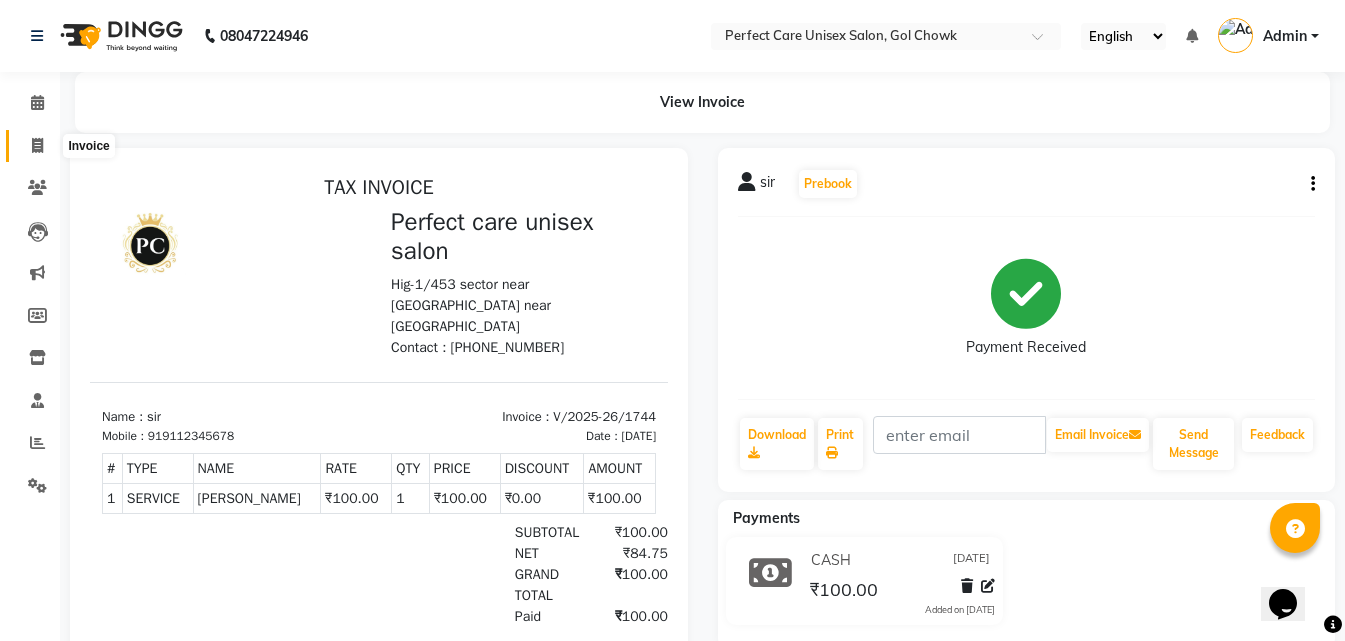 click 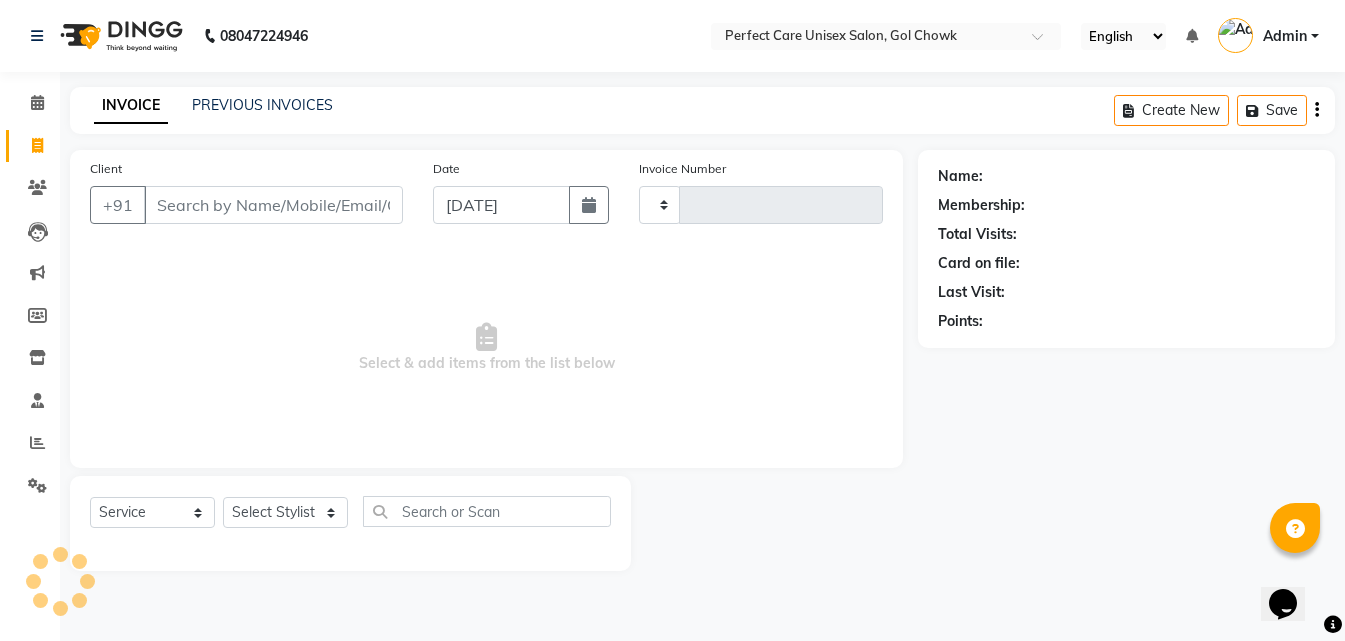 click 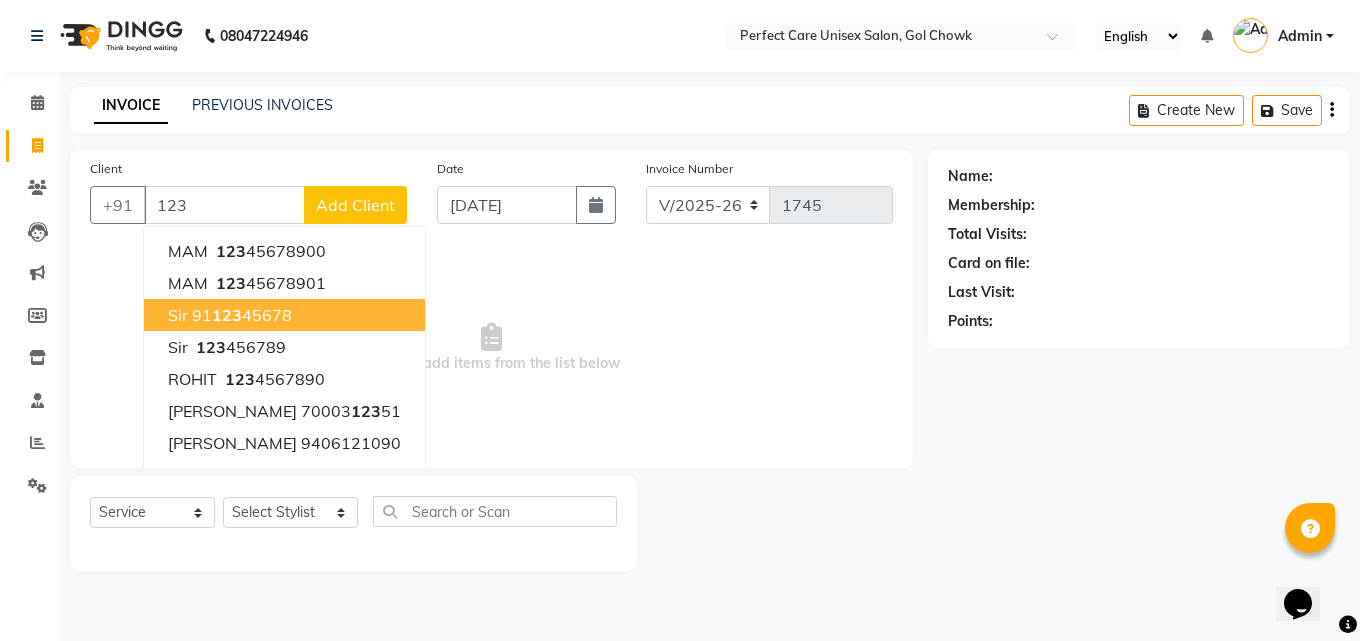 drag, startPoint x: 187, startPoint y: 327, endPoint x: 109, endPoint y: 366, distance: 87.20665 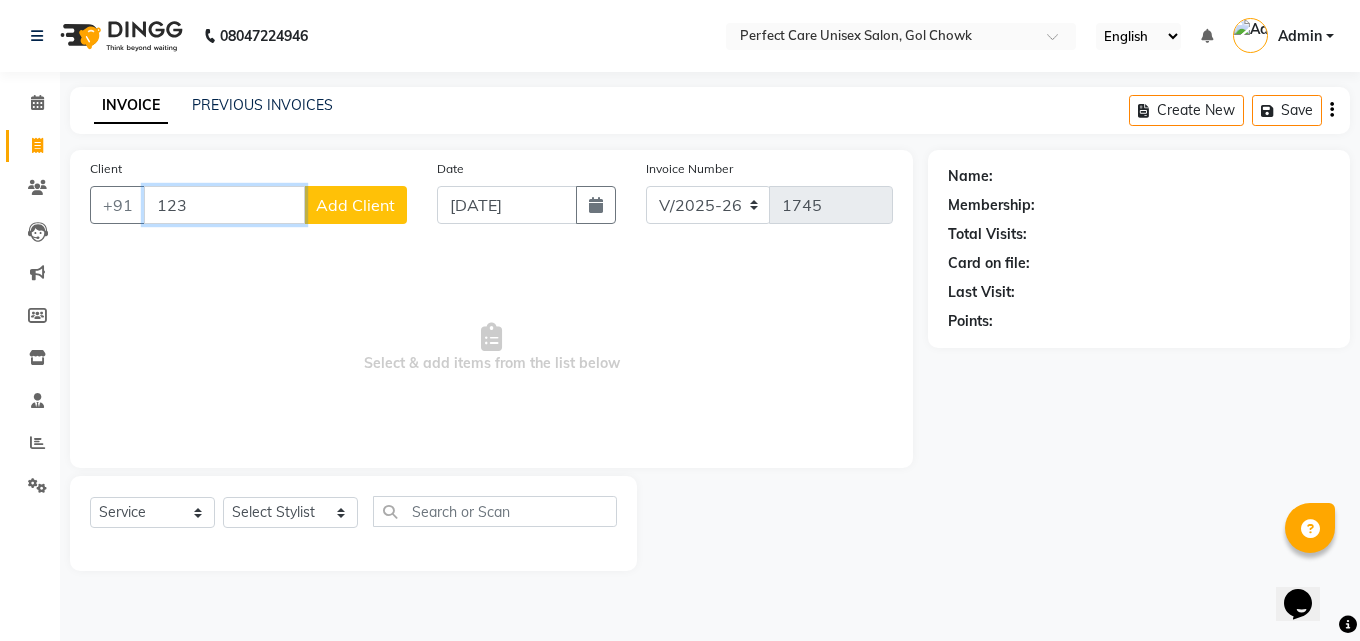 click on "123" at bounding box center (224, 205) 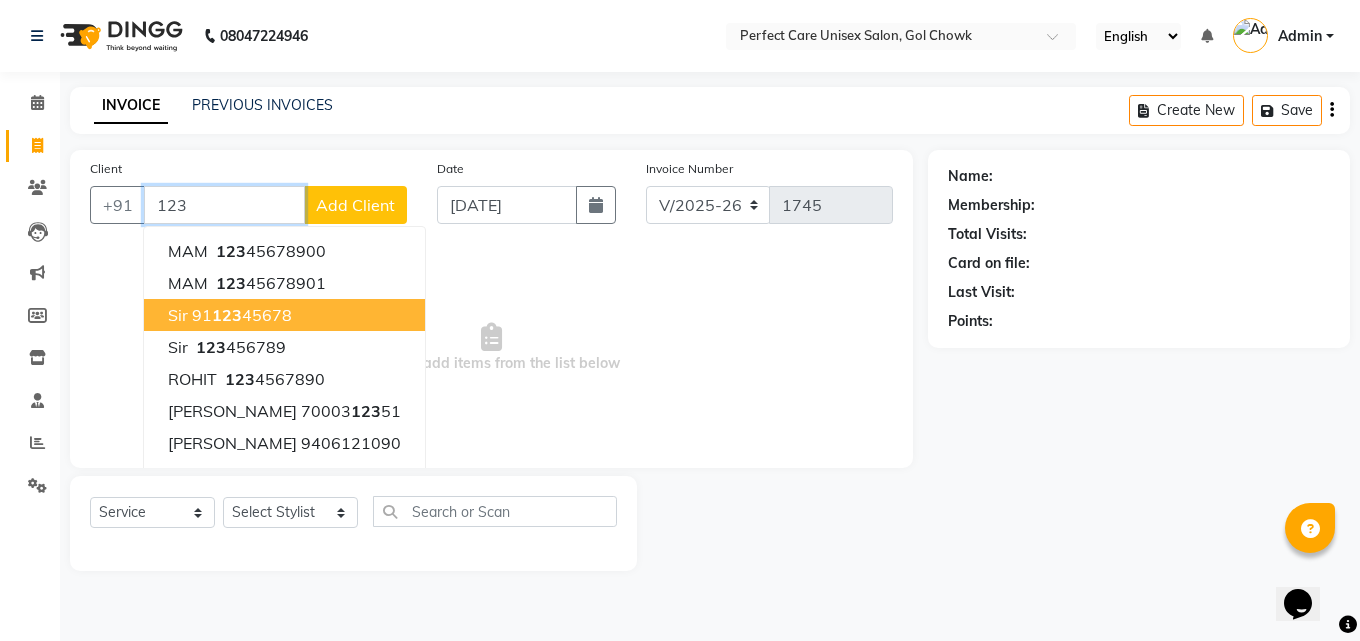 click on "sir  91 123 45678" at bounding box center (284, 315) 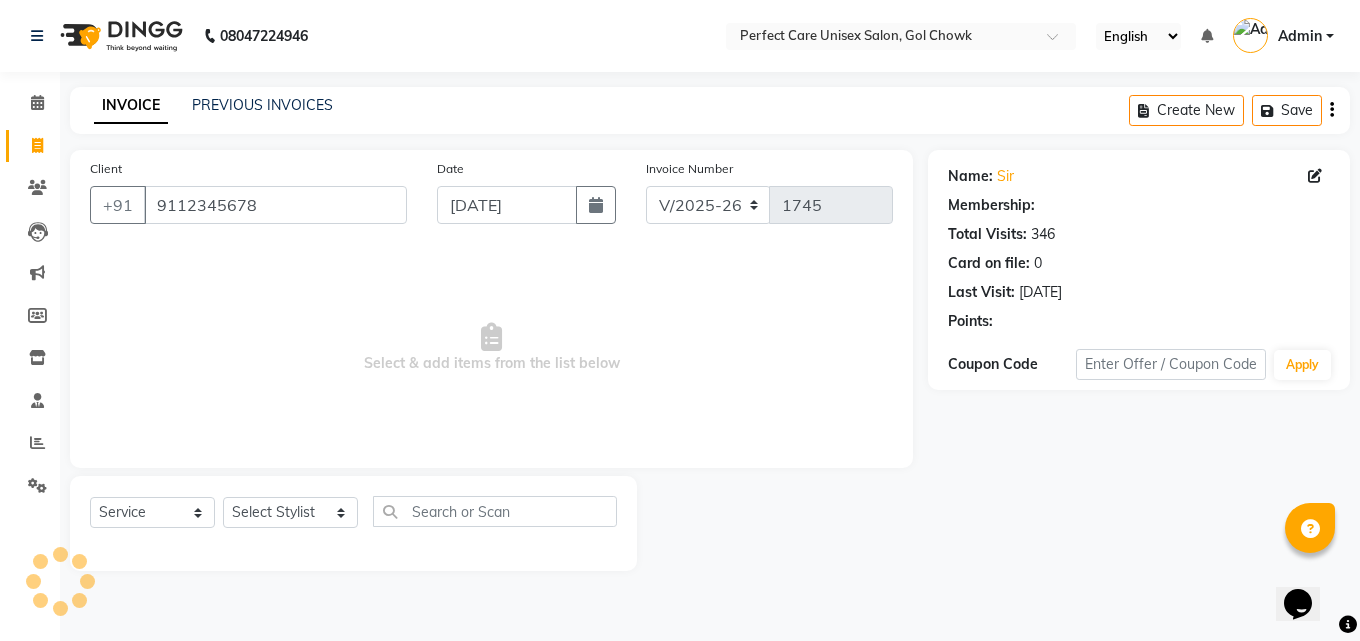 select on "1: Object" 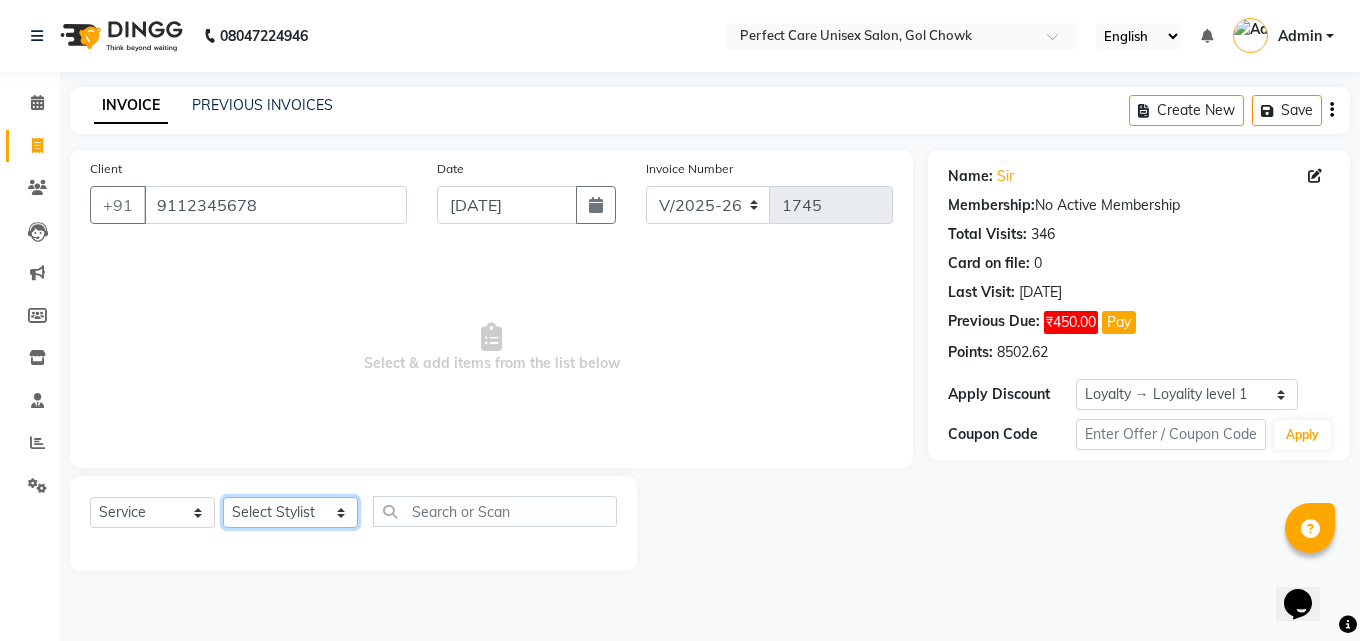 click on "Select Stylist [PERSON_NAME] MISS [PERSON_NAME] MISS [PERSON_NAME]  MISS [PERSON_NAME] [PERSON_NAME] MISS.[PERSON_NAME] MISS.[PERSON_NAME]  MISS [PERSON_NAME]  MISS. USHA [PERSON_NAME] [PERSON_NAME] MR.[PERSON_NAME] MR. [PERSON_NAME]  MR [PERSON_NAME] MR. AVINASH [PERSON_NAME] [PERSON_NAME] [PERSON_NAME] [PERSON_NAME] [PERSON_NAME] MR.[PERSON_NAME] [PERSON_NAME] MR.[PERSON_NAME] [PERSON_NAME] NONE rashmi" 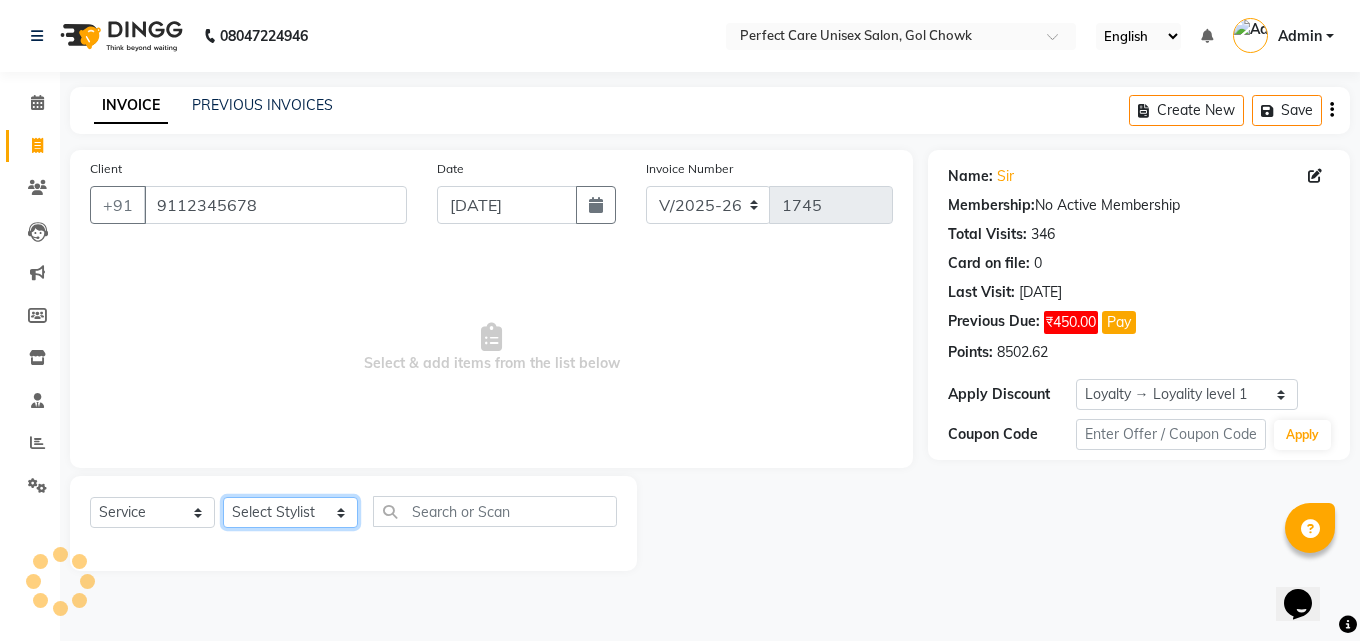 click on "Select Stylist [PERSON_NAME] MISS [PERSON_NAME] MISS [PERSON_NAME]  MISS [PERSON_NAME] [PERSON_NAME] MISS.[PERSON_NAME] MISS.[PERSON_NAME]  MISS [PERSON_NAME]  MISS. USHA [PERSON_NAME] [PERSON_NAME] MR.[PERSON_NAME] MR. [PERSON_NAME]  MR [PERSON_NAME] MR. AVINASH [PERSON_NAME] [PERSON_NAME] [PERSON_NAME] [PERSON_NAME] [PERSON_NAME] MR.[PERSON_NAME] [PERSON_NAME] MR.[PERSON_NAME] [PERSON_NAME] NONE rashmi" 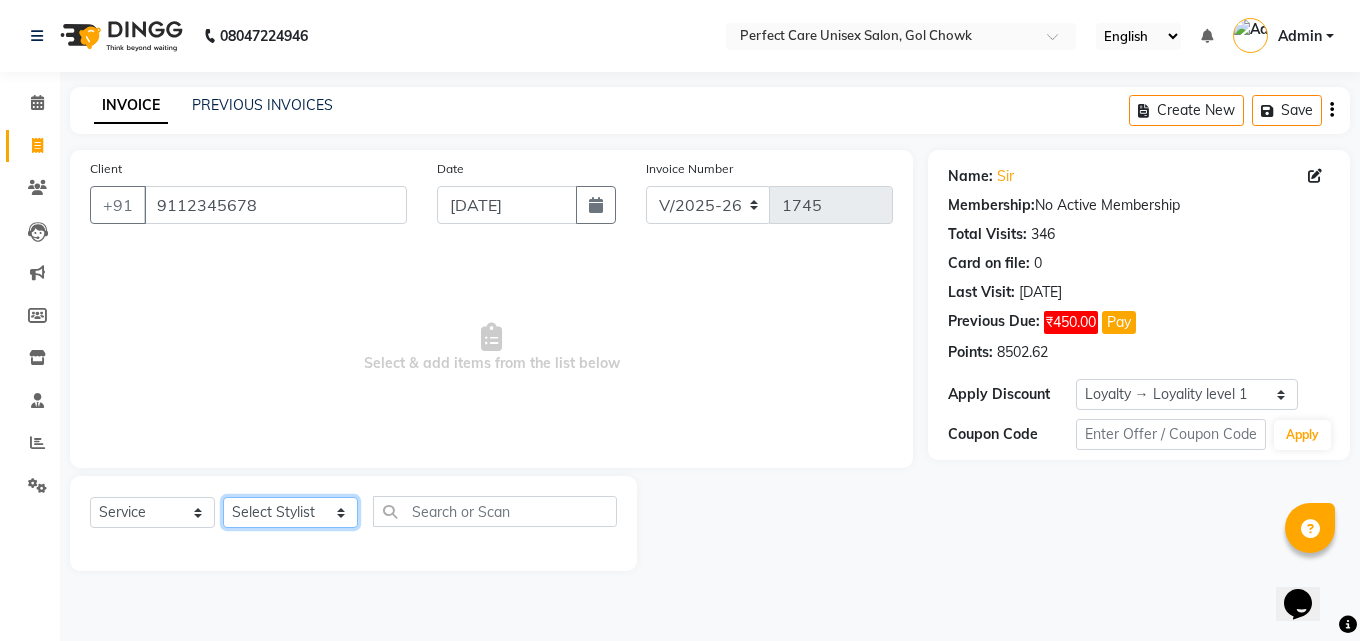 click on "Select Stylist [PERSON_NAME] MISS [PERSON_NAME] MISS [PERSON_NAME]  MISS [PERSON_NAME] [PERSON_NAME] MISS.[PERSON_NAME] MISS.[PERSON_NAME]  MISS [PERSON_NAME]  MISS. USHA [PERSON_NAME] [PERSON_NAME] MR.[PERSON_NAME] MR. [PERSON_NAME]  MR [PERSON_NAME] MR. AVINASH [PERSON_NAME] [PERSON_NAME] [PERSON_NAME] [PERSON_NAME] [PERSON_NAME] MR.[PERSON_NAME] [PERSON_NAME] MR.[PERSON_NAME] [PERSON_NAME] NONE rashmi" 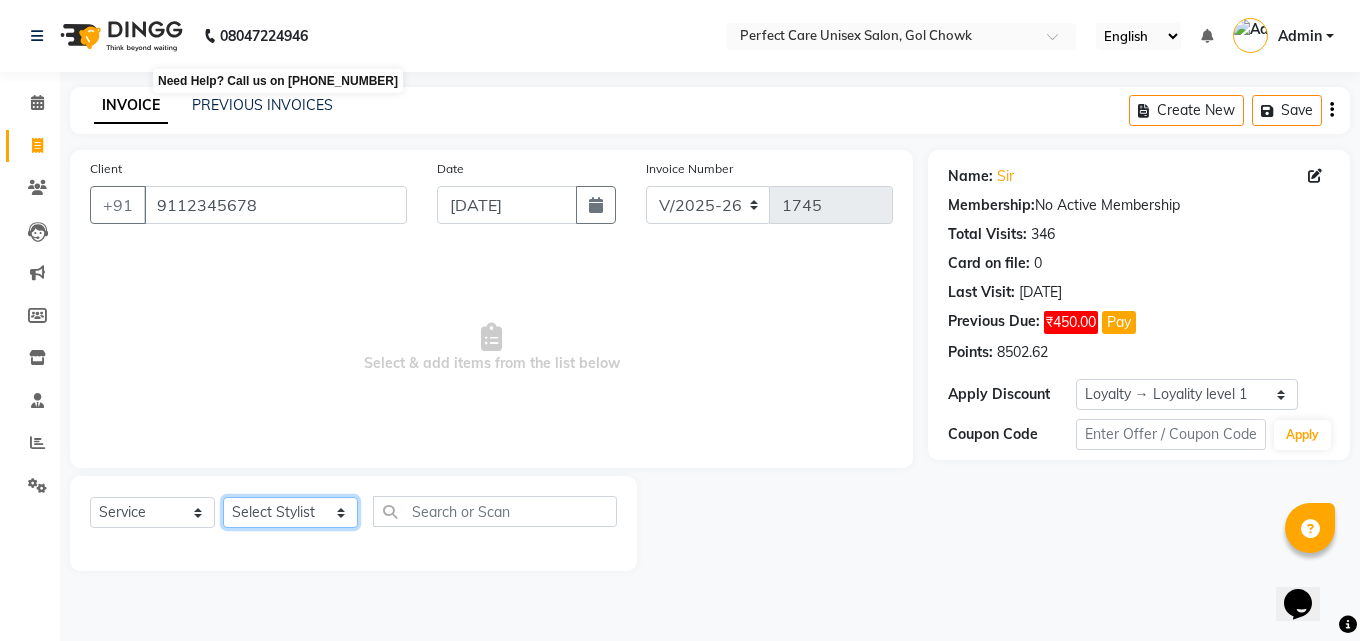 select on "31463" 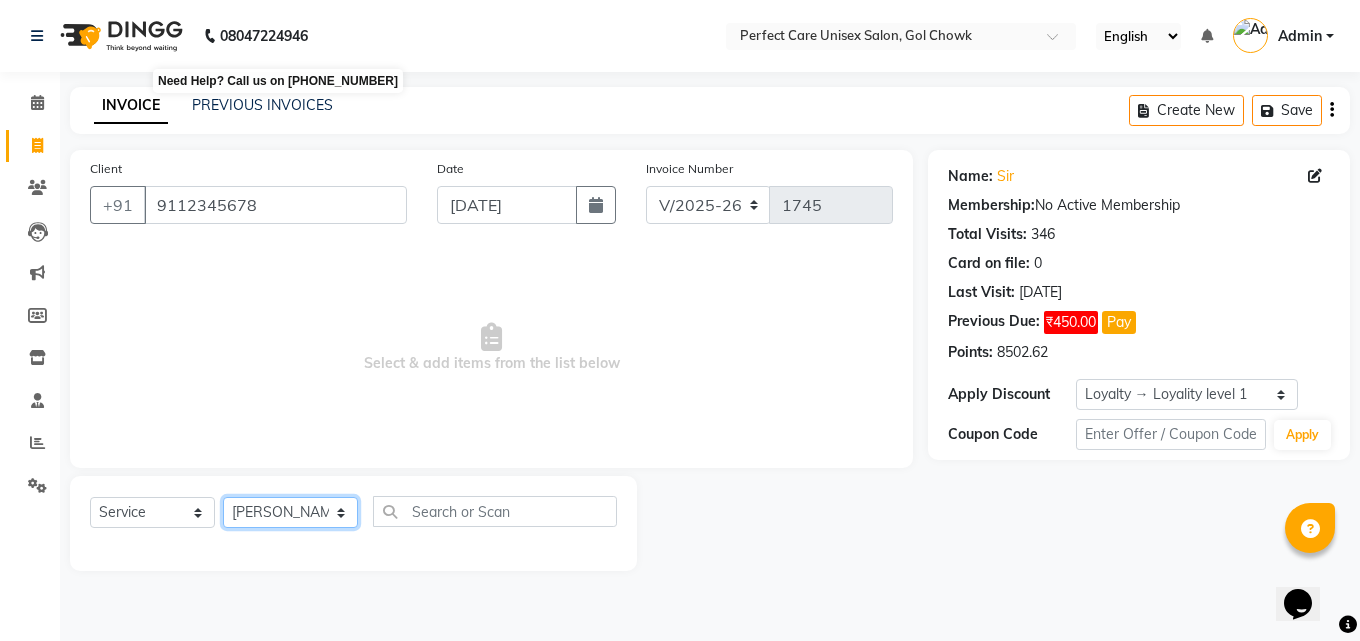 click on "Select Stylist [PERSON_NAME] MISS [PERSON_NAME] MISS [PERSON_NAME]  MISS [PERSON_NAME] [PERSON_NAME] MISS.[PERSON_NAME] MISS.[PERSON_NAME]  MISS [PERSON_NAME]  MISS. USHA [PERSON_NAME] [PERSON_NAME] MR.[PERSON_NAME] MR. [PERSON_NAME]  MR [PERSON_NAME] MR. AVINASH [PERSON_NAME] [PERSON_NAME] [PERSON_NAME] [PERSON_NAME] [PERSON_NAME] MR.[PERSON_NAME] [PERSON_NAME] MR.[PERSON_NAME] [PERSON_NAME] NONE rashmi" 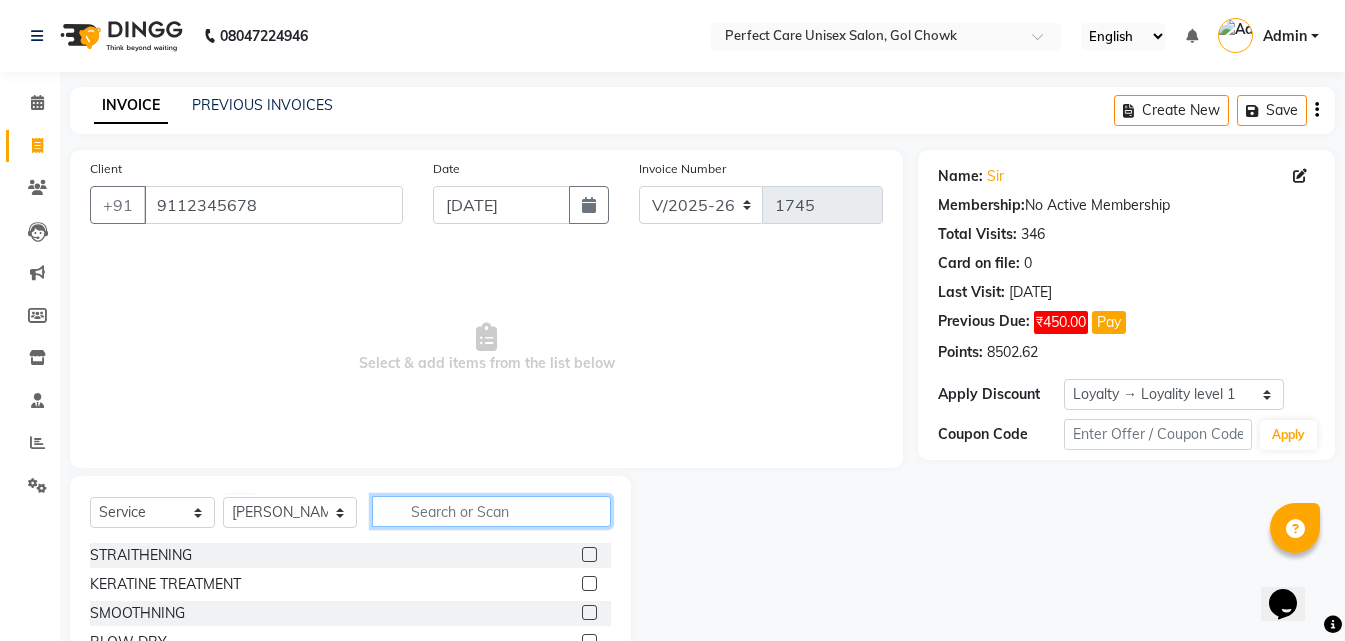 drag, startPoint x: 431, startPoint y: 512, endPoint x: 428, endPoint y: 500, distance: 12.369317 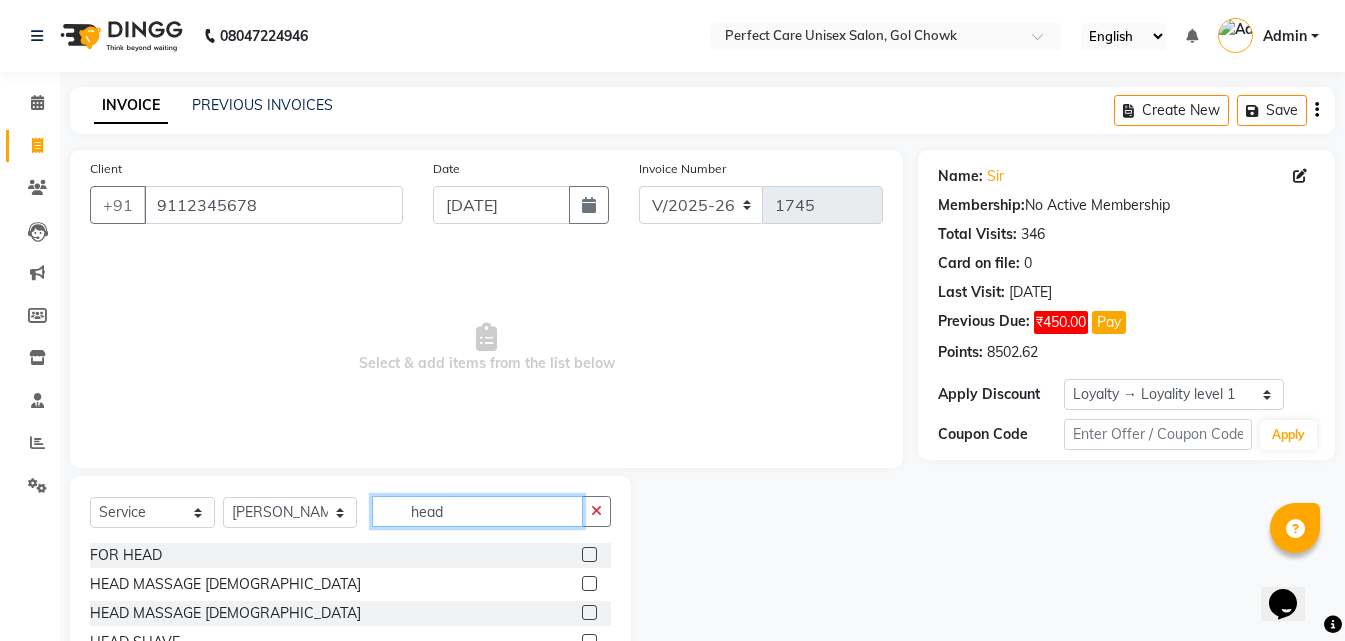 type on "head" 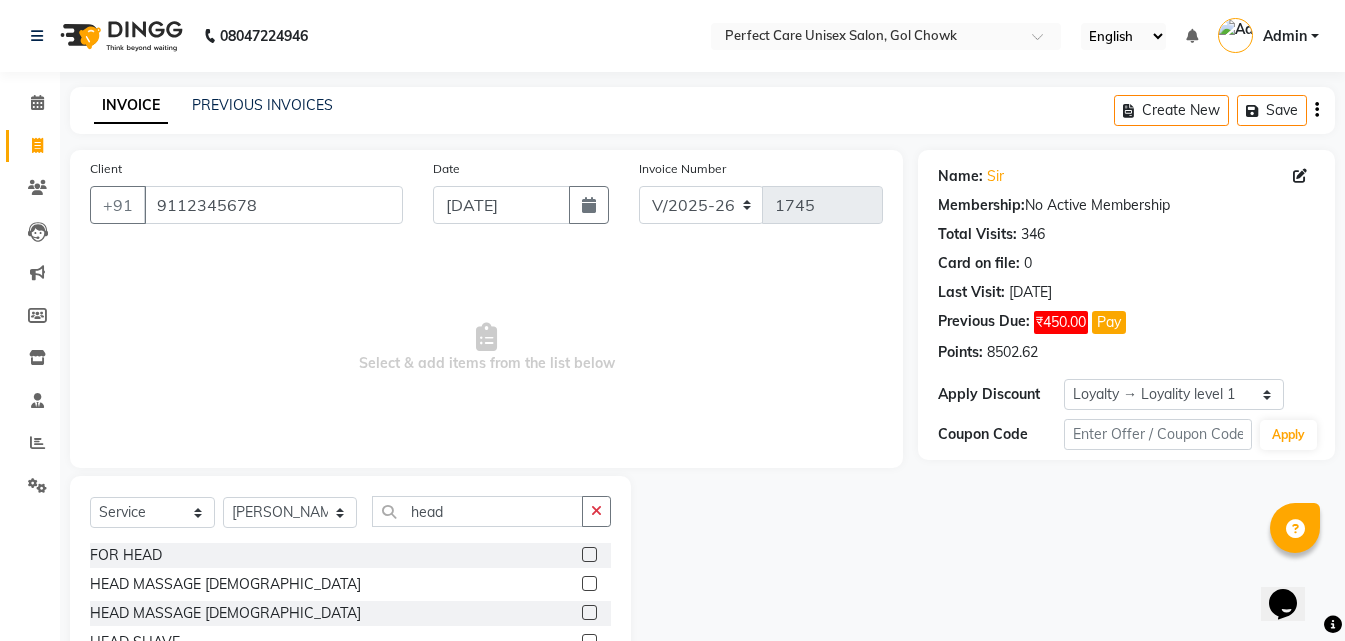 click 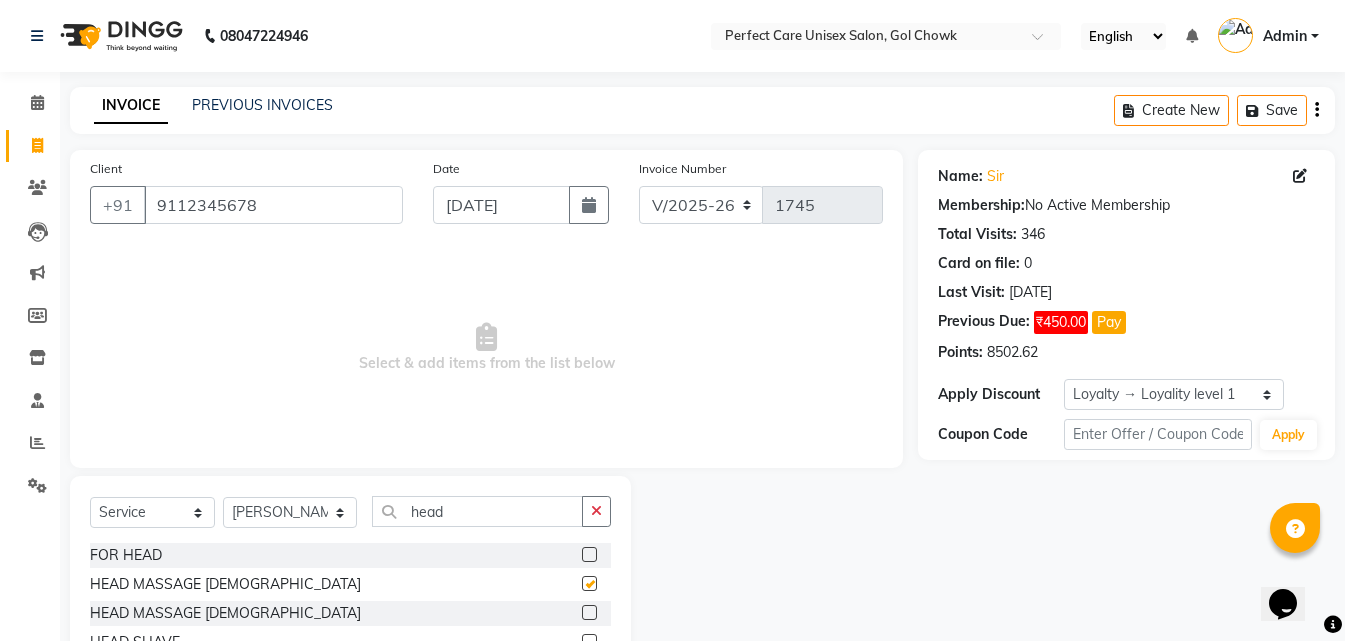 click 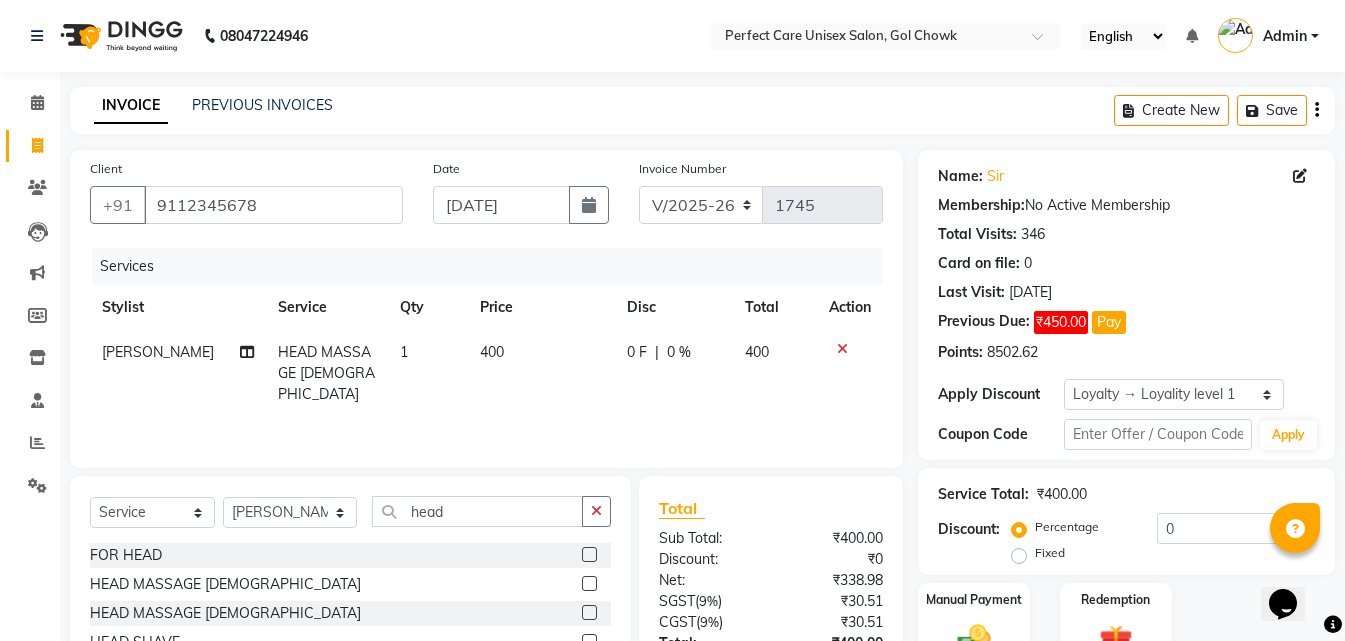 click 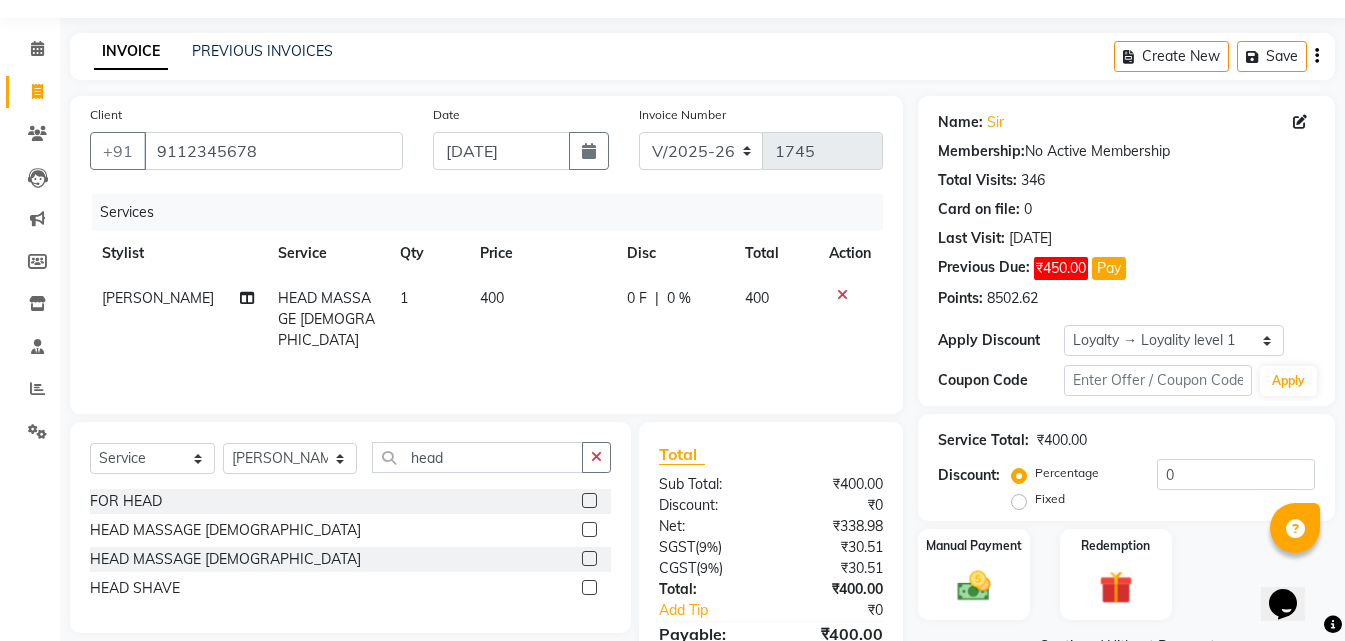 scroll, scrollTop: 100, scrollLeft: 0, axis: vertical 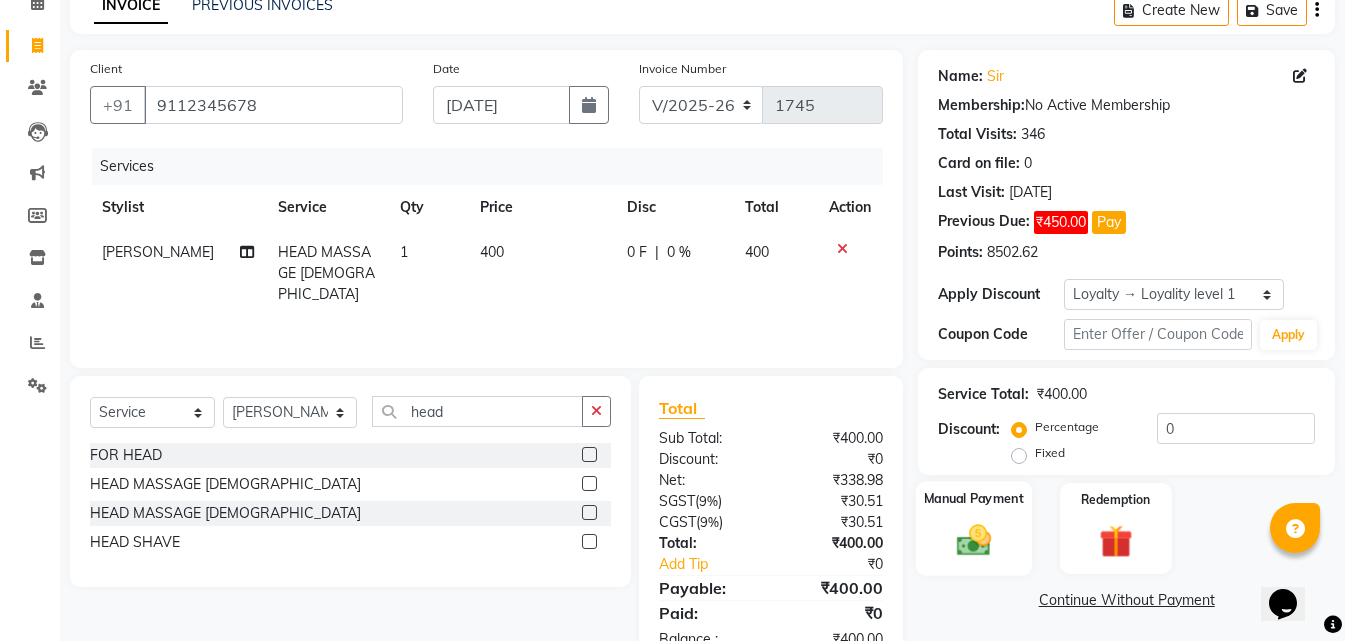 click 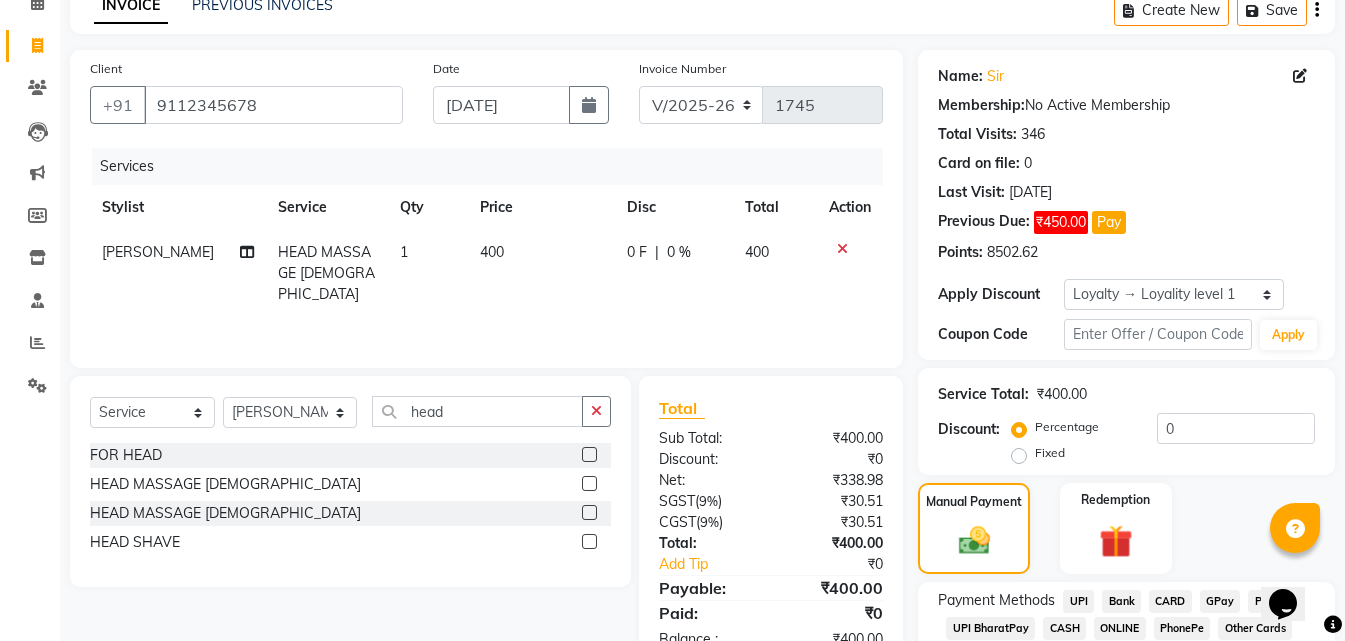 click on "CASH" 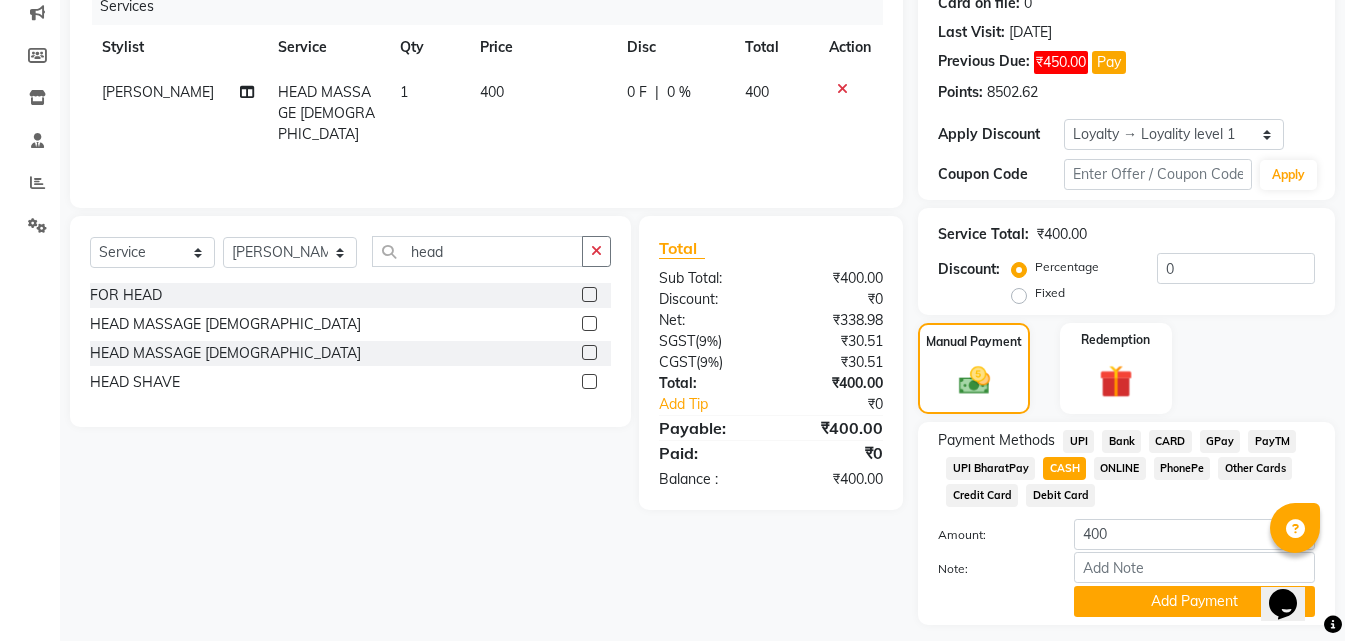 scroll, scrollTop: 315, scrollLeft: 0, axis: vertical 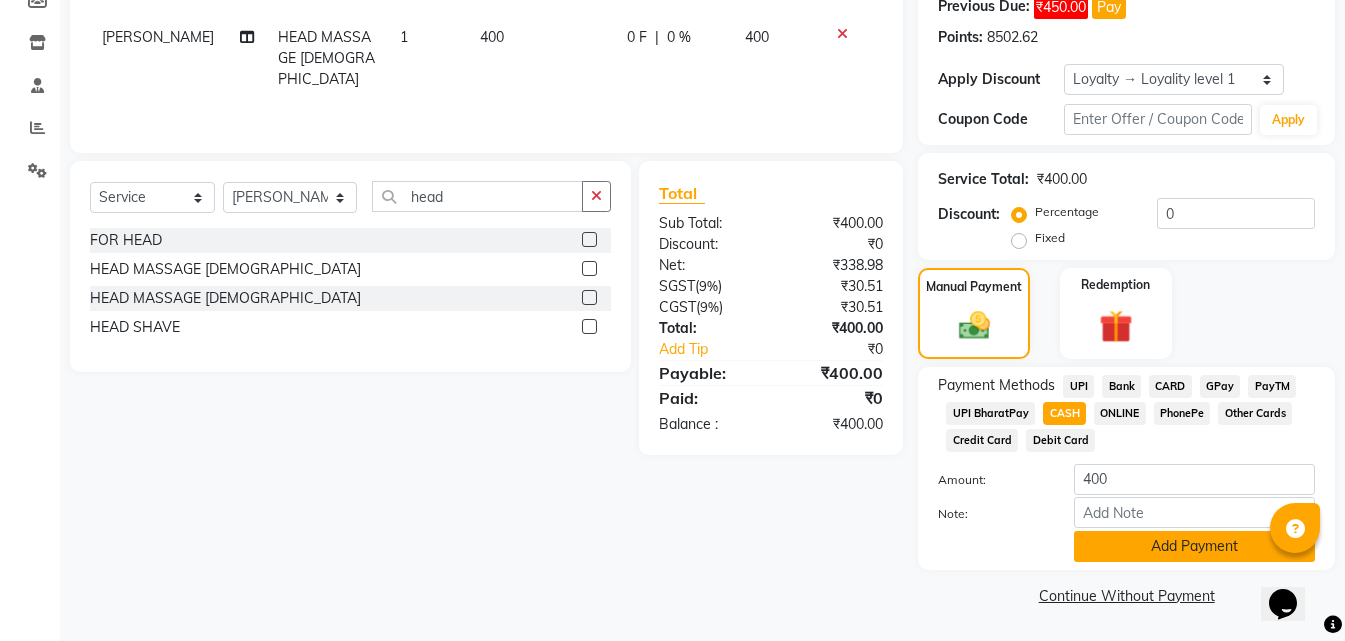 click on "Add Payment" 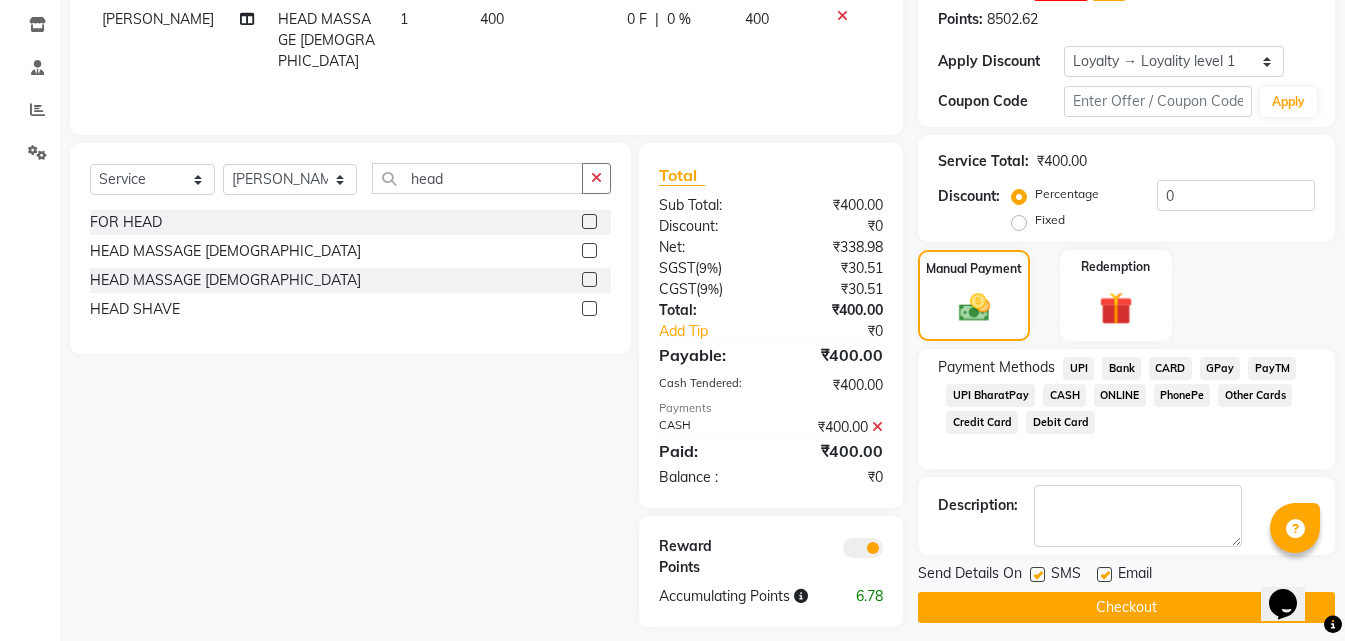 scroll, scrollTop: 349, scrollLeft: 0, axis: vertical 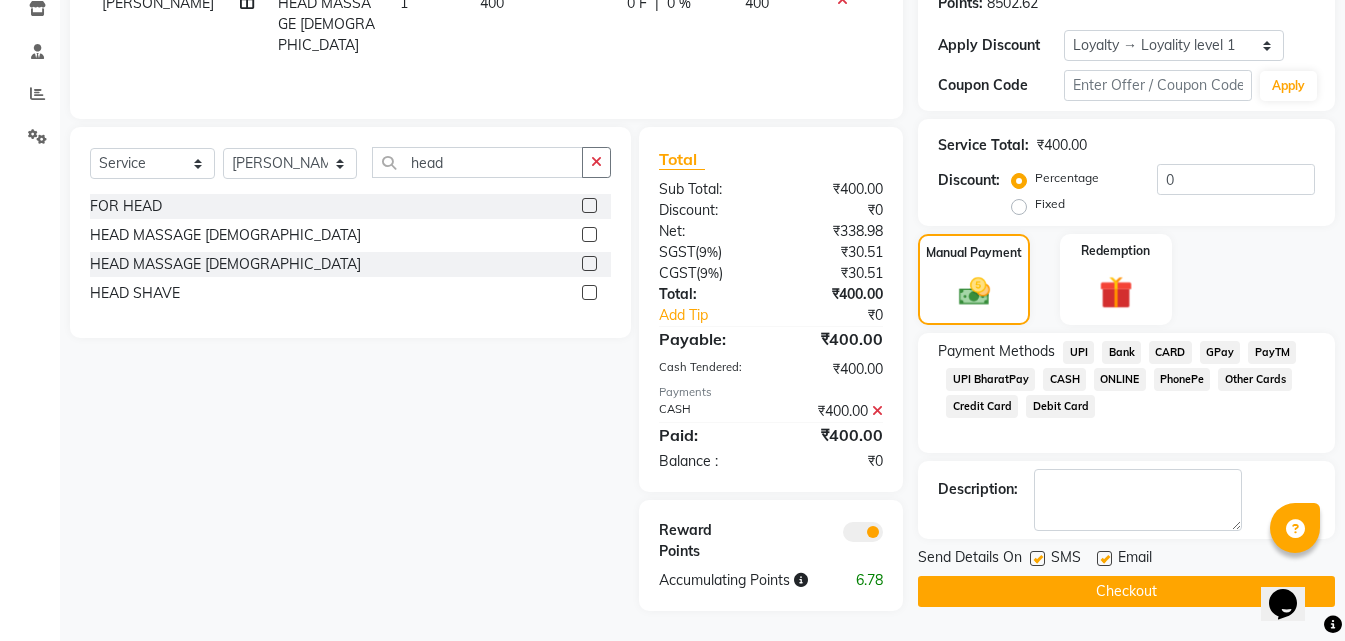 click on "Checkout" 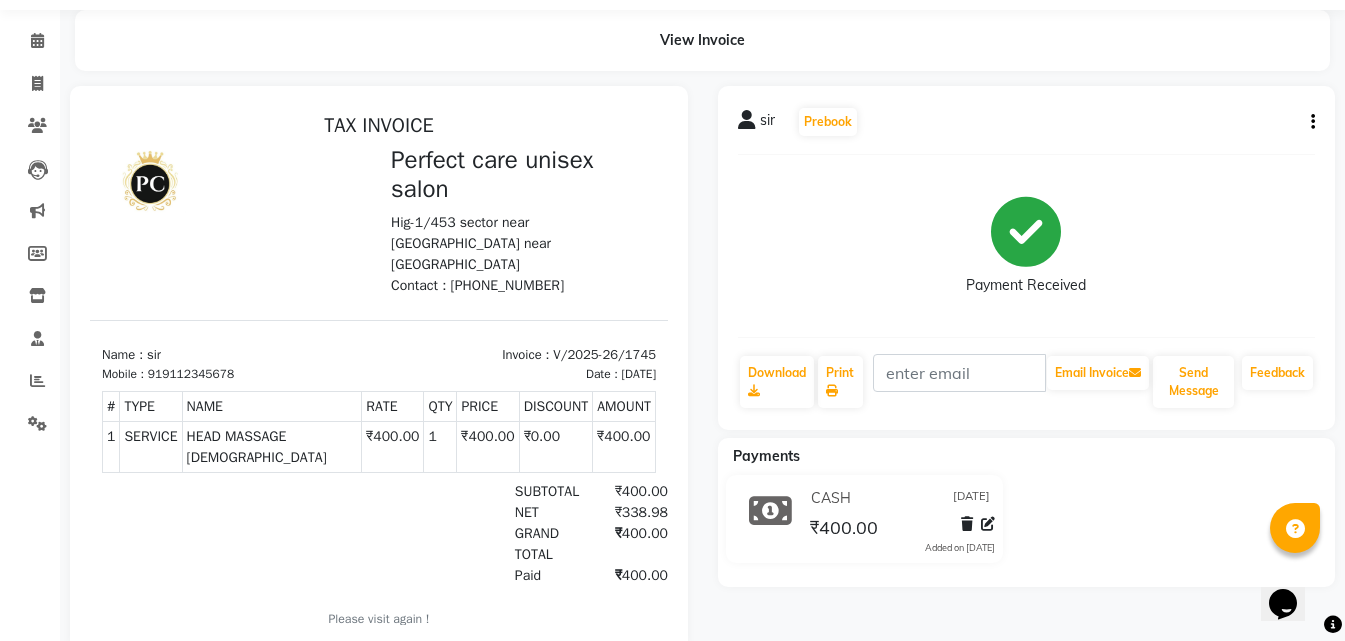scroll, scrollTop: 117, scrollLeft: 0, axis: vertical 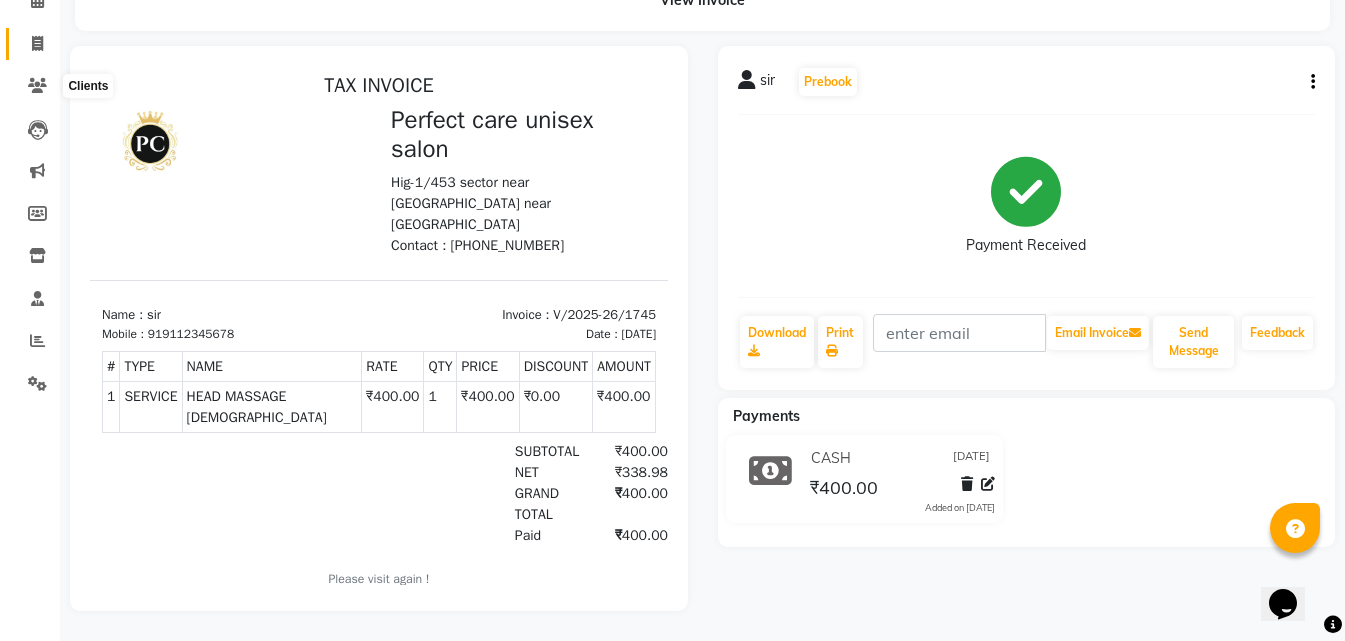 drag, startPoint x: 36, startPoint y: 76, endPoint x: 46, endPoint y: 33, distance: 44.14748 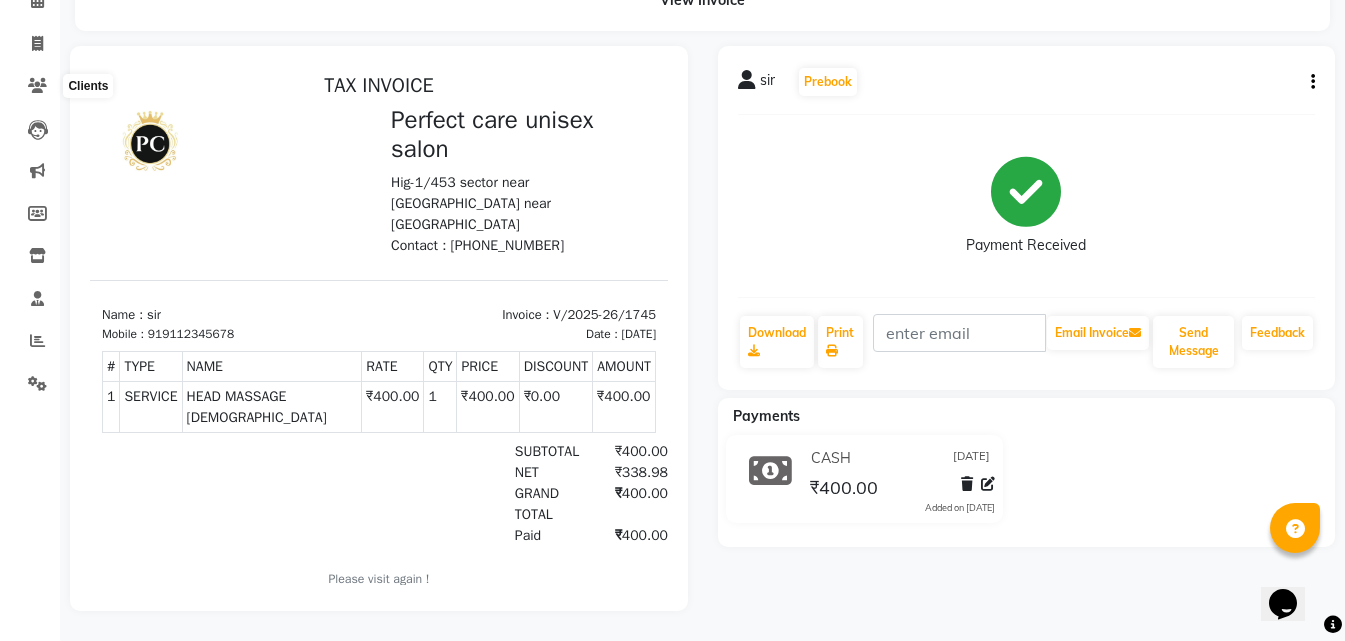 click at bounding box center [41, -66] 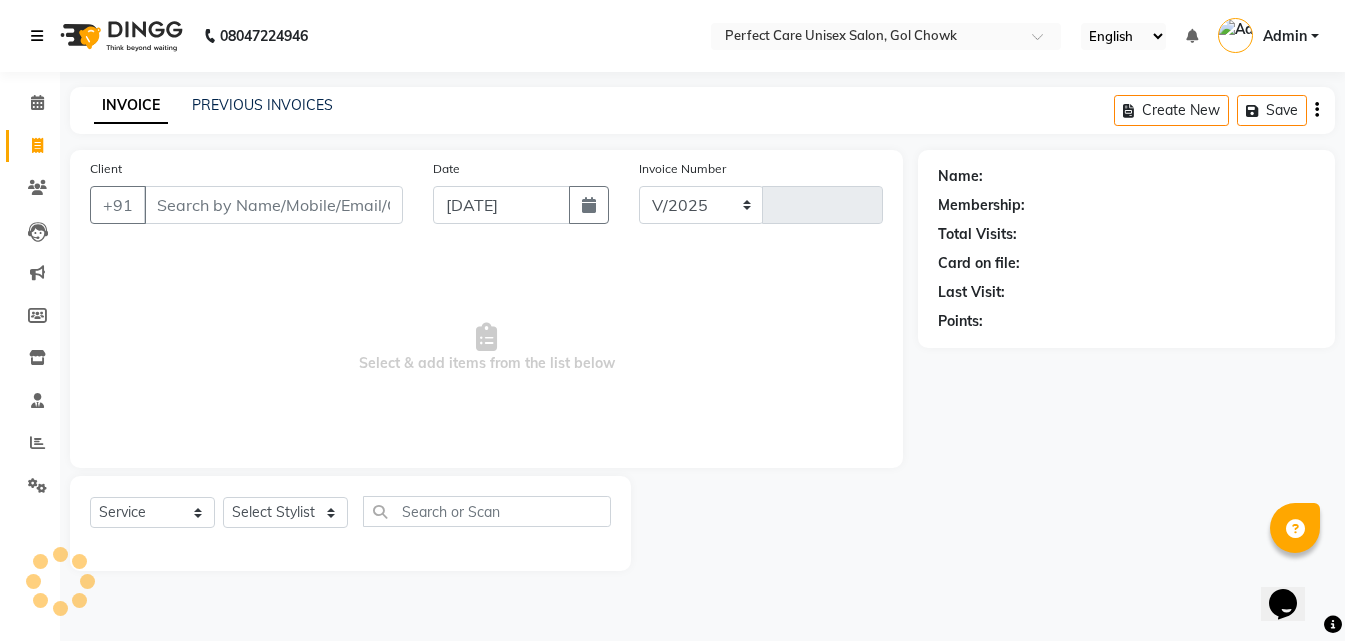 select on "4751" 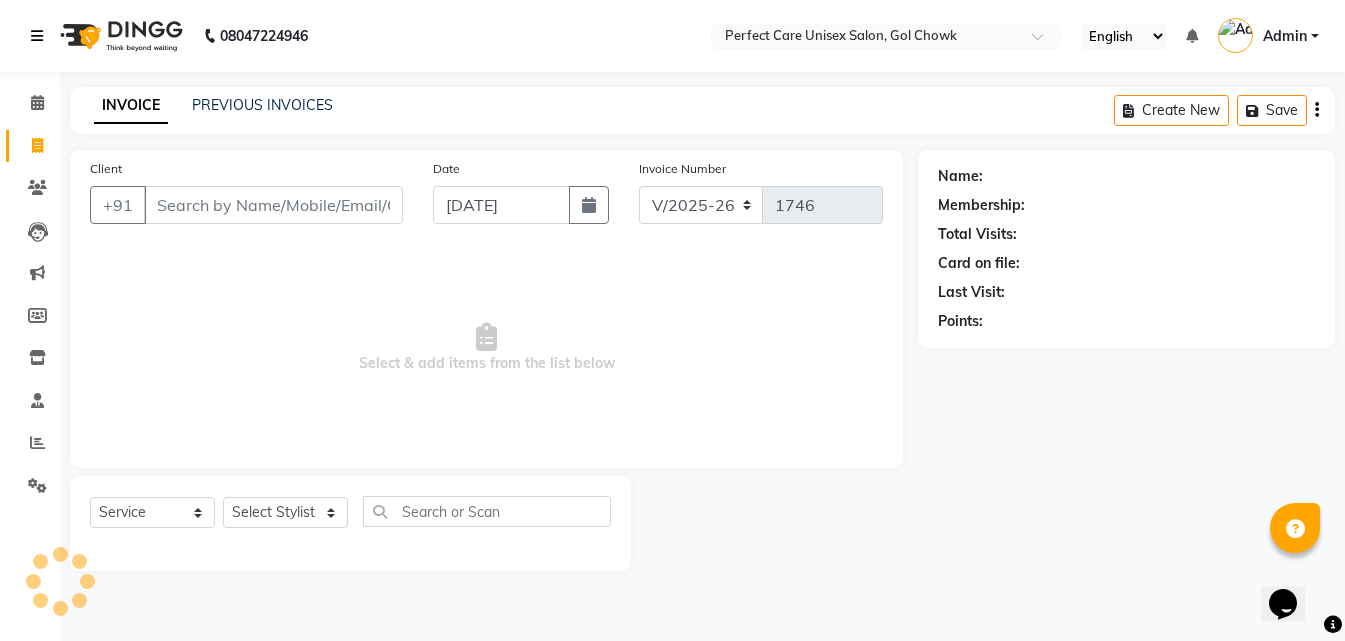 scroll, scrollTop: 0, scrollLeft: 0, axis: both 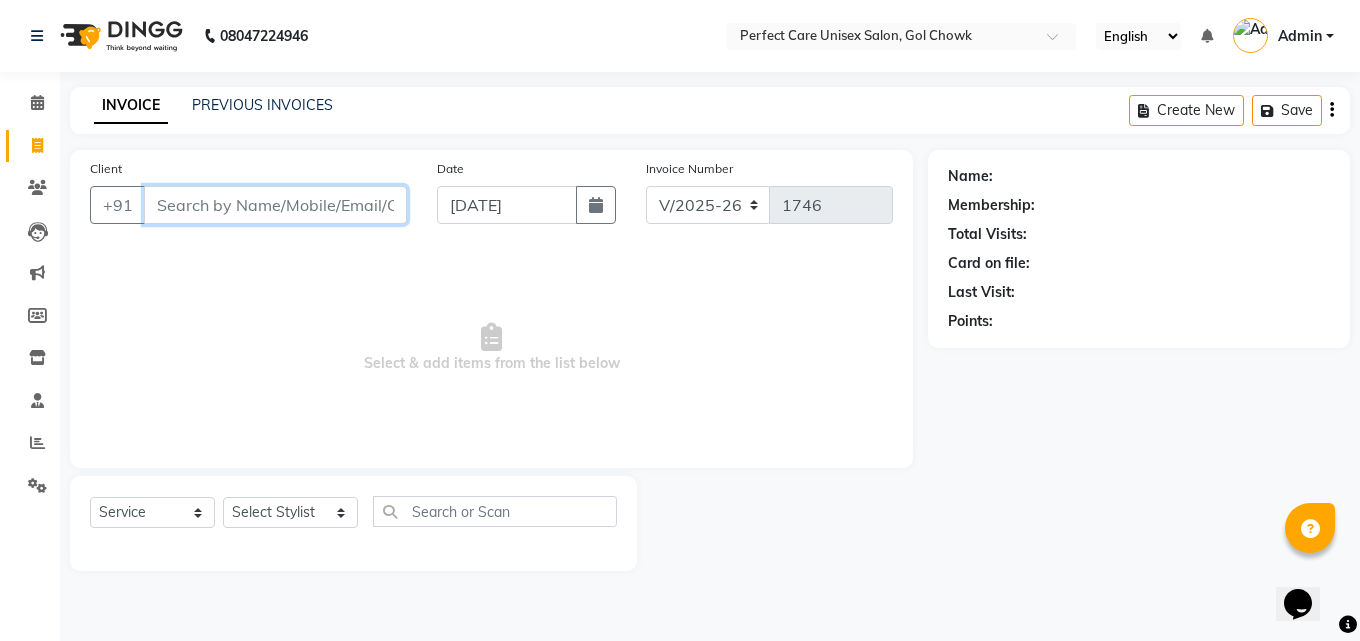 drag, startPoint x: 344, startPoint y: 200, endPoint x: 331, endPoint y: 203, distance: 13.341664 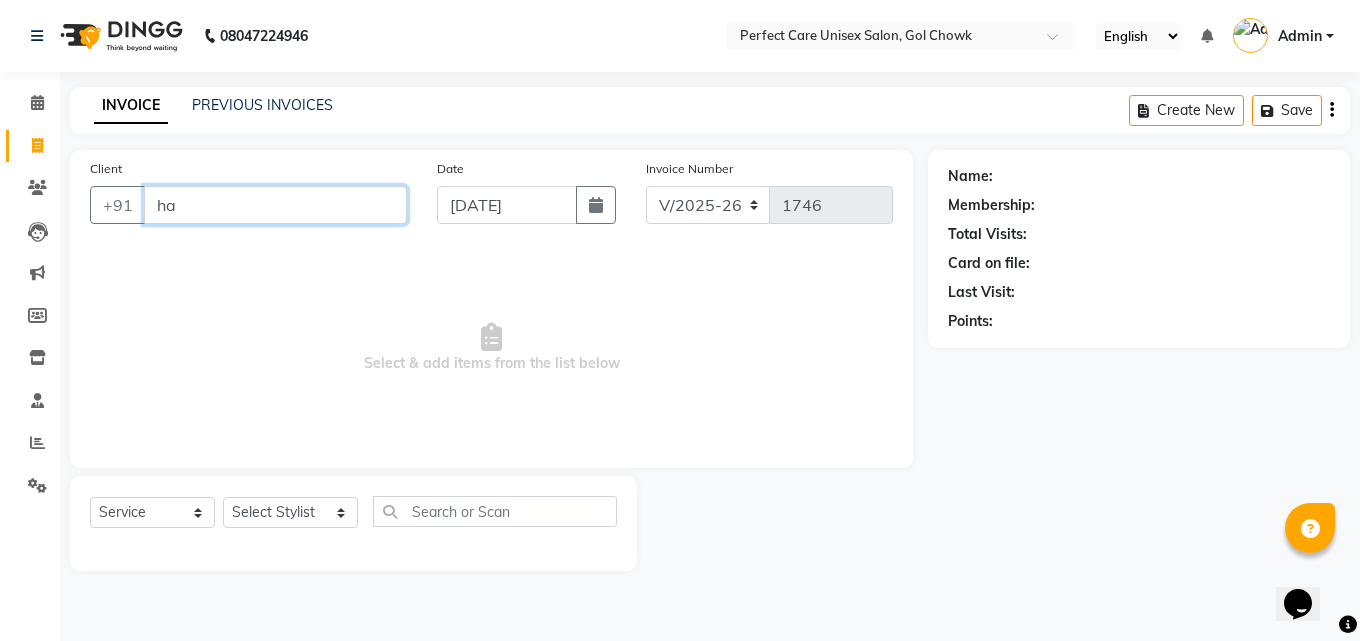 type on "h" 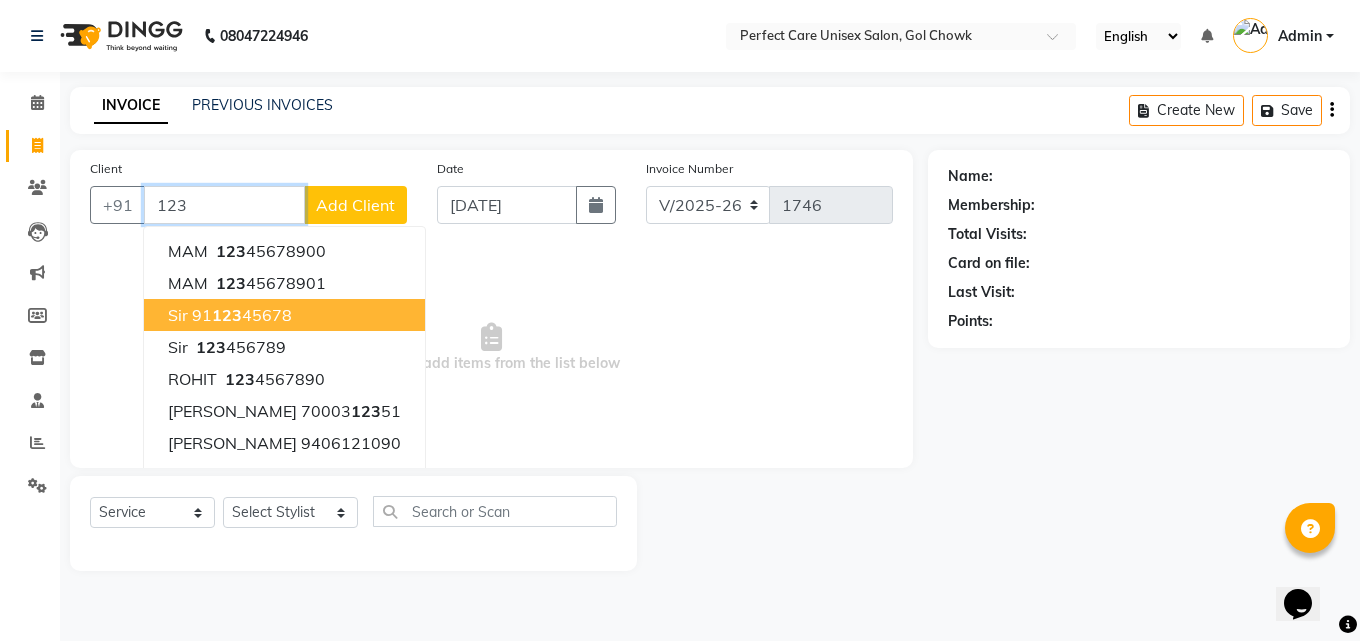 click on "91 123 45678" at bounding box center (242, 315) 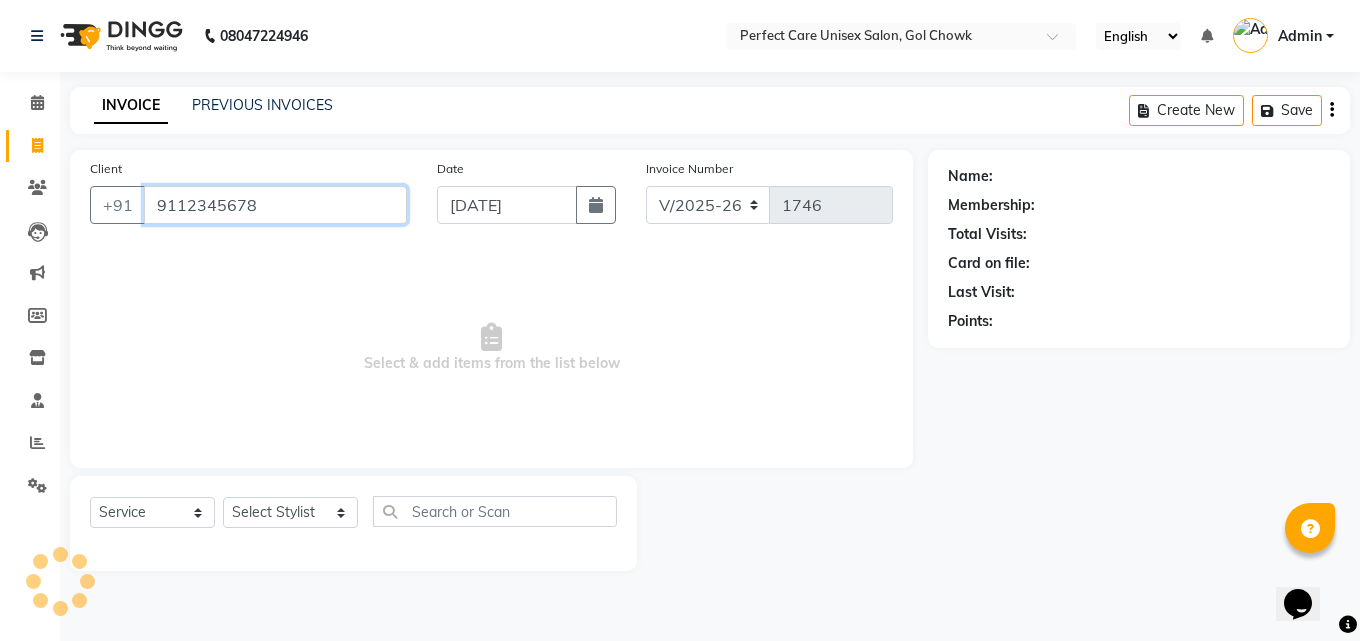 type on "9112345678" 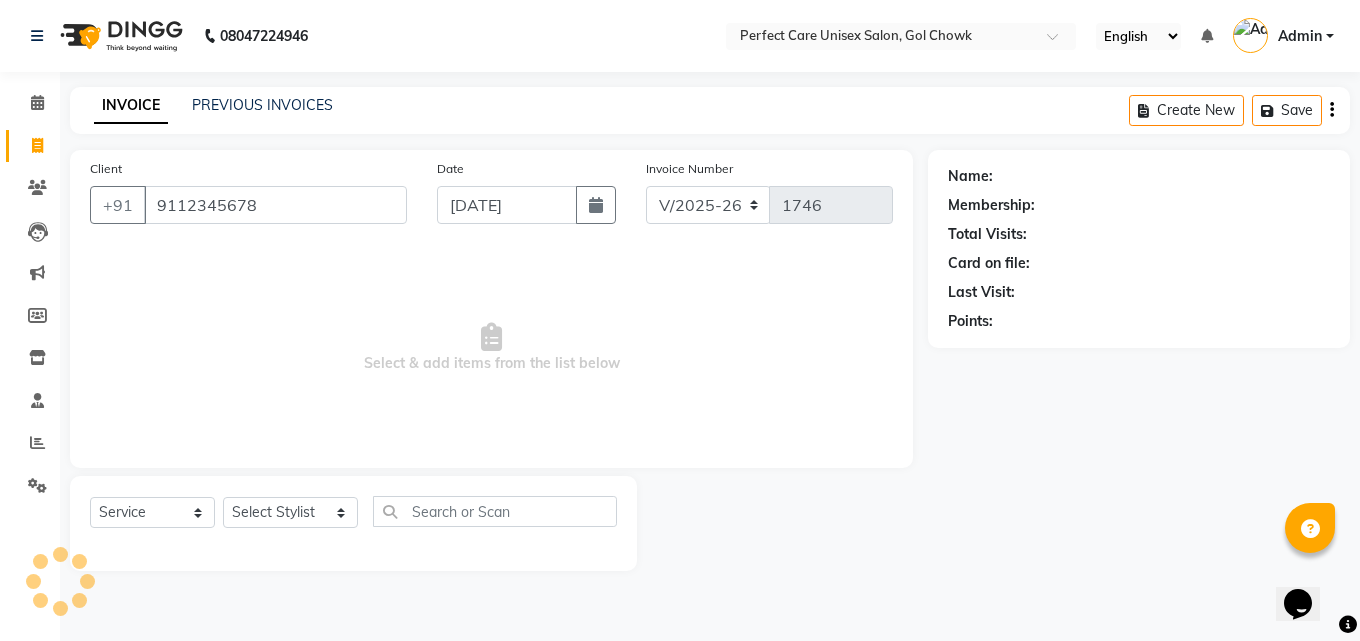 select on "1: Object" 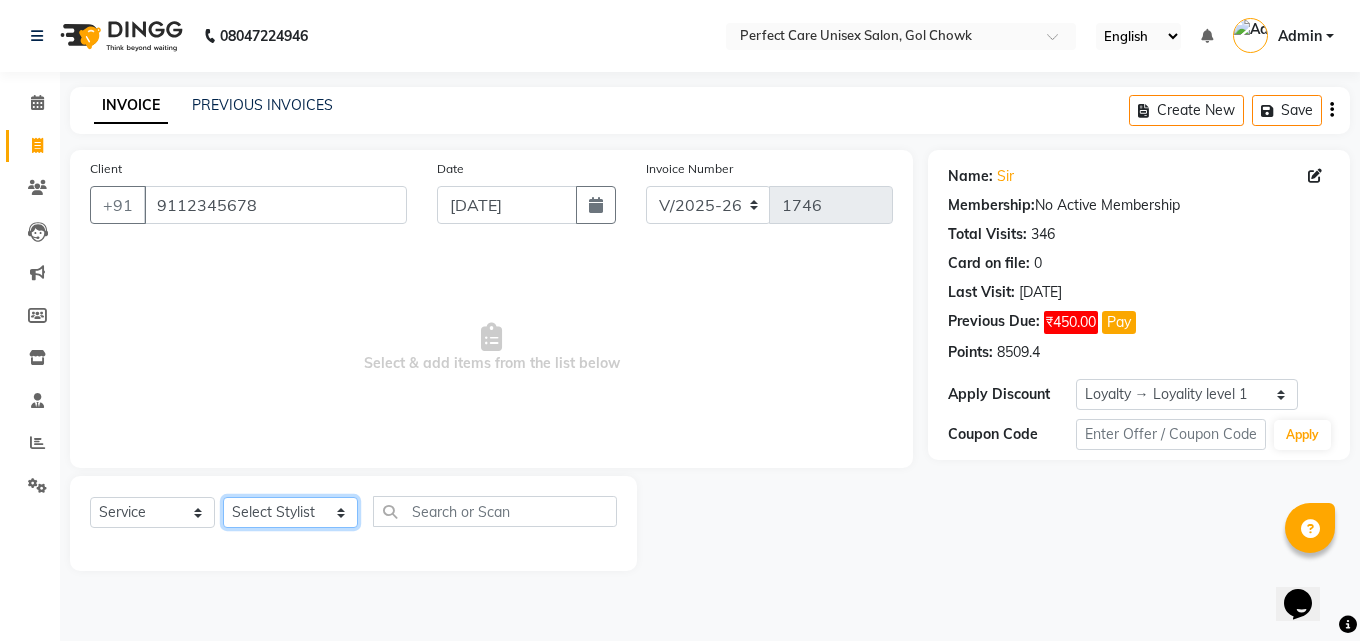 click on "Select Stylist [PERSON_NAME] MISS [PERSON_NAME] MISS [PERSON_NAME]  MISS [PERSON_NAME] [PERSON_NAME] MISS.[PERSON_NAME] MISS.[PERSON_NAME]  MISS [PERSON_NAME]  MISS. USHA [PERSON_NAME] [PERSON_NAME] MR.[PERSON_NAME] MR. [PERSON_NAME]  MR [PERSON_NAME] MR. AVINASH [PERSON_NAME] [PERSON_NAME] [PERSON_NAME] [PERSON_NAME] [PERSON_NAME] MR.[PERSON_NAME] [PERSON_NAME] MR.[PERSON_NAME] [PERSON_NAME] NONE rashmi" 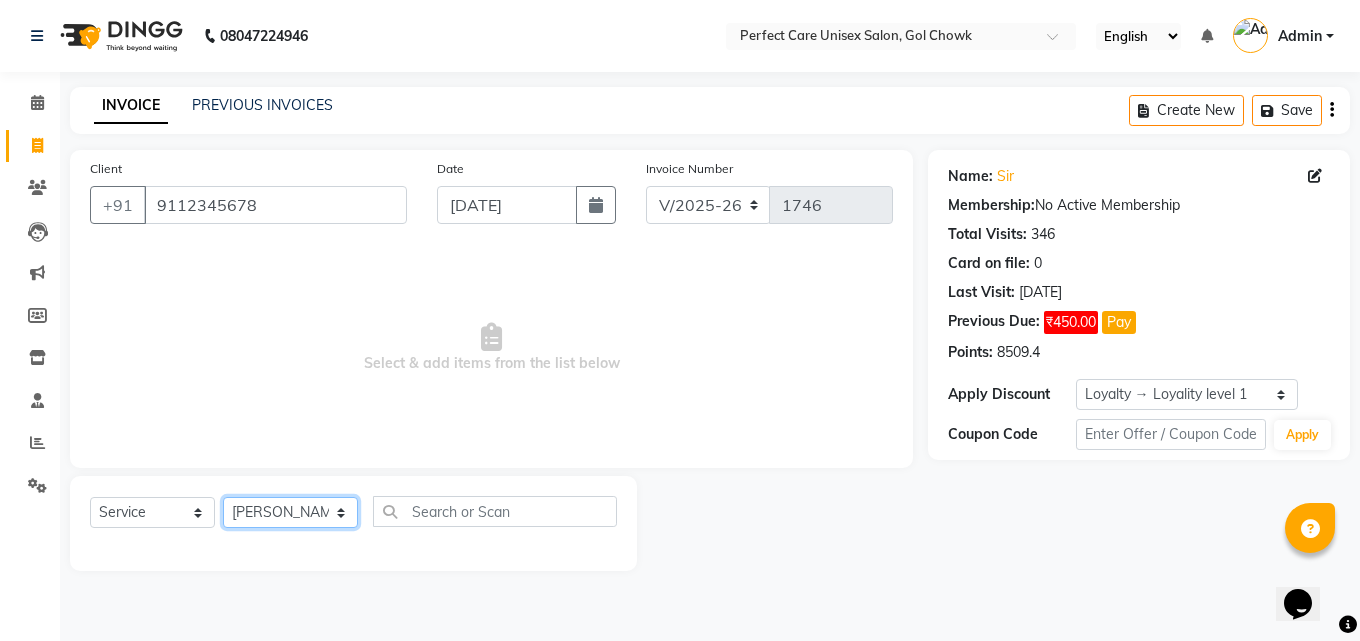 click on "Select Stylist [PERSON_NAME] MISS [PERSON_NAME] MISS [PERSON_NAME]  MISS [PERSON_NAME] [PERSON_NAME] MISS.[PERSON_NAME] MISS.[PERSON_NAME]  MISS [PERSON_NAME]  MISS. USHA [PERSON_NAME] [PERSON_NAME] MR.[PERSON_NAME] MR. [PERSON_NAME]  MR [PERSON_NAME] MR. AVINASH [PERSON_NAME] [PERSON_NAME] [PERSON_NAME] [PERSON_NAME] [PERSON_NAME] MR.[PERSON_NAME] [PERSON_NAME] MR.[PERSON_NAME] [PERSON_NAME] NONE rashmi" 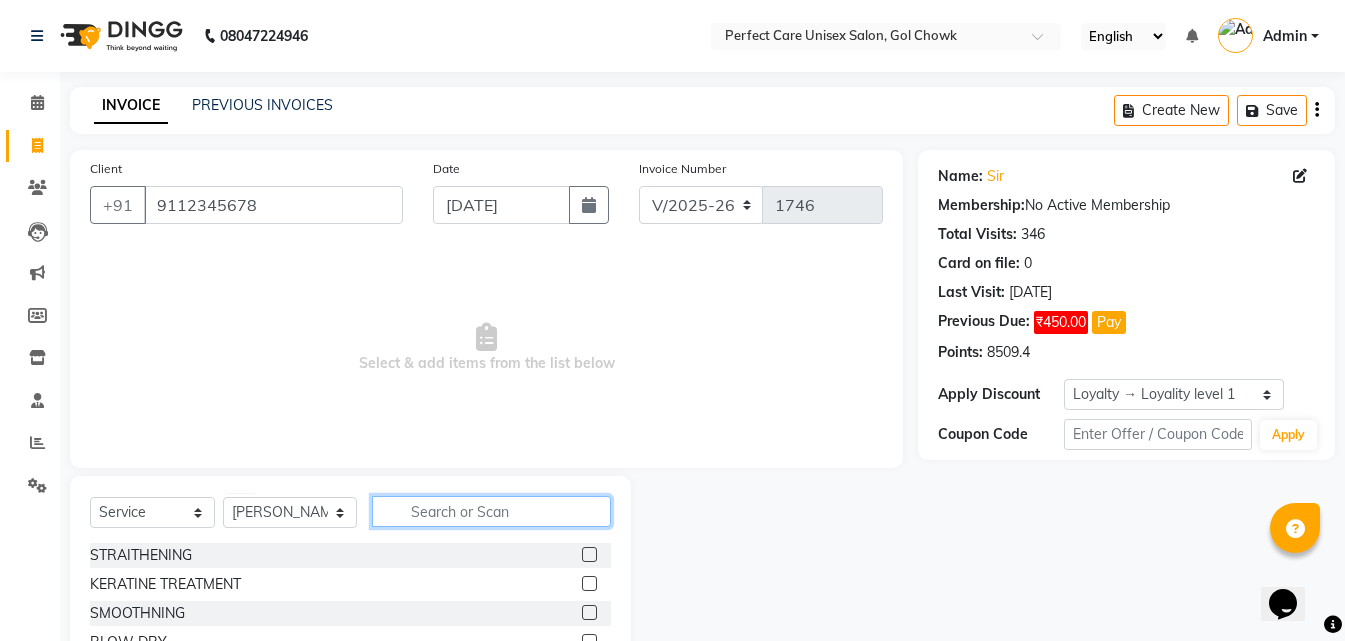 drag, startPoint x: 481, startPoint y: 504, endPoint x: 482, endPoint y: 514, distance: 10.049875 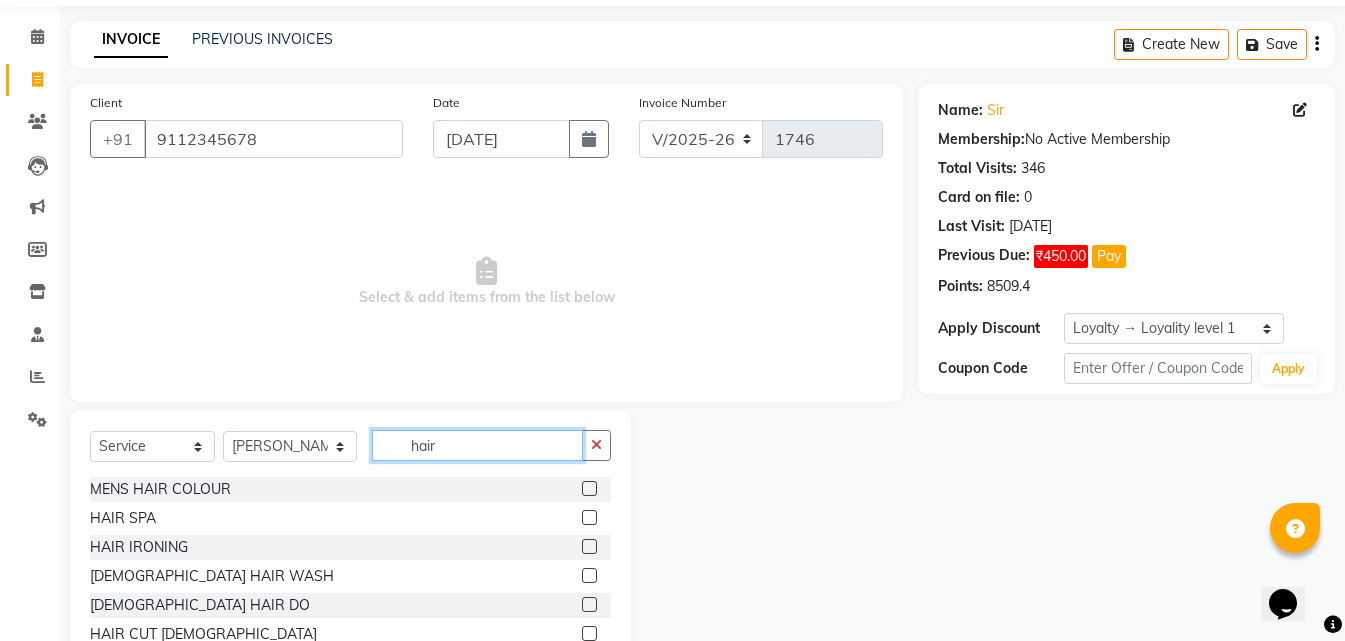 scroll, scrollTop: 100, scrollLeft: 0, axis: vertical 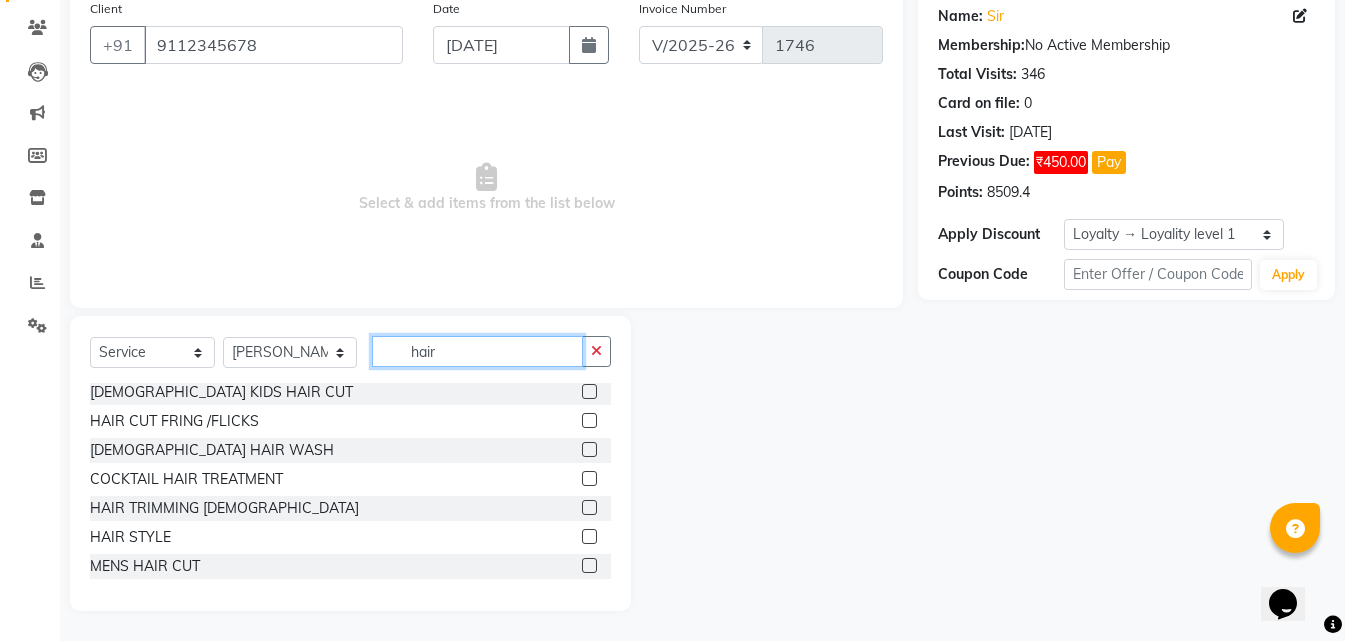 type on "hair" 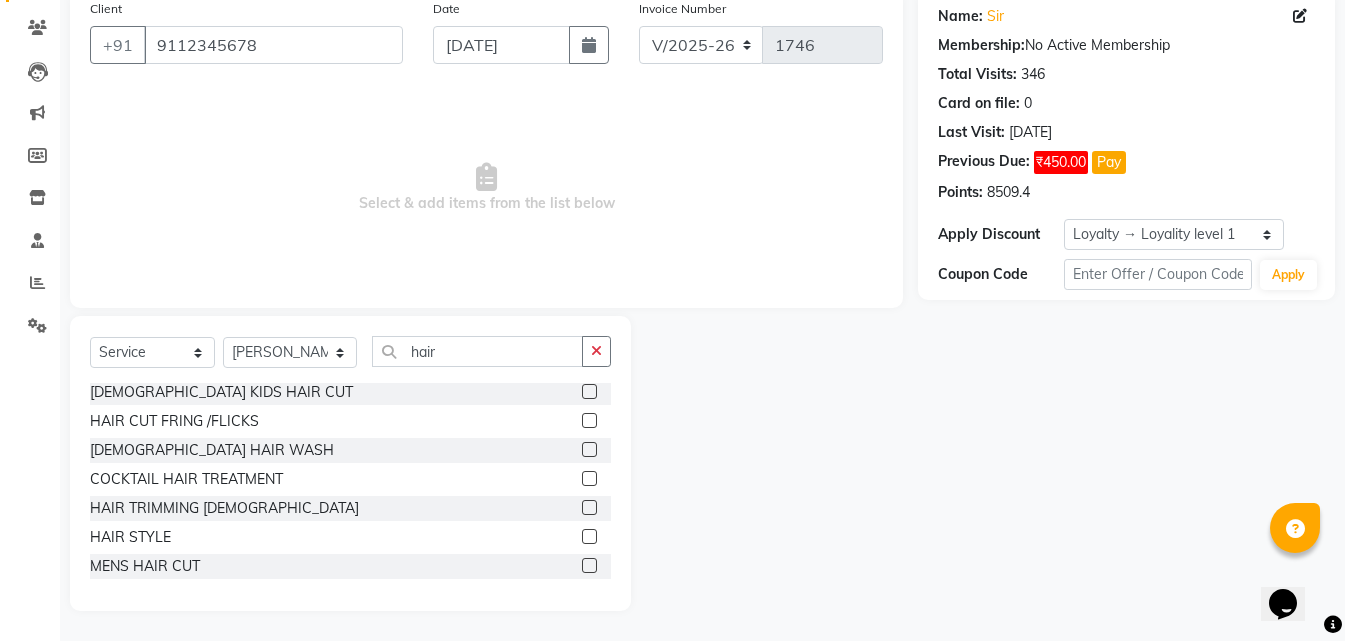 click 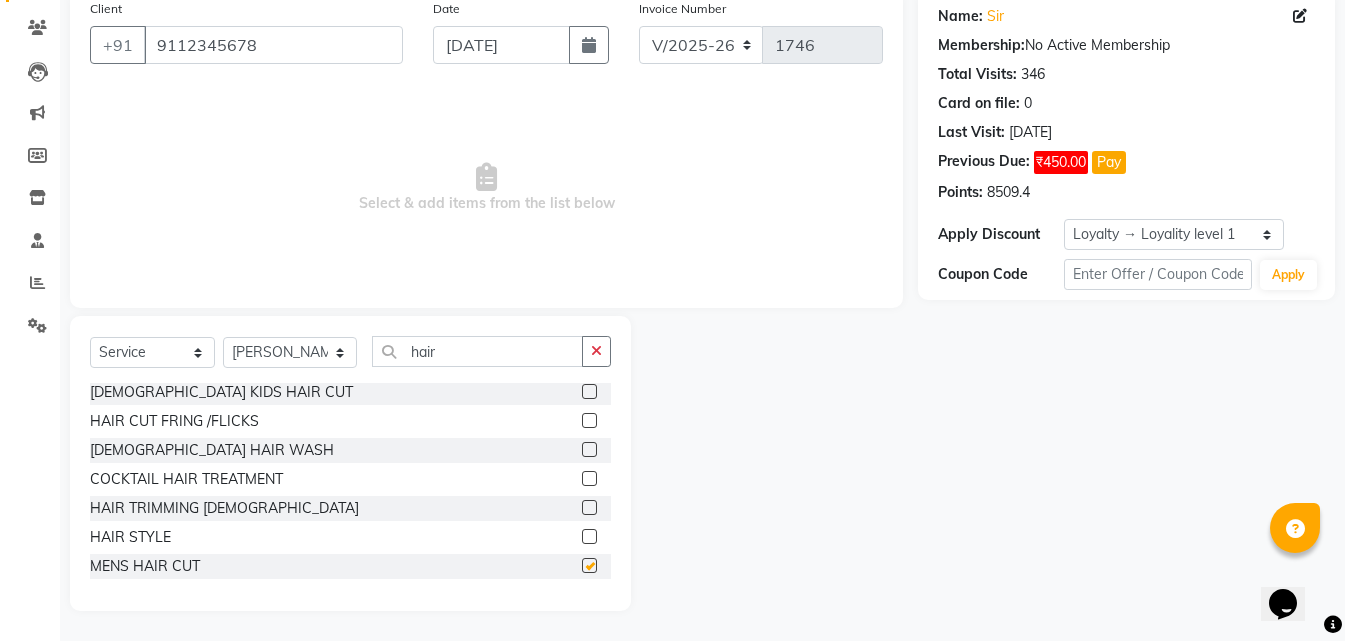 click 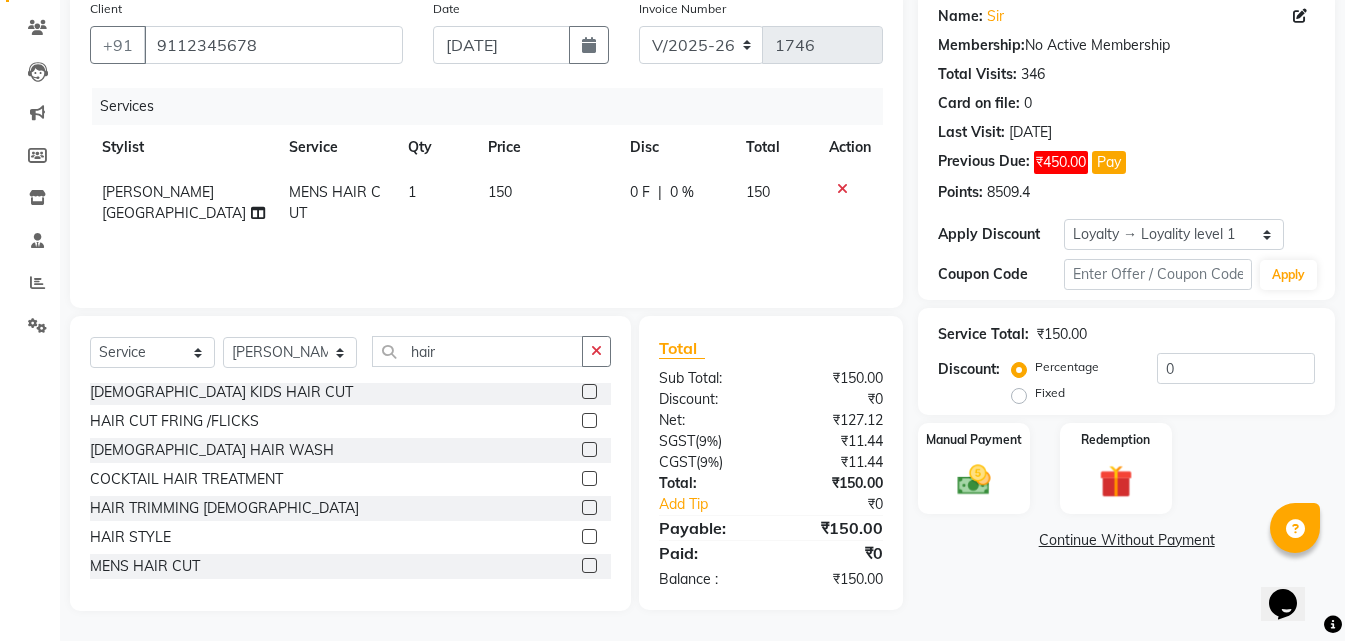 click 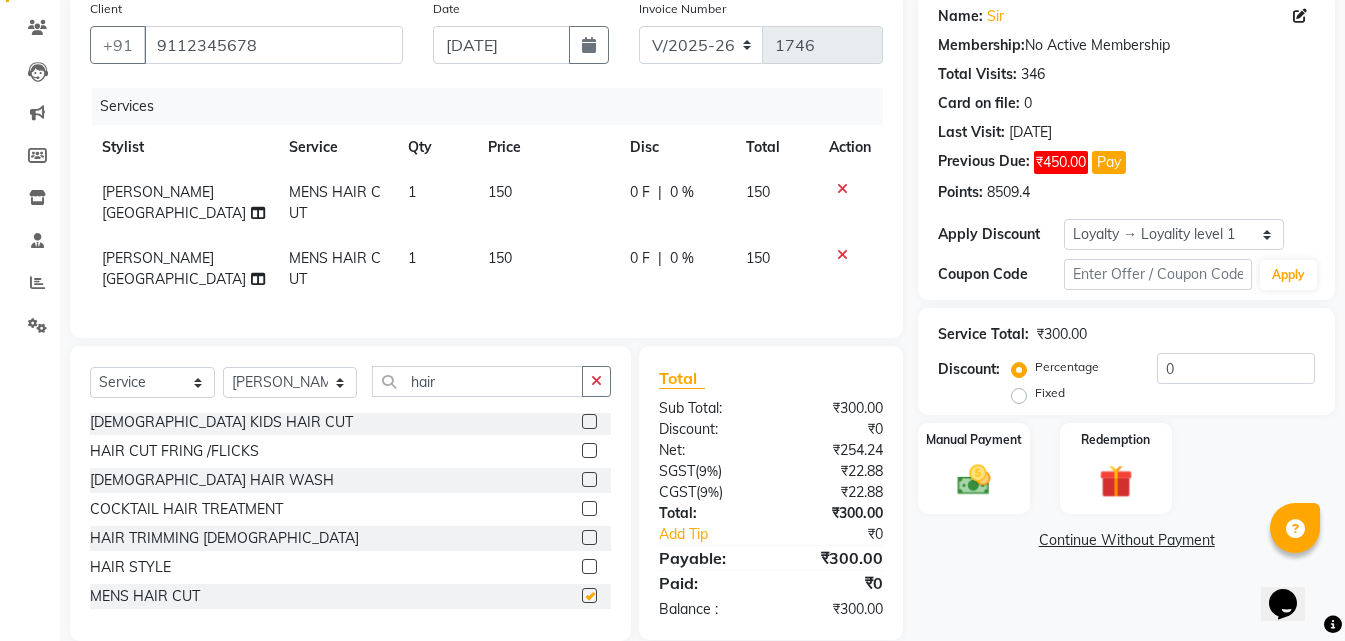 checkbox on "false" 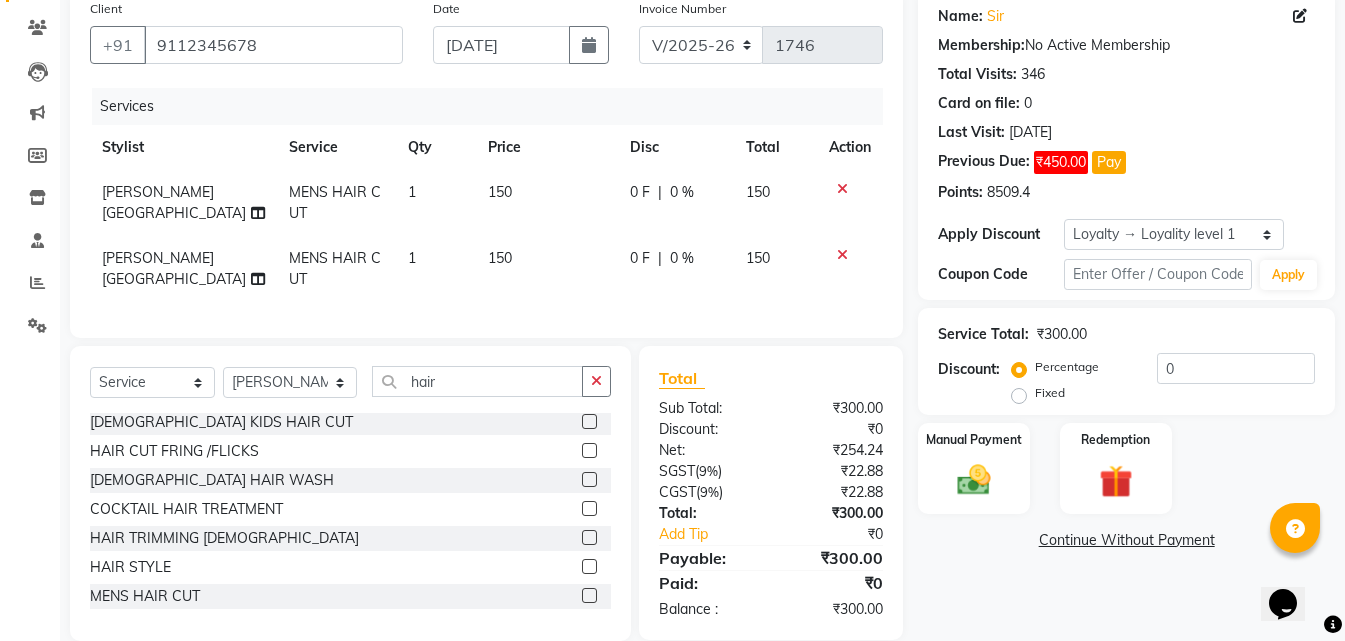 click 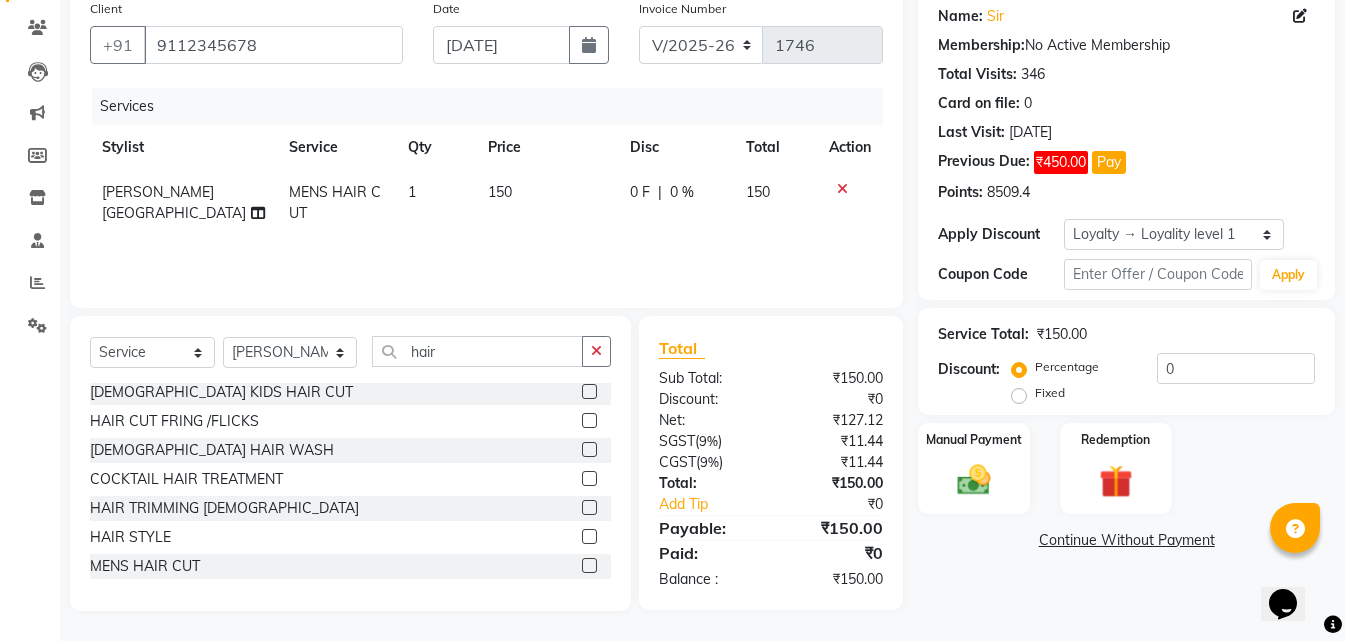 click on "150" 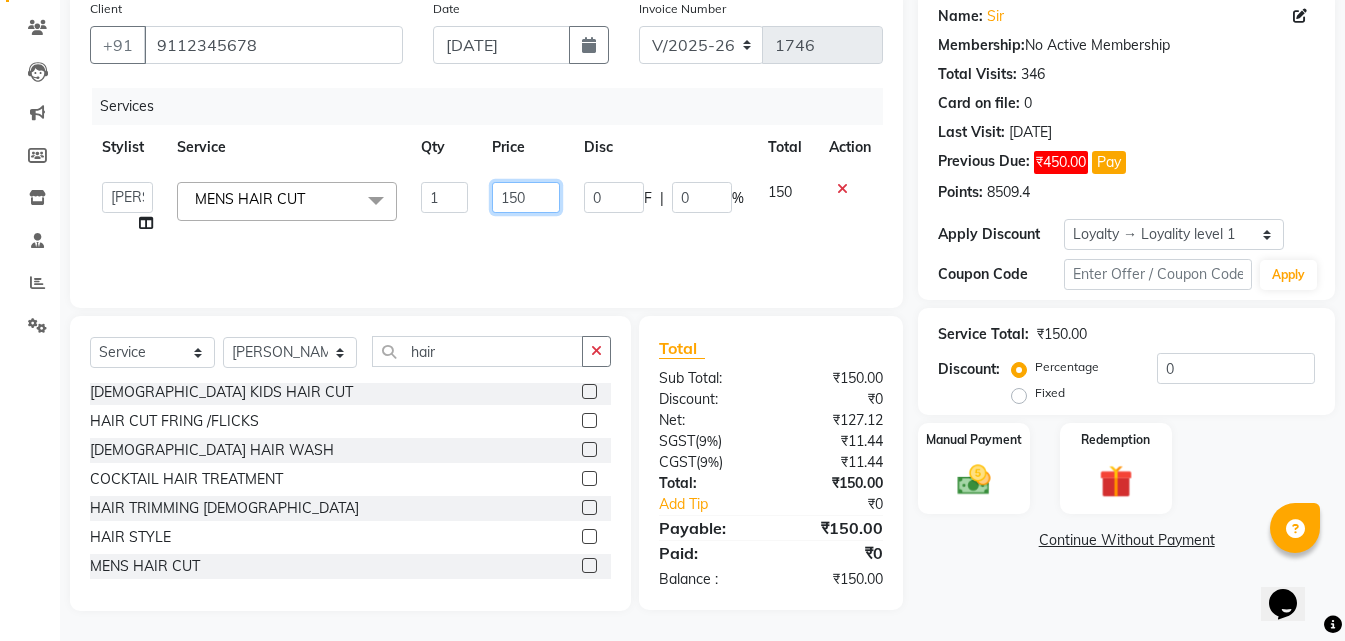 click on "150" 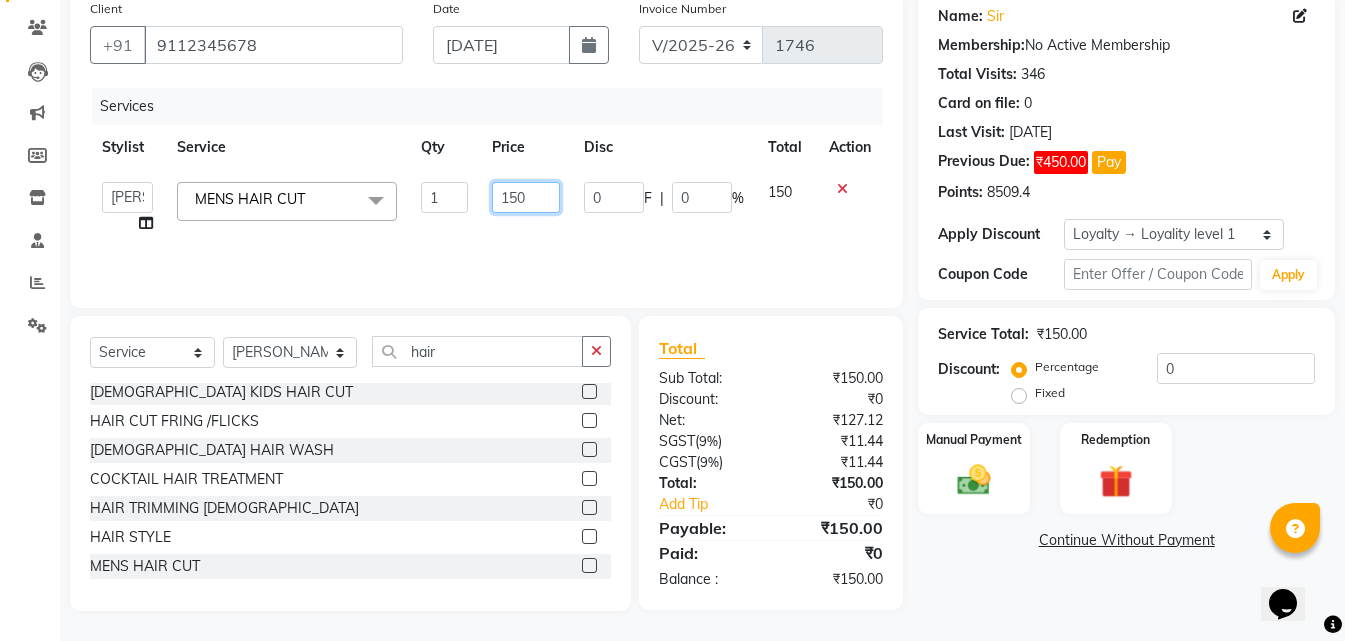 click on "150" 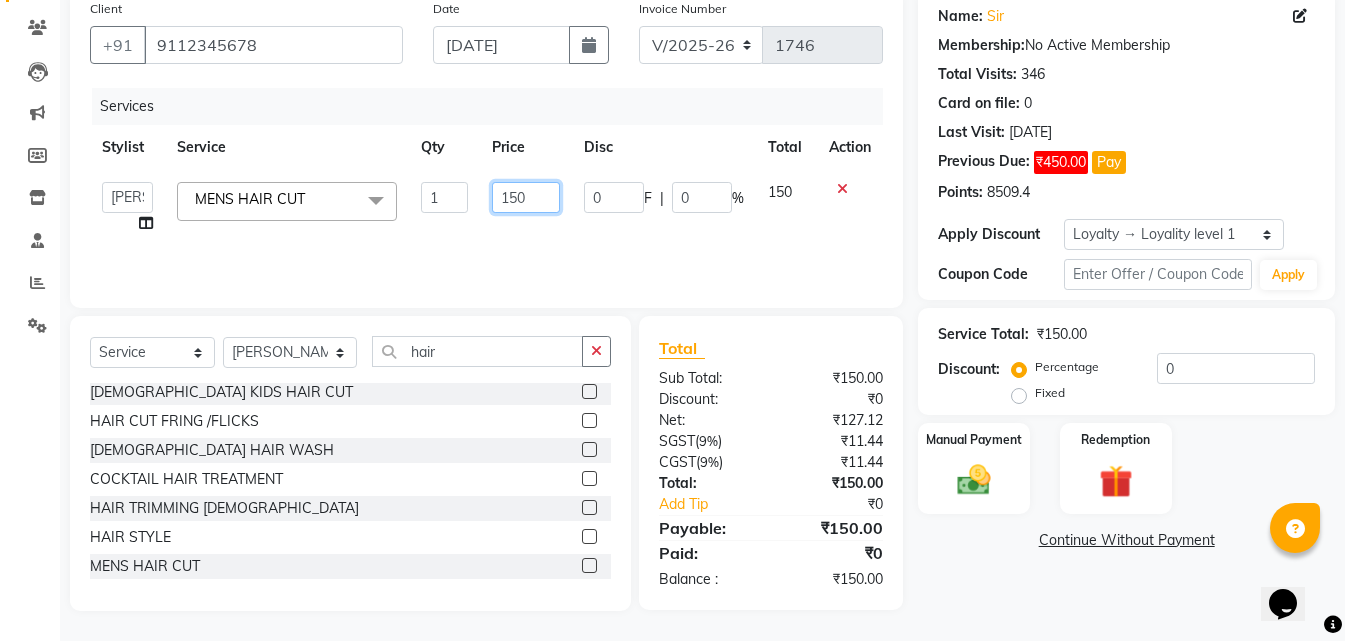 drag, startPoint x: 534, startPoint y: 199, endPoint x: 499, endPoint y: 204, distance: 35.35534 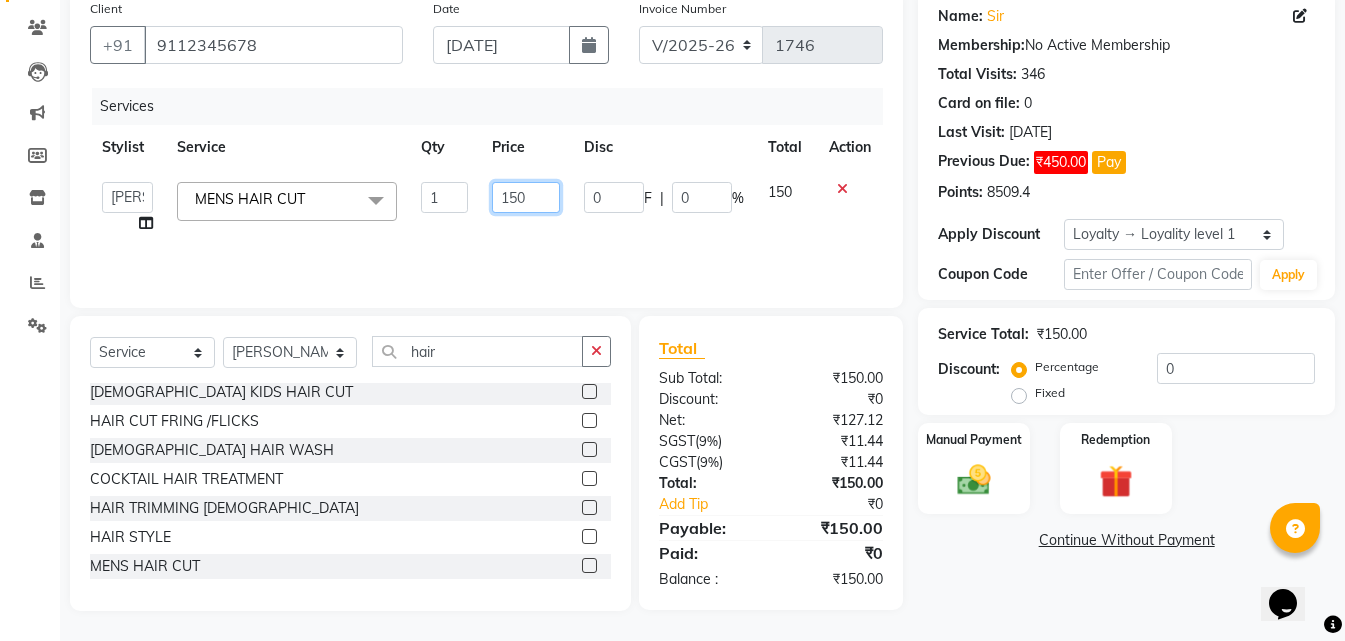 click on "150" 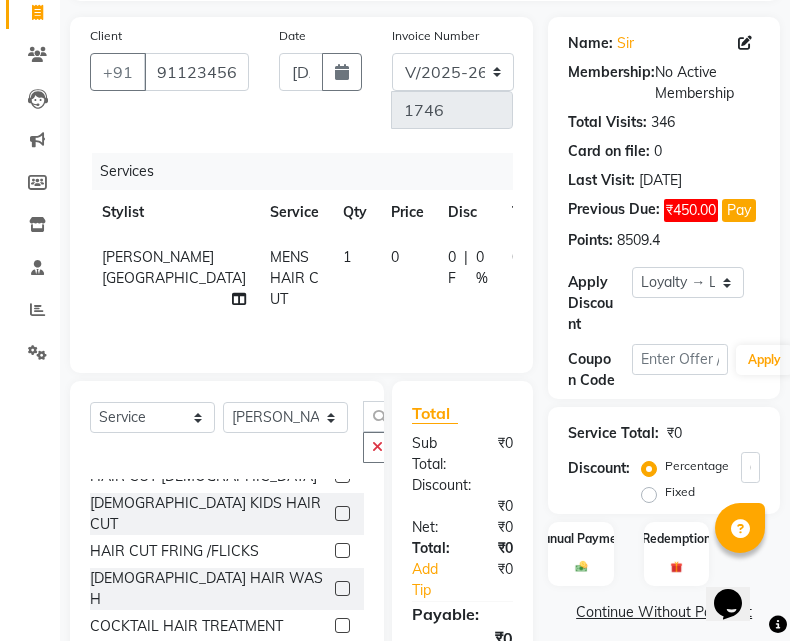 click on "Services" 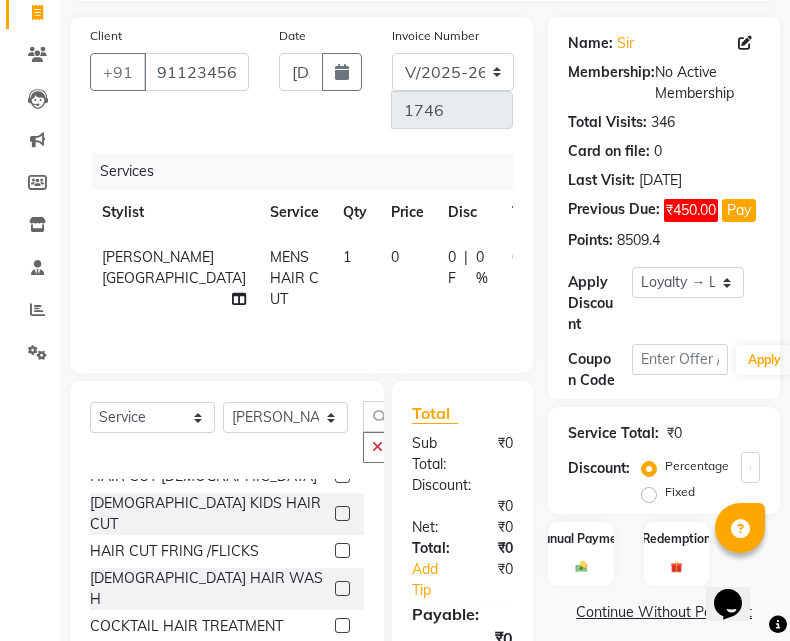 click on "Services" 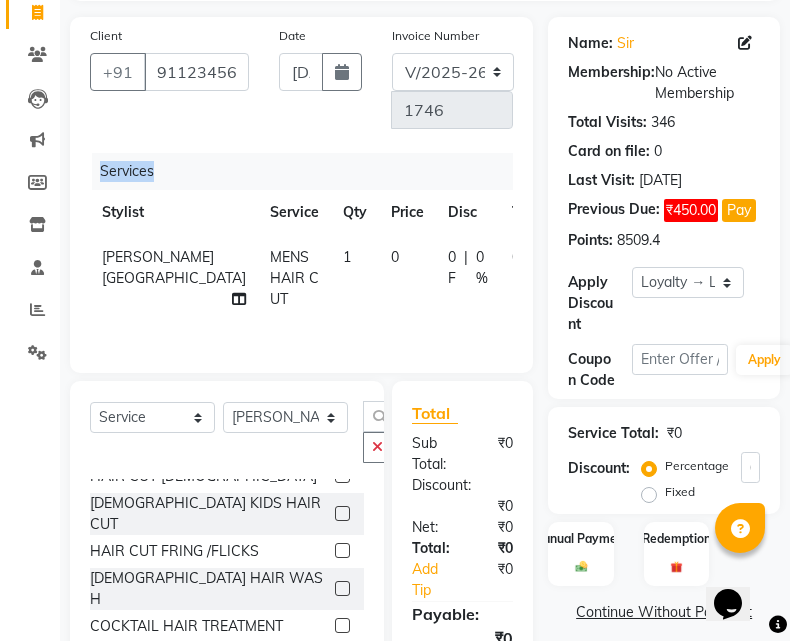 click on "Client [PHONE_NUMBER] Date [DATE] Invoice Number V/2025 V/[PHONE_NUMBER] Services Stylist Service Qty Price Disc Total Action [PERSON_NAME] MENS HAIR CUT  1 0 0 F | 0 % 0" 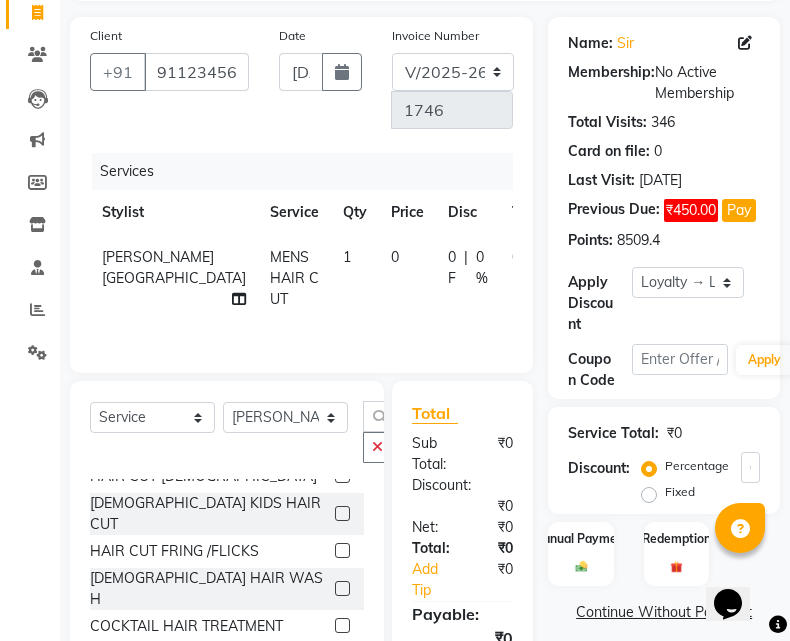 click on "Client [PHONE_NUMBER] Date [DATE] Invoice Number V/2025 V/[PHONE_NUMBER] Services Stylist Service Qty Price Disc Total Action [PERSON_NAME] MENS HAIR CUT  1 0 0 F | 0 % 0" 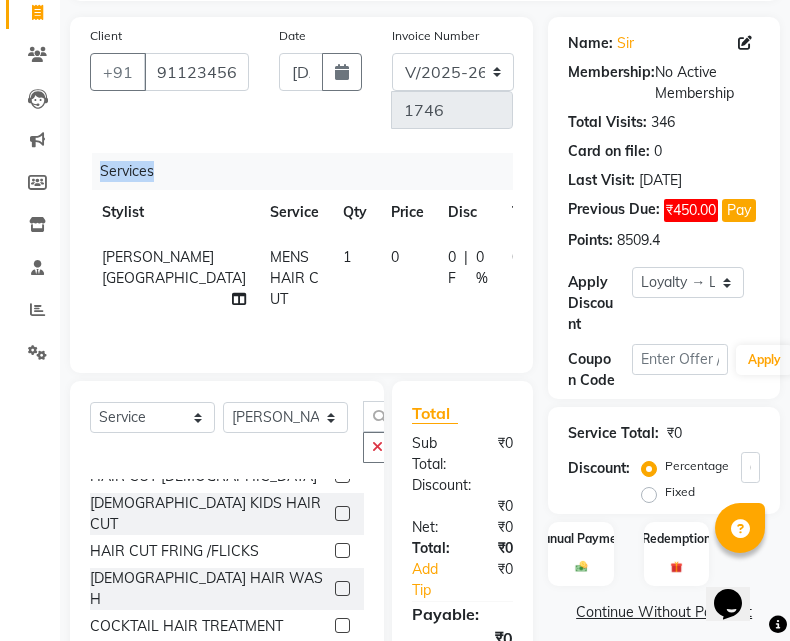 drag, startPoint x: 794, startPoint y: 229, endPoint x: 1339, endPoint y: 8, distance: 588.10376 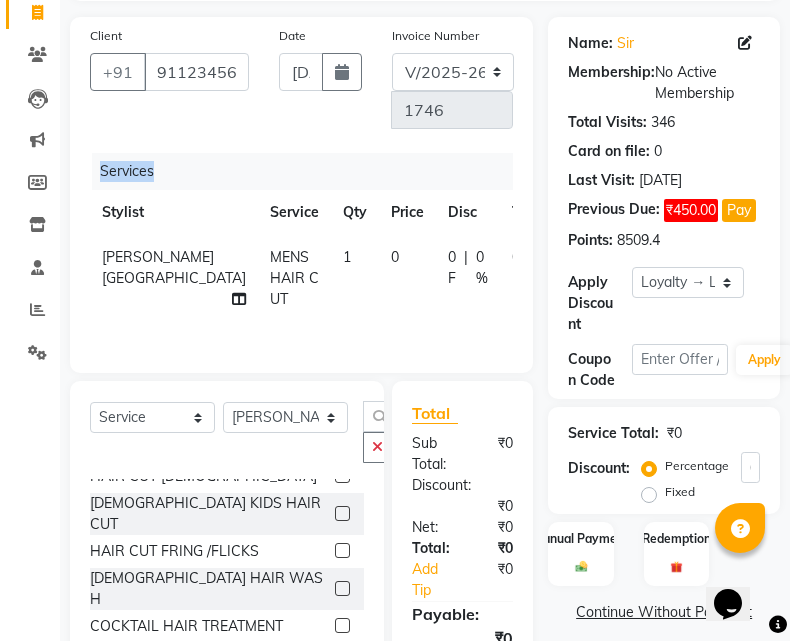 click on "Name: Sir  Membership:  No Active Membership  Total Visits:  346 Card on file:  0 Last Visit:   [DATE] Previous Due:  ₹450.00 Pay Points:   8509.4  Apply Discount Select  Loyalty → Loyality level 1  Coupon Code Apply Service Total:  ₹0  Discount:  Percentage   Fixed  0 Manual Payment Redemption  Continue Without Payment" 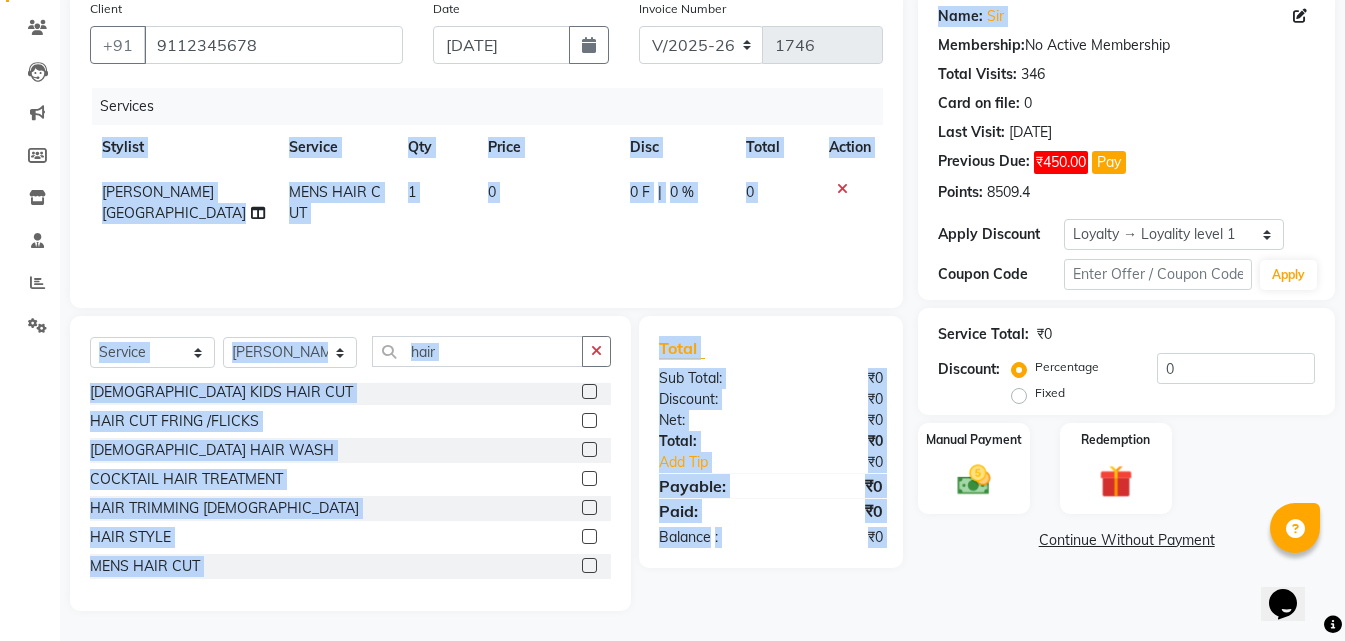 click on "Services Stylist Service Qty Price Disc Total Action [PERSON_NAME] MENS HAIR CUT  1 0 0 F | 0 % 0" 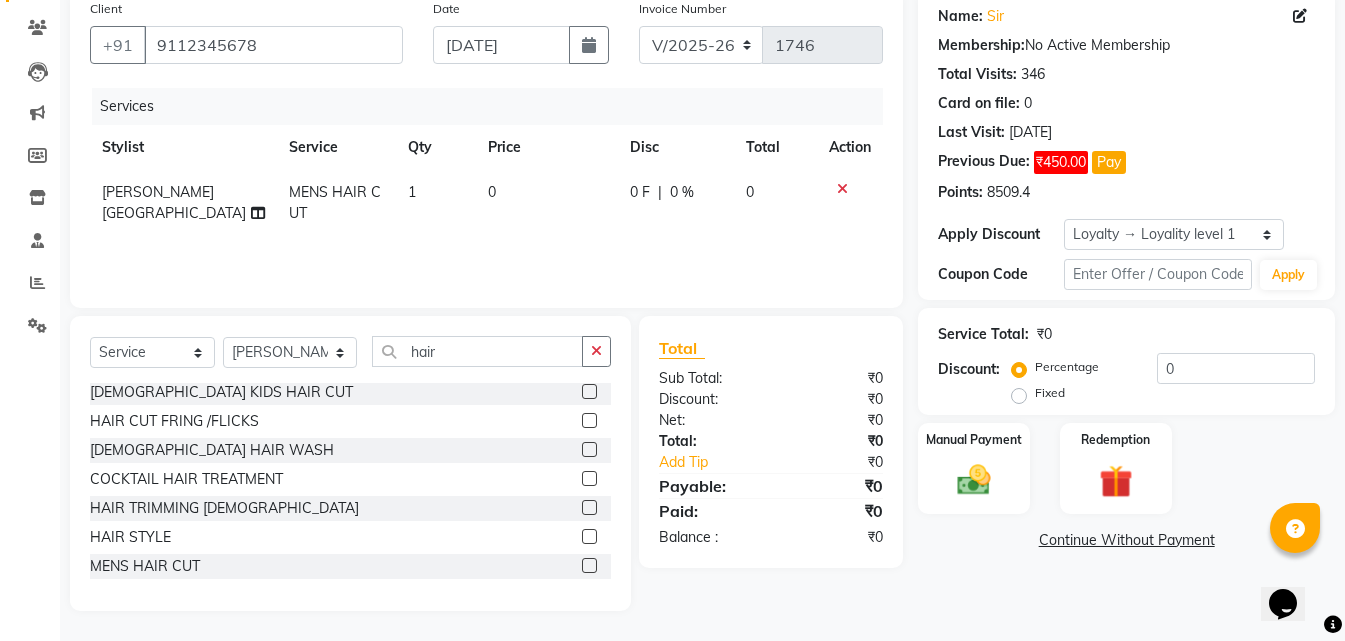 click on "0" 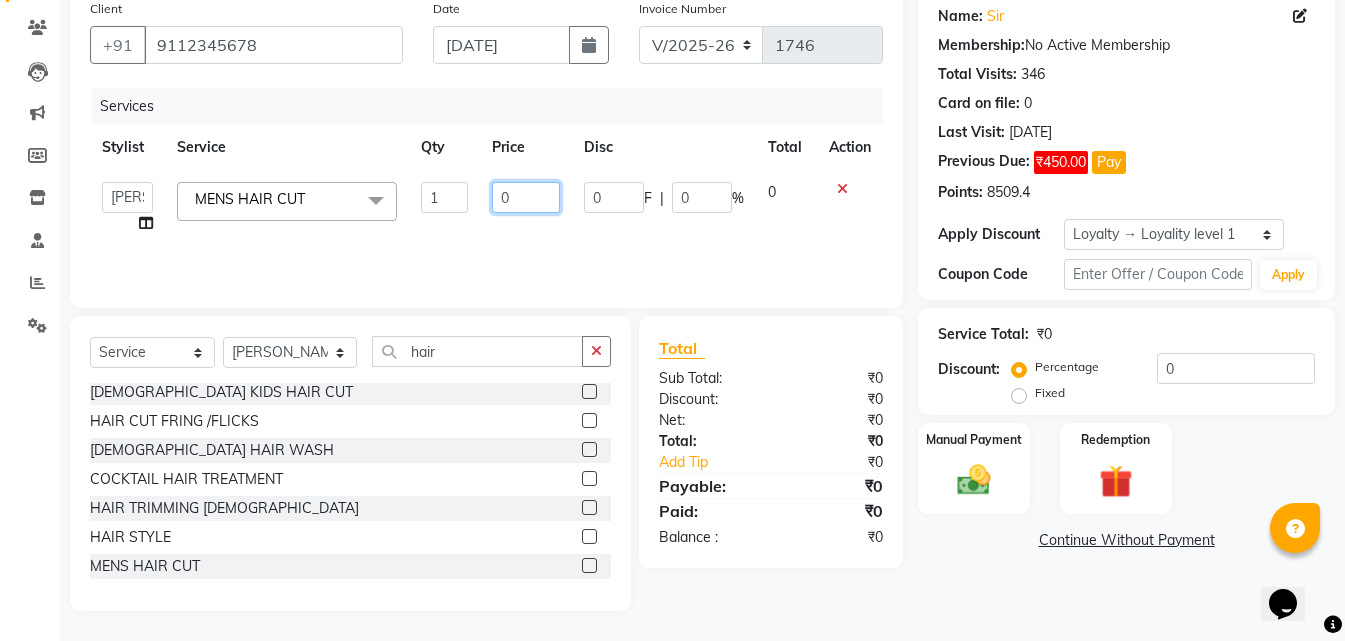 click on "0" 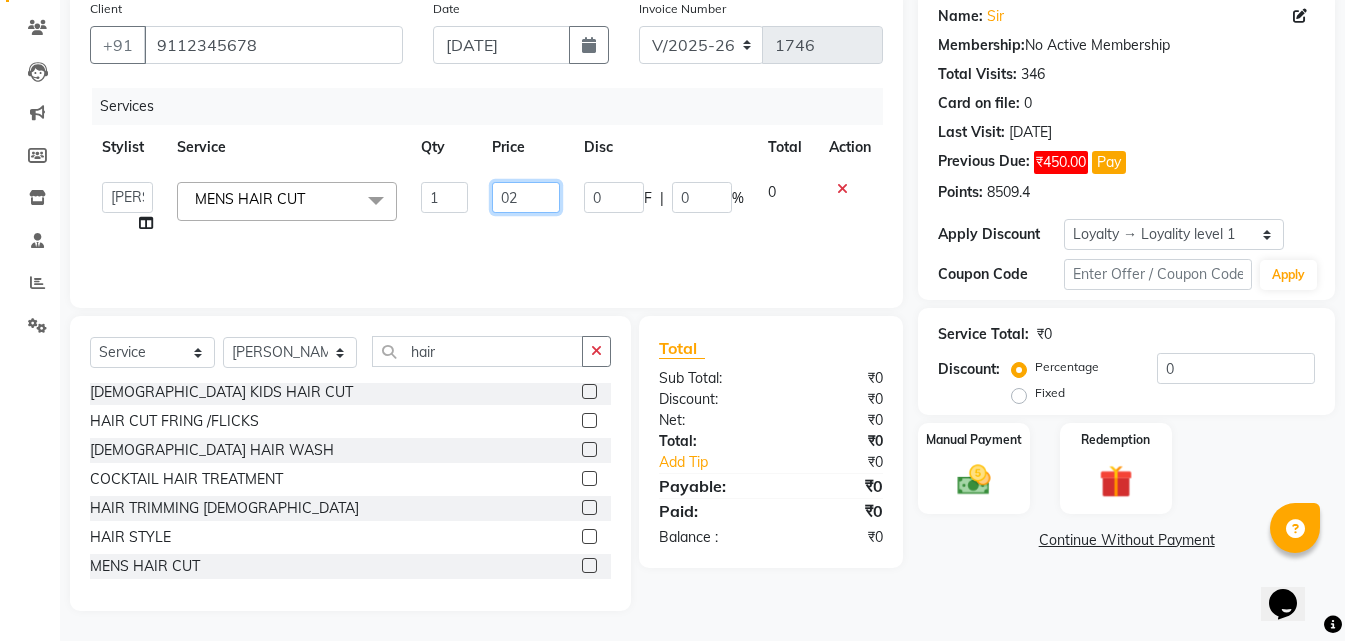 type on "0" 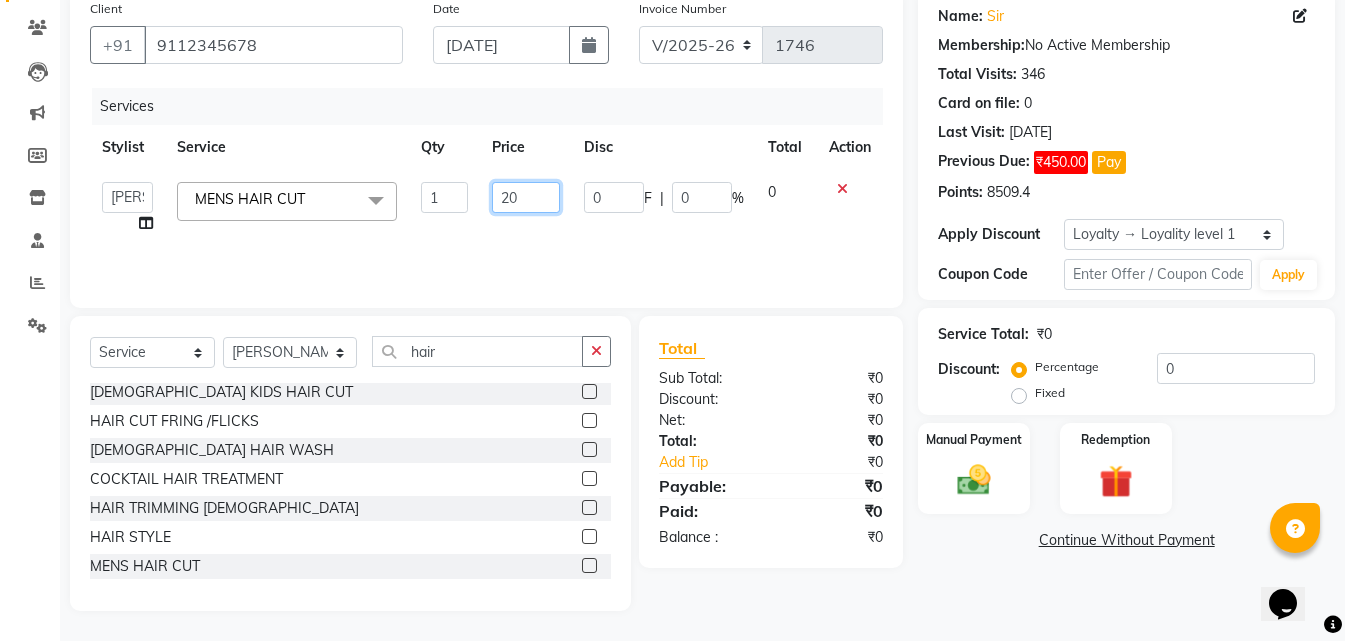 type on "200" 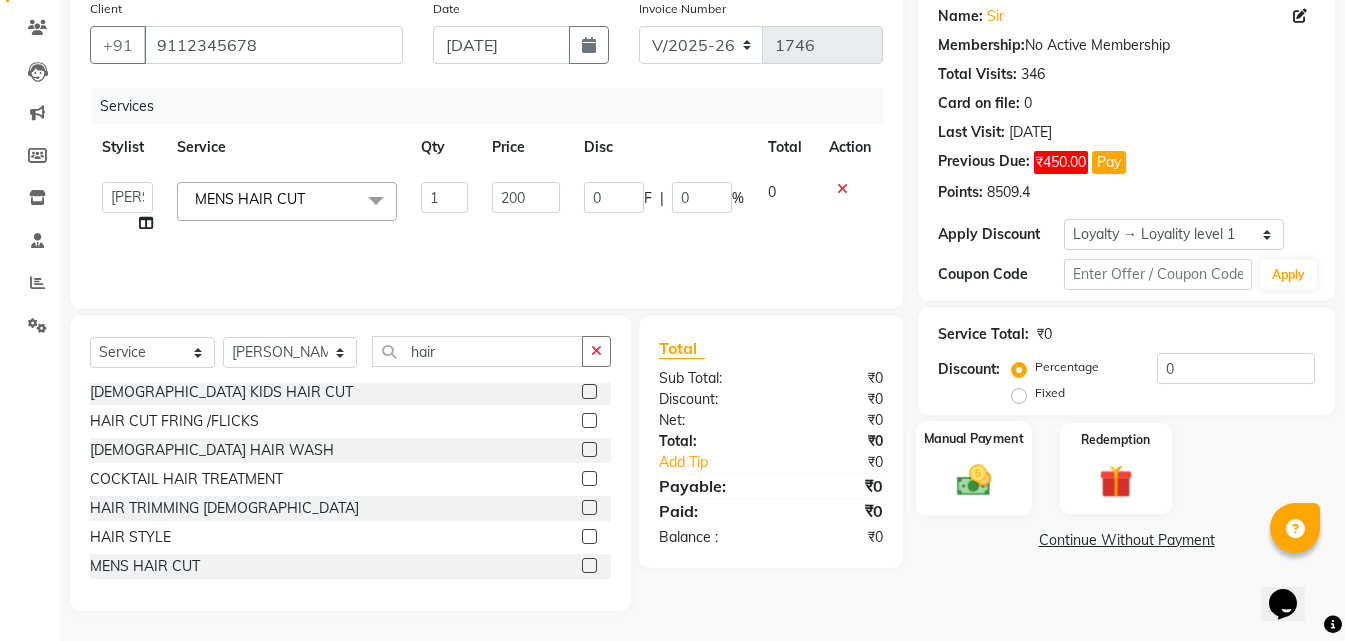 click 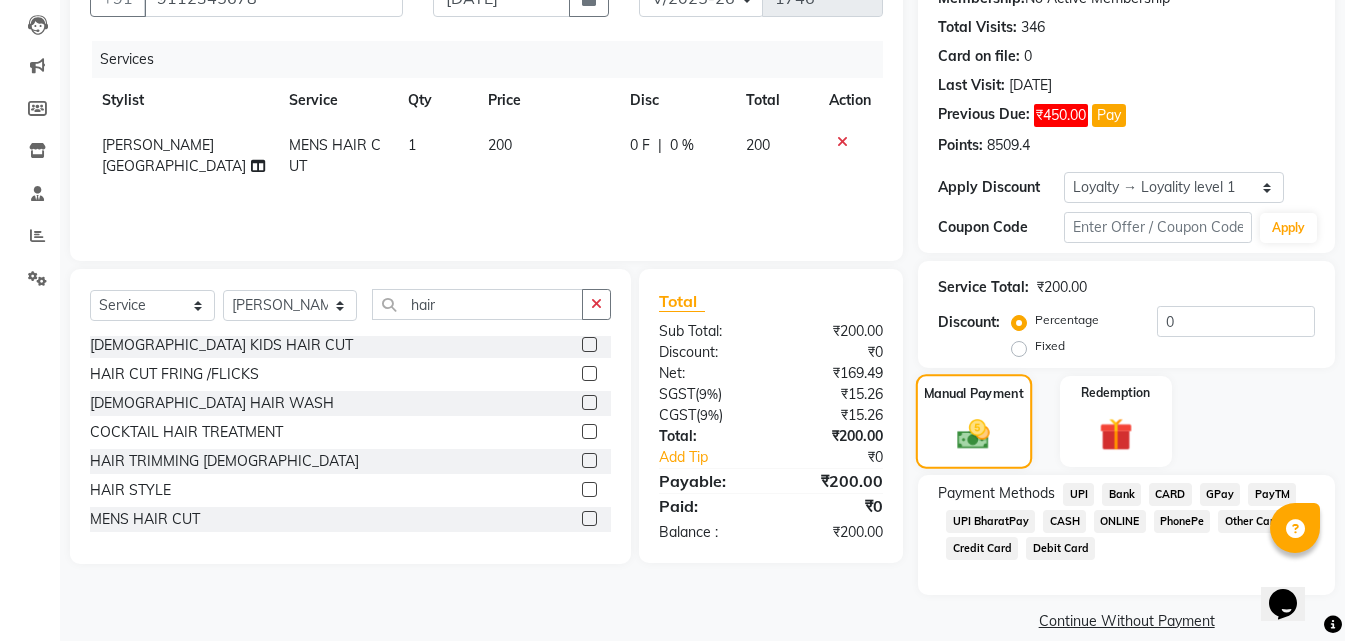 scroll, scrollTop: 232, scrollLeft: 0, axis: vertical 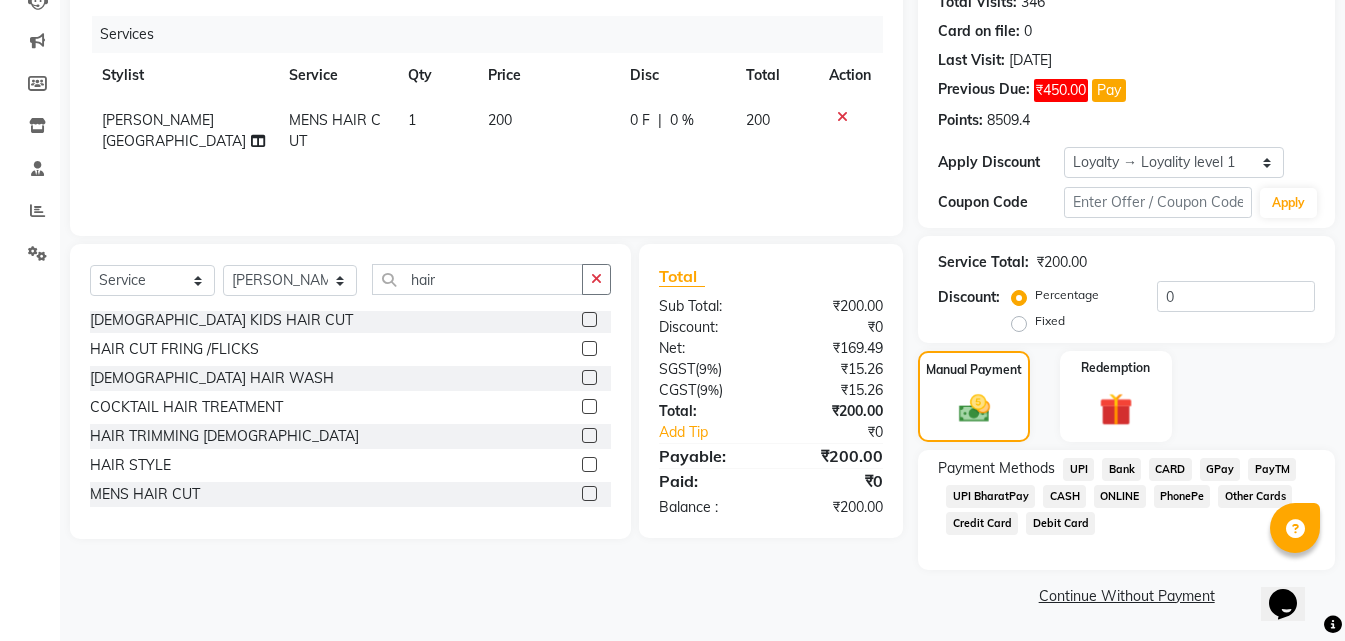 click on "ONLINE" 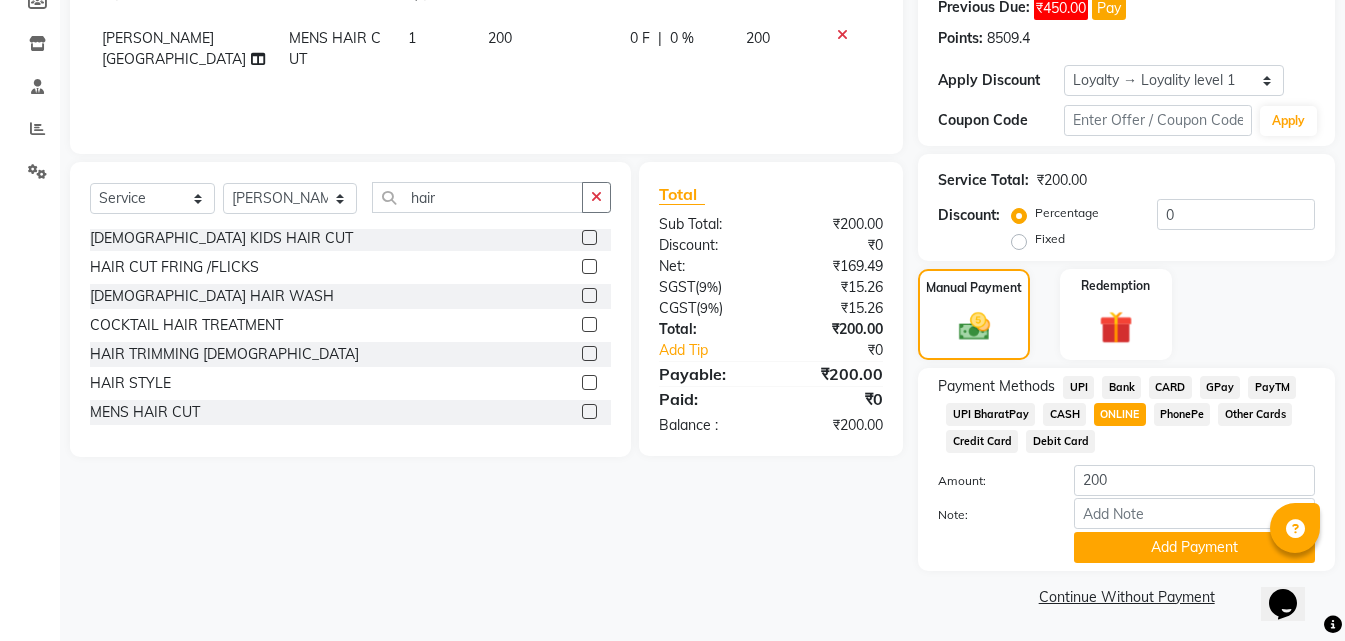 scroll, scrollTop: 315, scrollLeft: 0, axis: vertical 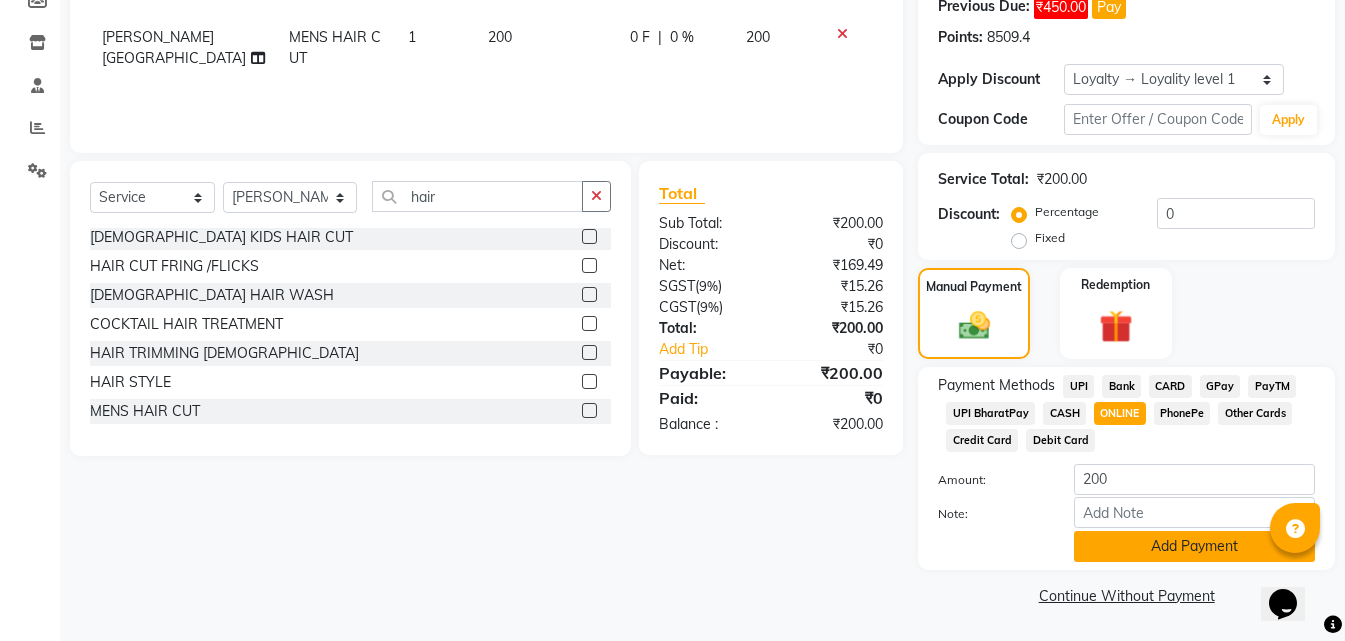 click on "Add Payment" 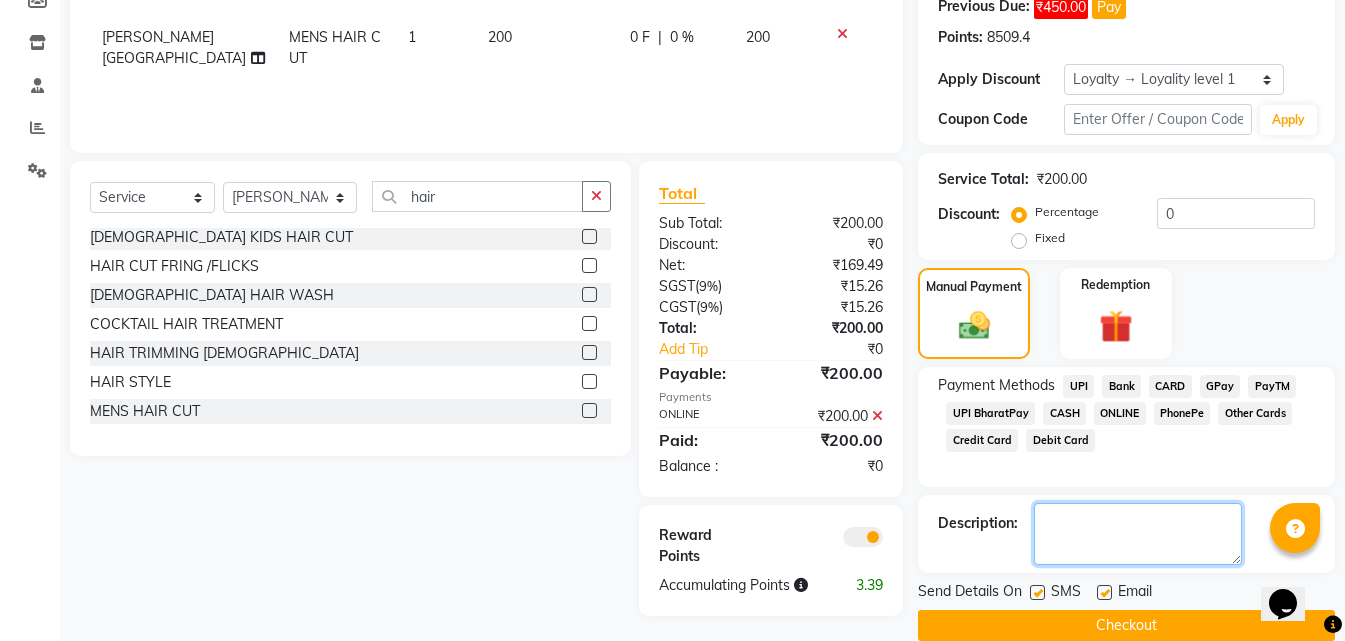 click 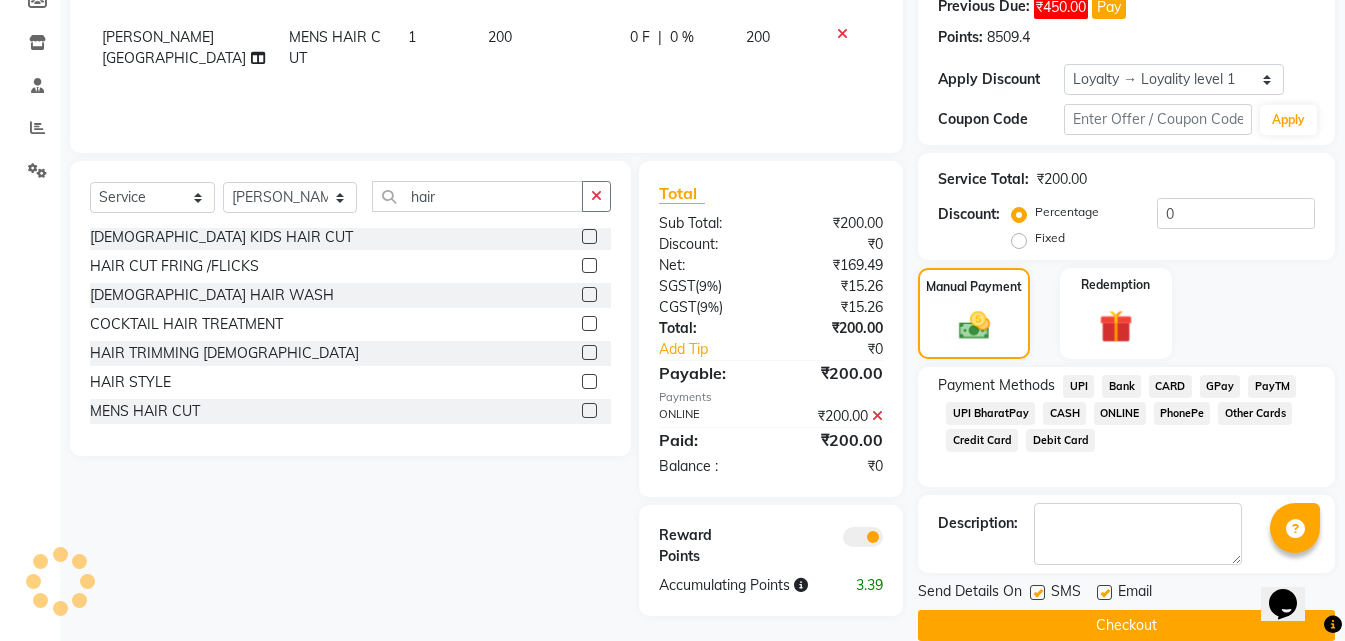 click on "Checkout" 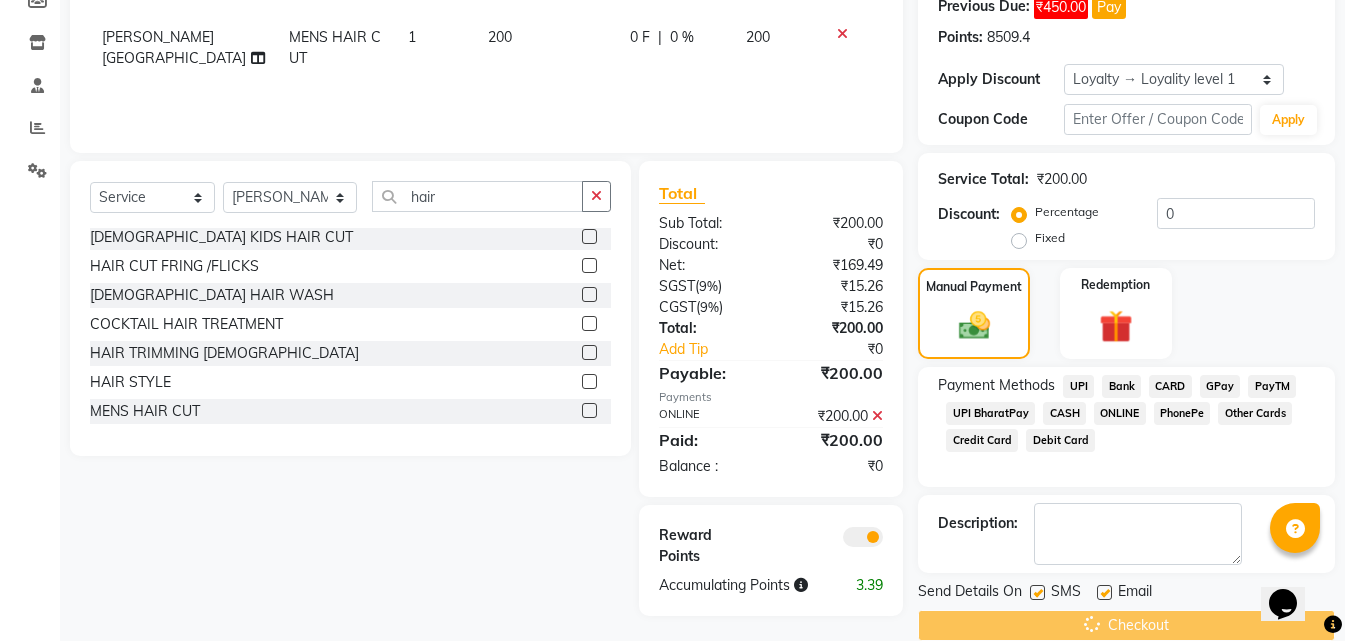 click on "Checkout" 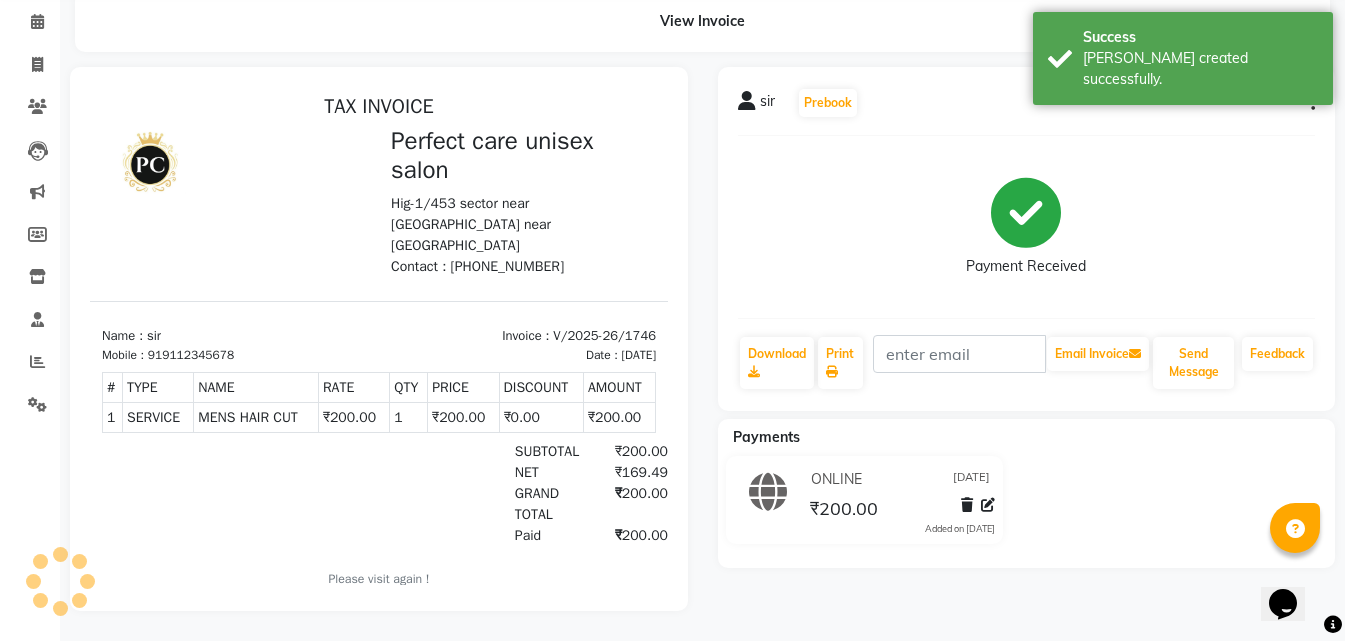 scroll, scrollTop: 0, scrollLeft: 0, axis: both 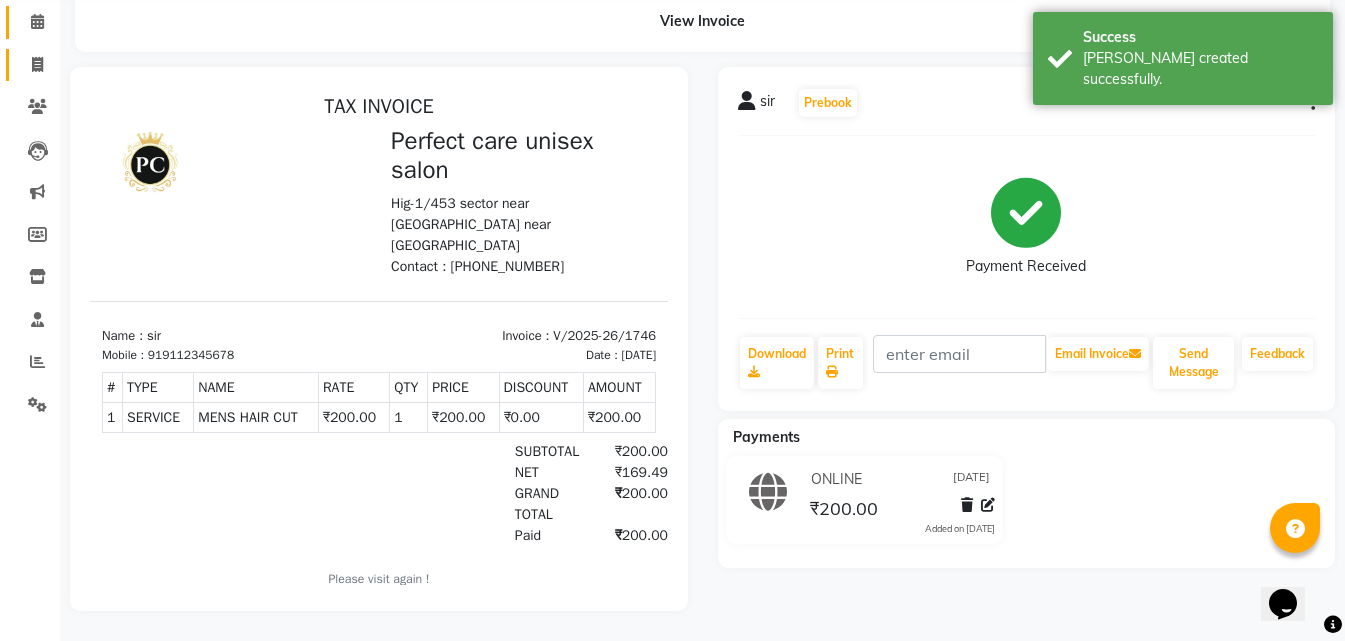 click on "Calendar  Invoice  Clients  Leads   Marketing  Members  Inventory  Staff  Reports  Settings Completed InProgress Upcoming Dropped Tentative Check-In Confirm Bookings Generate Report Segments Page Builder" 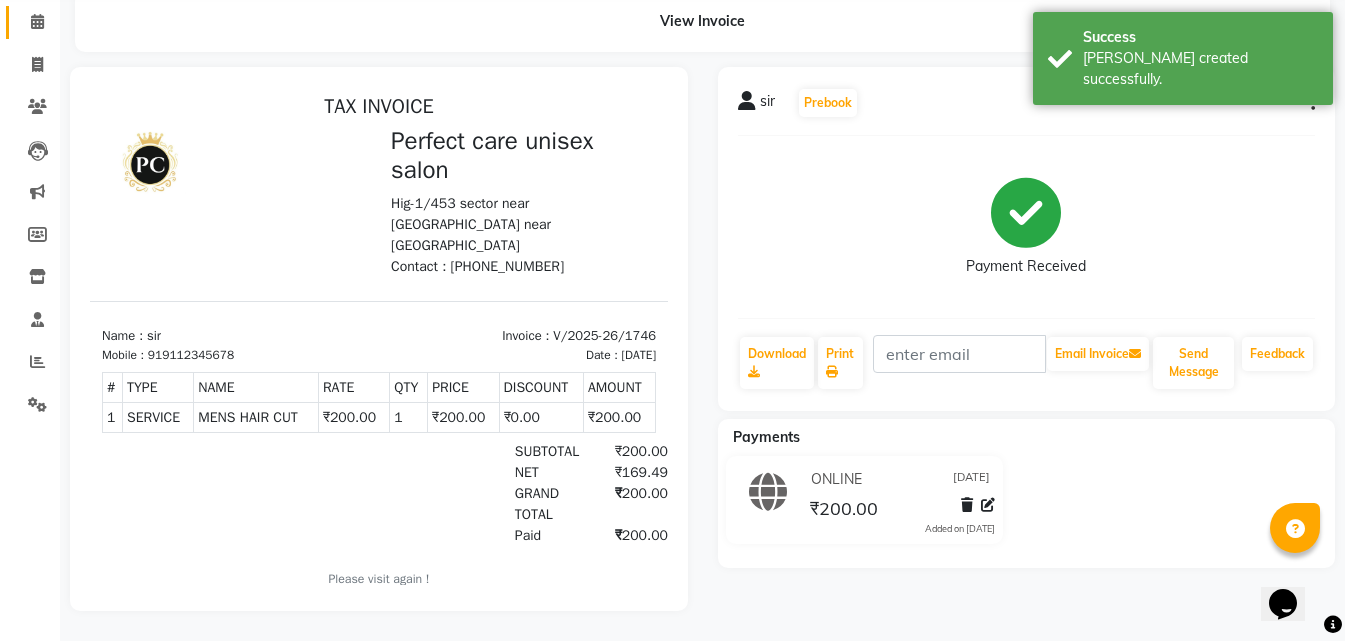 click on "Calendar" 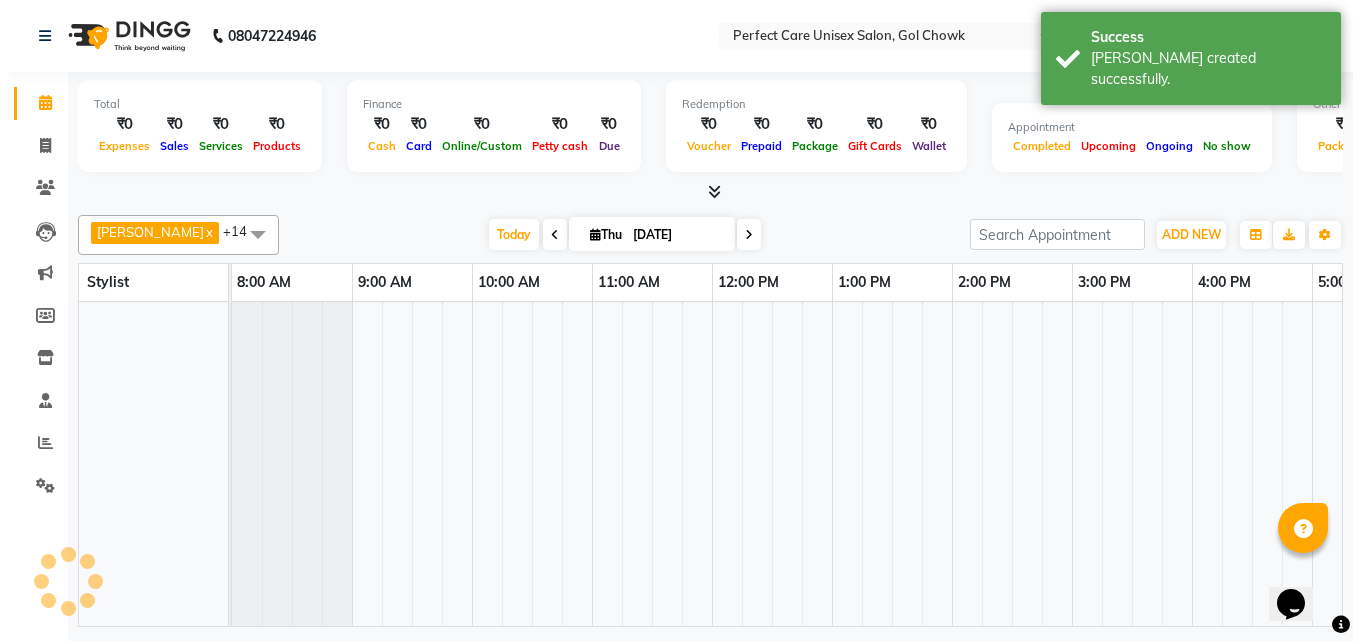 scroll, scrollTop: 0, scrollLeft: 0, axis: both 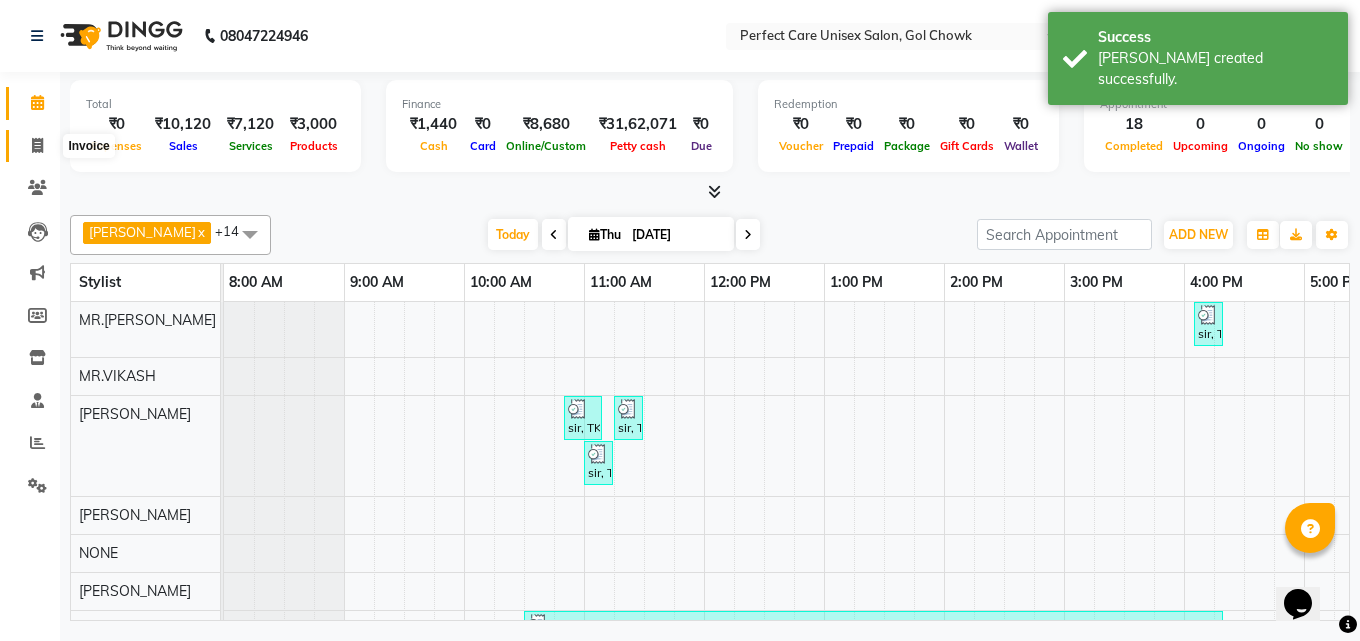 click 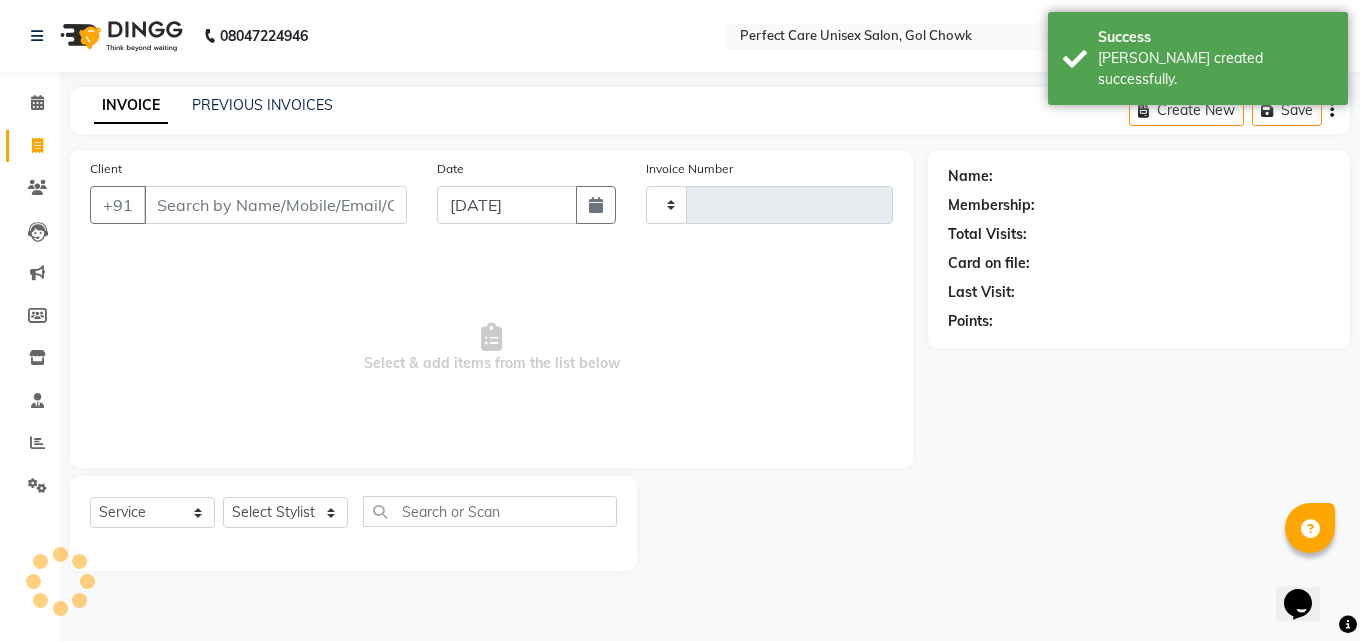 type on "1747" 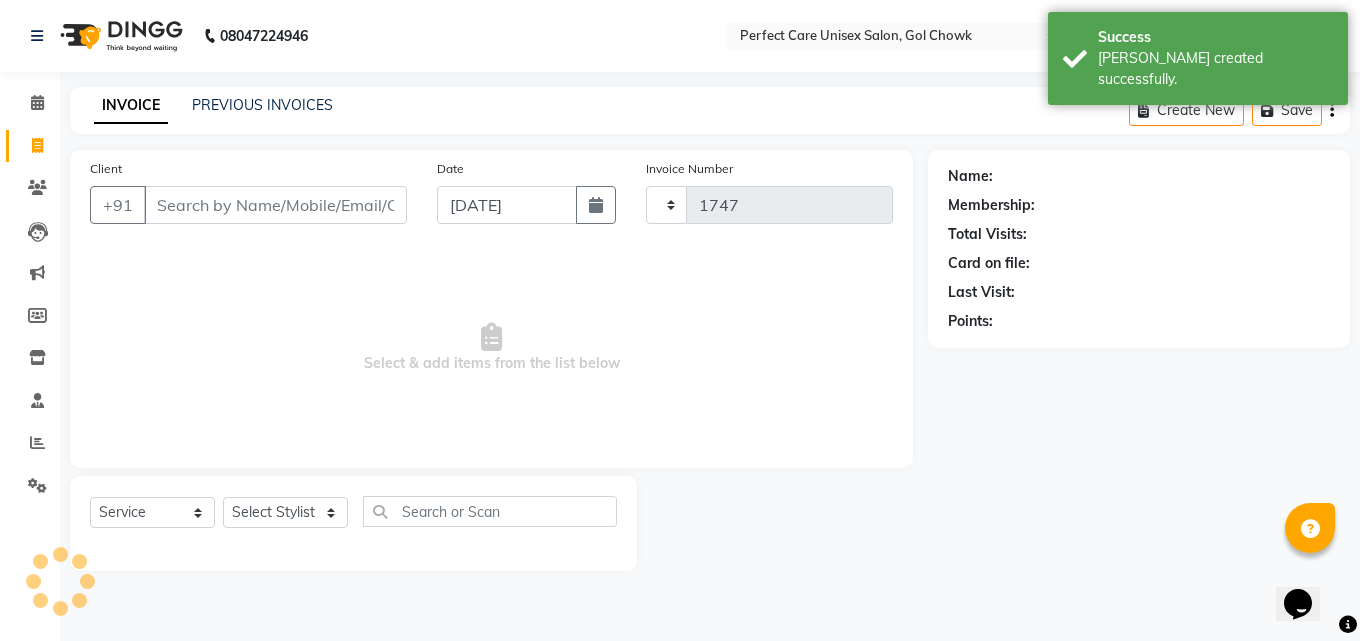 select on "4751" 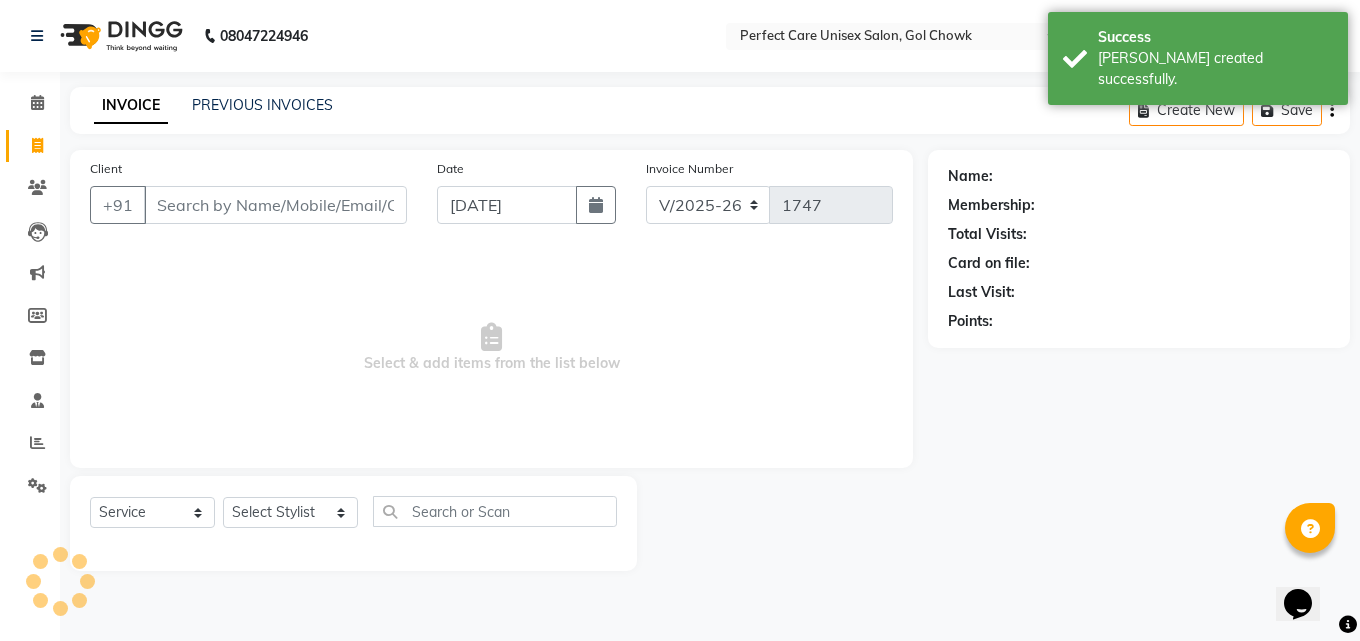 click on "Client" at bounding box center [275, 205] 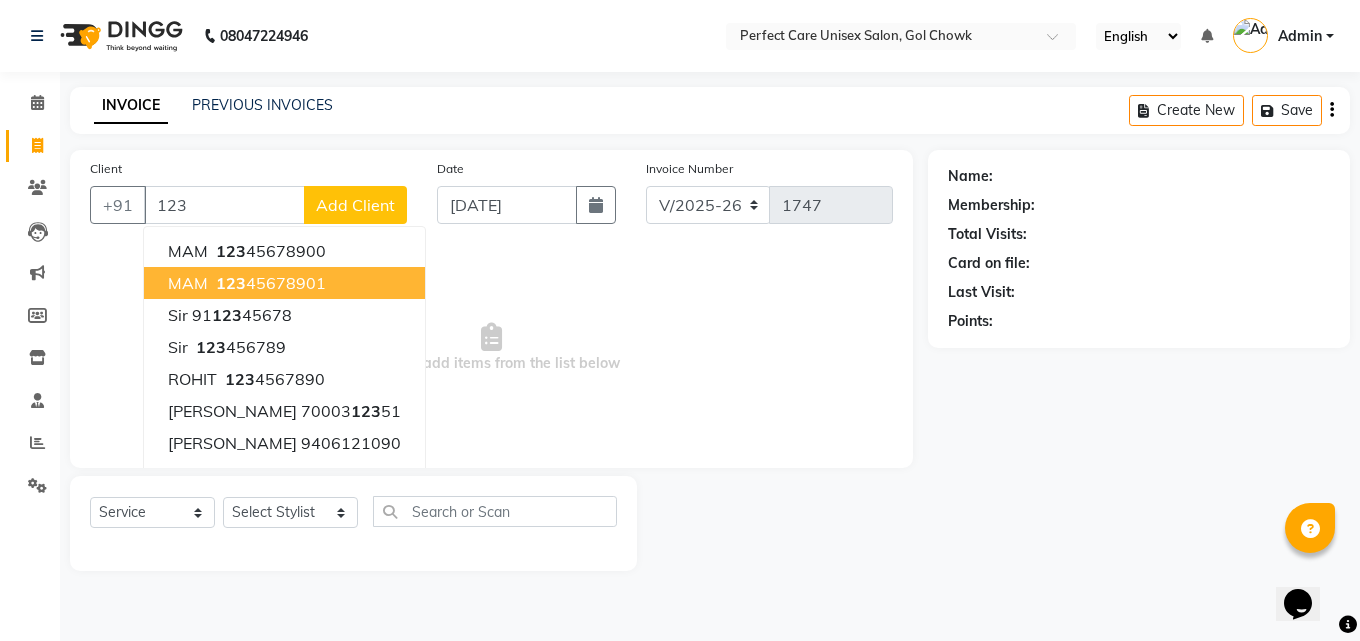 click on "123" at bounding box center (231, 283) 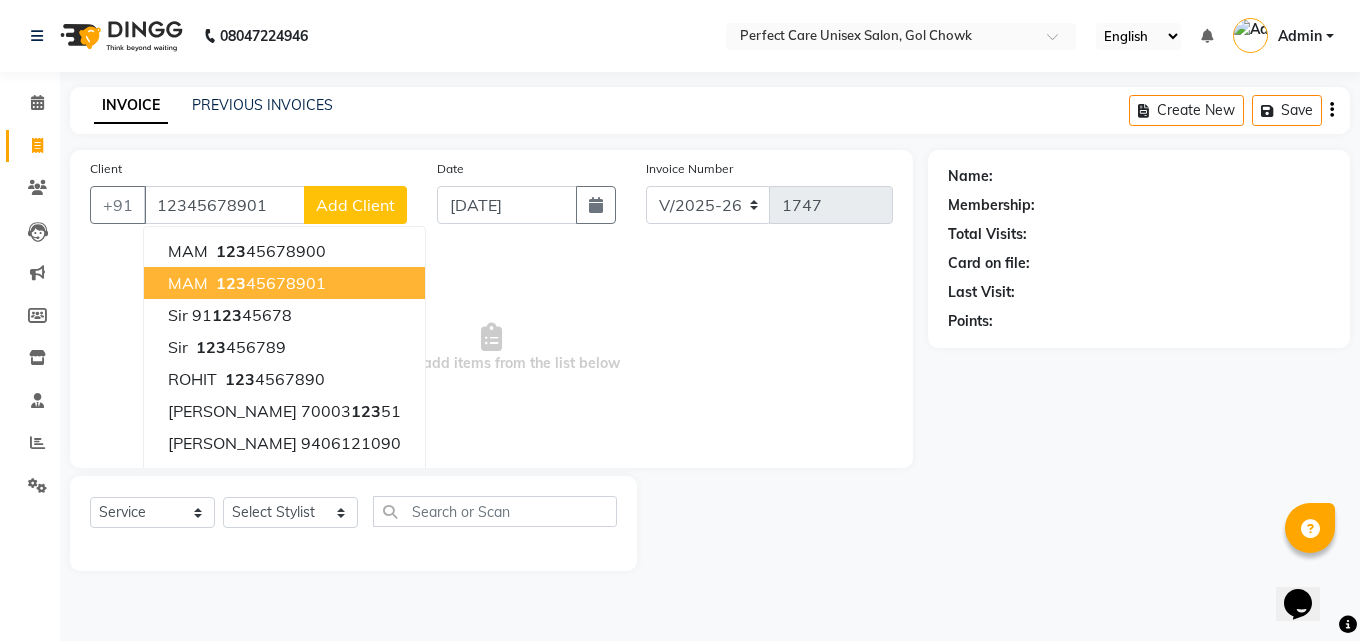 type on "12345678901" 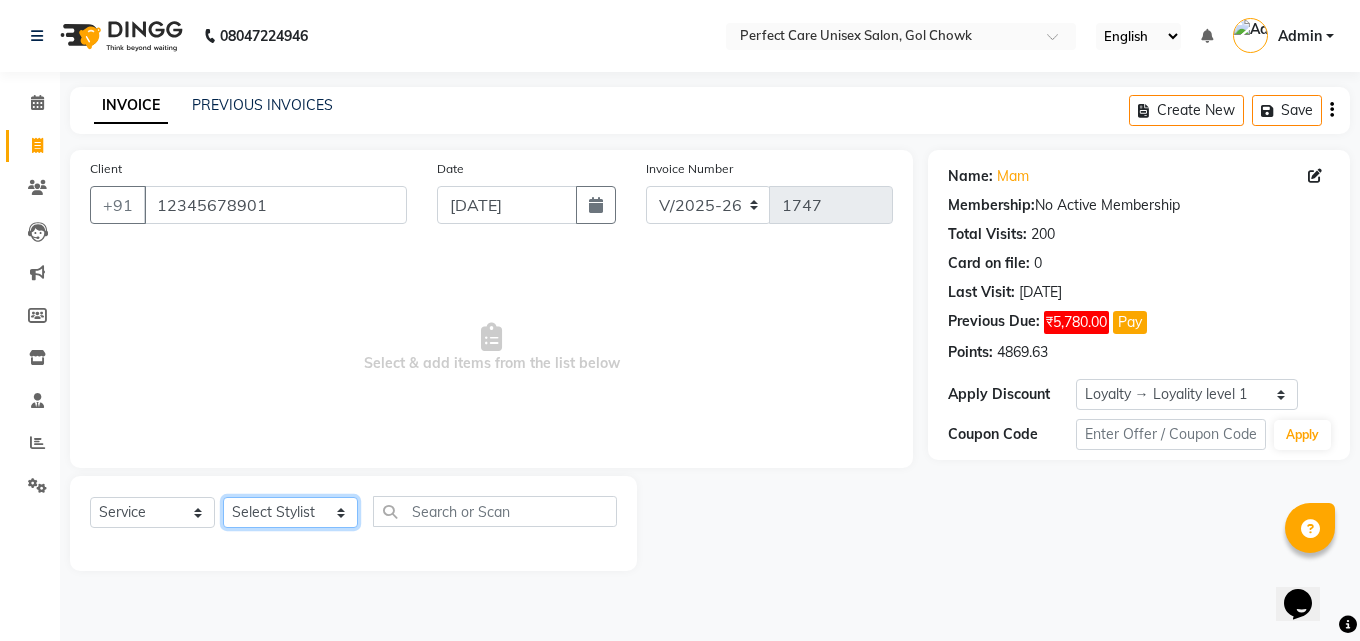 click on "Select Stylist [PERSON_NAME] MISS [PERSON_NAME] MISS [PERSON_NAME]  MISS [PERSON_NAME] [PERSON_NAME] MISS.[PERSON_NAME] MISS.[PERSON_NAME]  MISS [PERSON_NAME]  MISS. USHA [PERSON_NAME] [PERSON_NAME] MR.[PERSON_NAME] MR. [PERSON_NAME]  MR [PERSON_NAME] MR. AVINASH [PERSON_NAME] [PERSON_NAME] [PERSON_NAME] [PERSON_NAME] [PERSON_NAME] MR.[PERSON_NAME] [PERSON_NAME] MR.[PERSON_NAME] [PERSON_NAME] NONE rashmi" 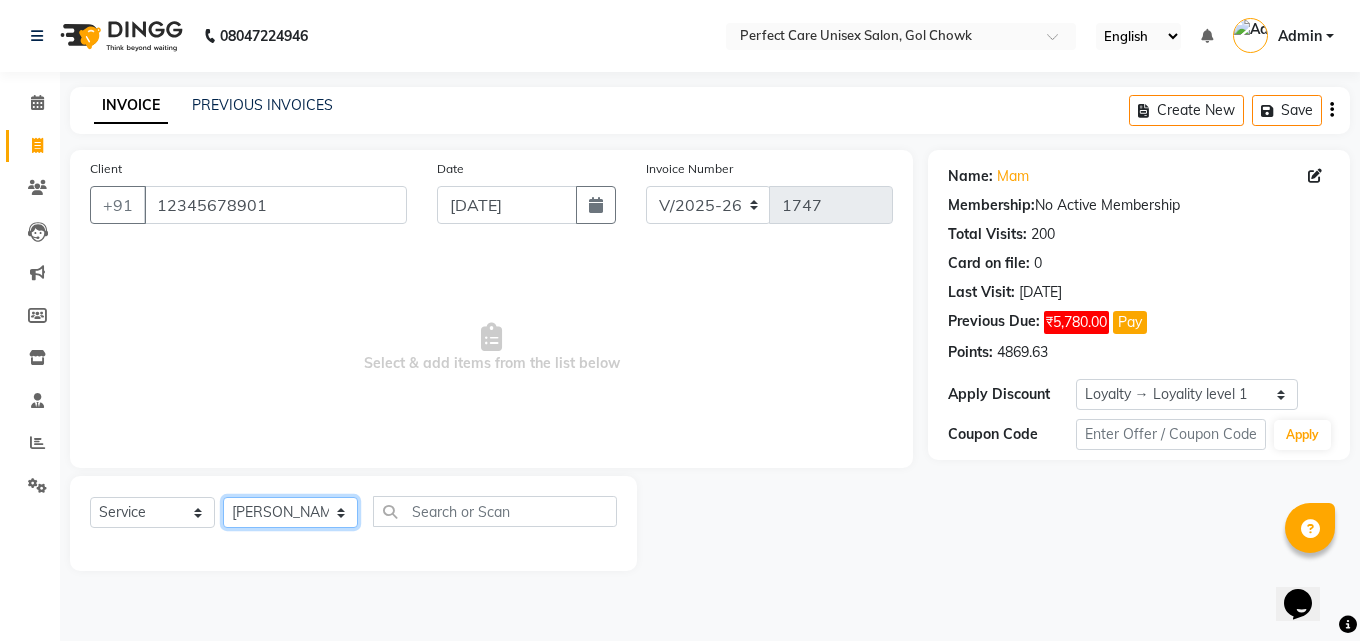 click on "Select Stylist [PERSON_NAME] MISS [PERSON_NAME] MISS [PERSON_NAME]  MISS [PERSON_NAME] [PERSON_NAME] MISS.[PERSON_NAME] MISS.[PERSON_NAME]  MISS [PERSON_NAME]  MISS. USHA [PERSON_NAME] [PERSON_NAME] MR.[PERSON_NAME] MR. [PERSON_NAME]  MR [PERSON_NAME] MR. AVINASH [PERSON_NAME] [PERSON_NAME] [PERSON_NAME] [PERSON_NAME] [PERSON_NAME] MR.[PERSON_NAME] [PERSON_NAME] MR.[PERSON_NAME] [PERSON_NAME] NONE rashmi" 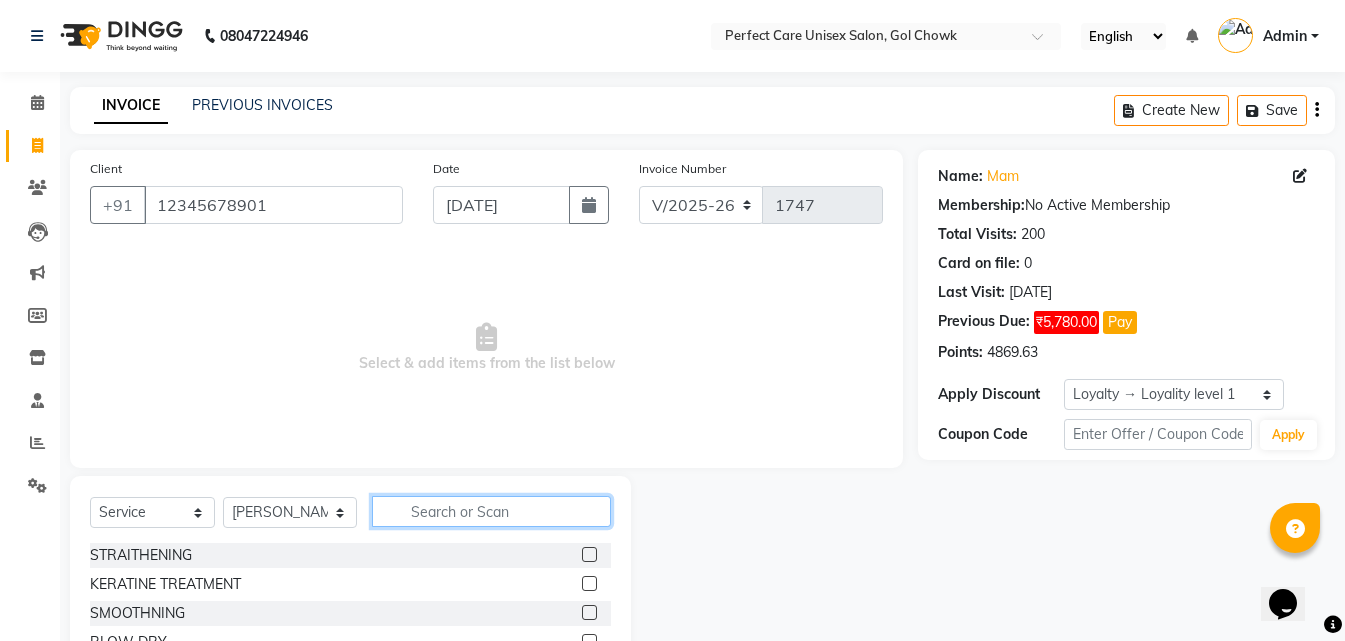 click 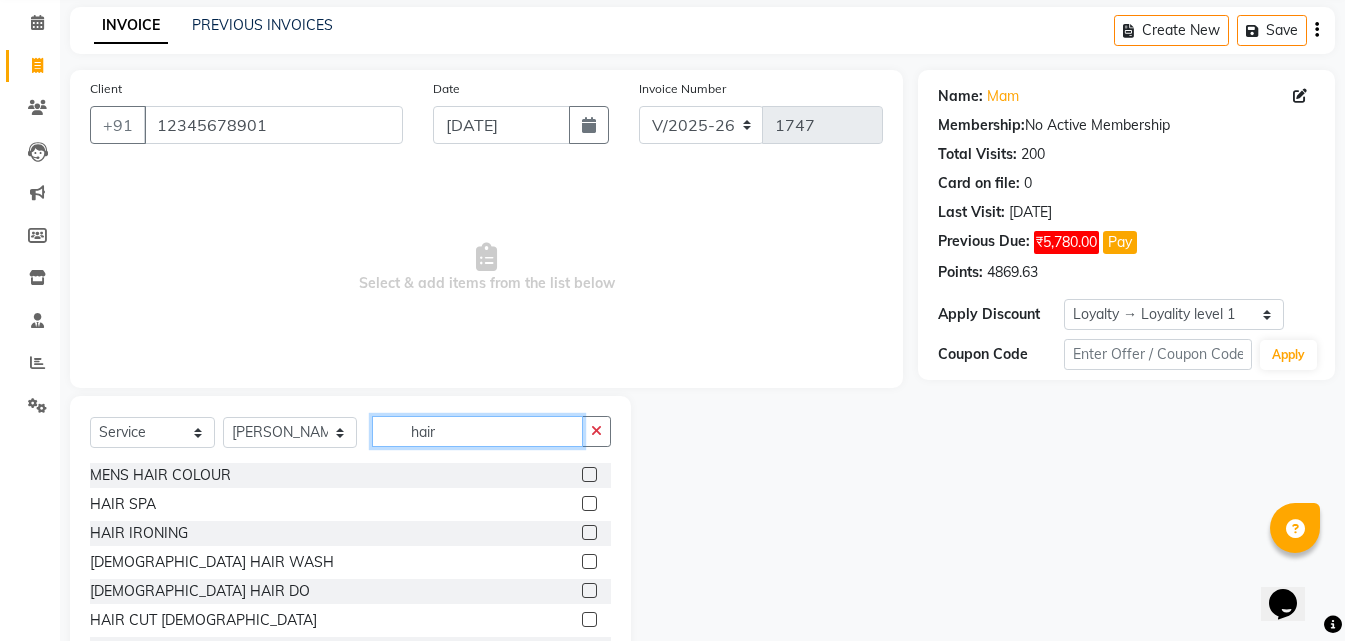 scroll, scrollTop: 160, scrollLeft: 0, axis: vertical 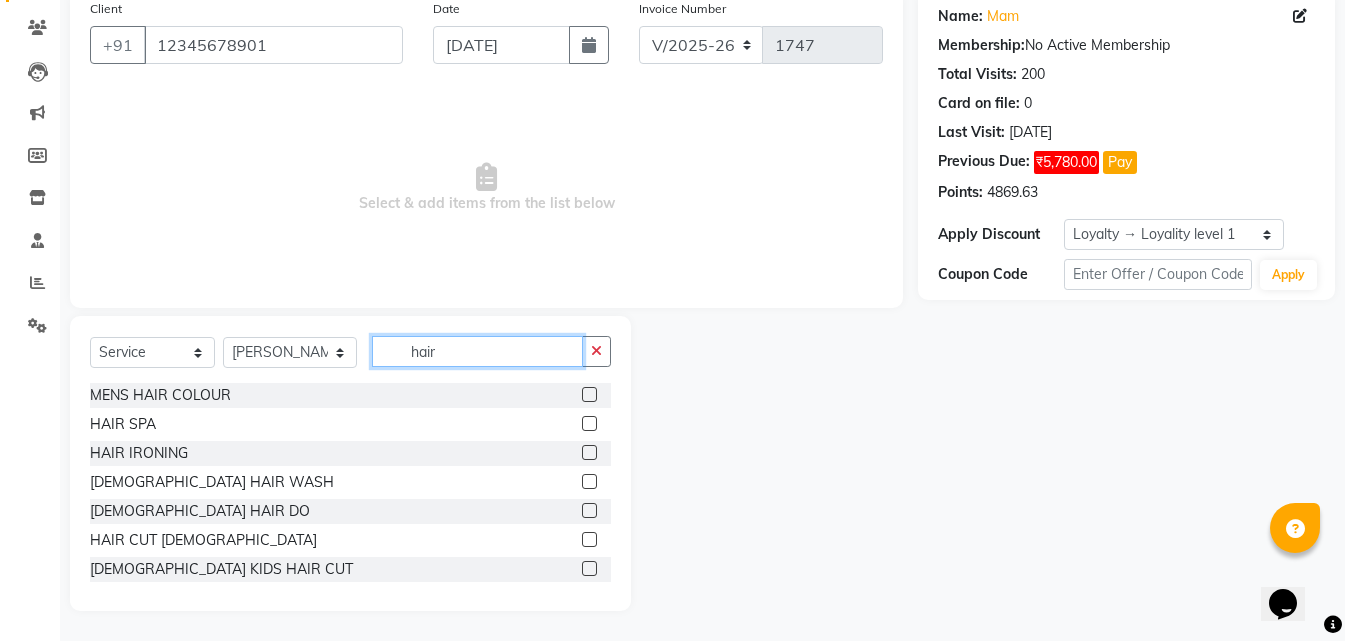 type on "hair" 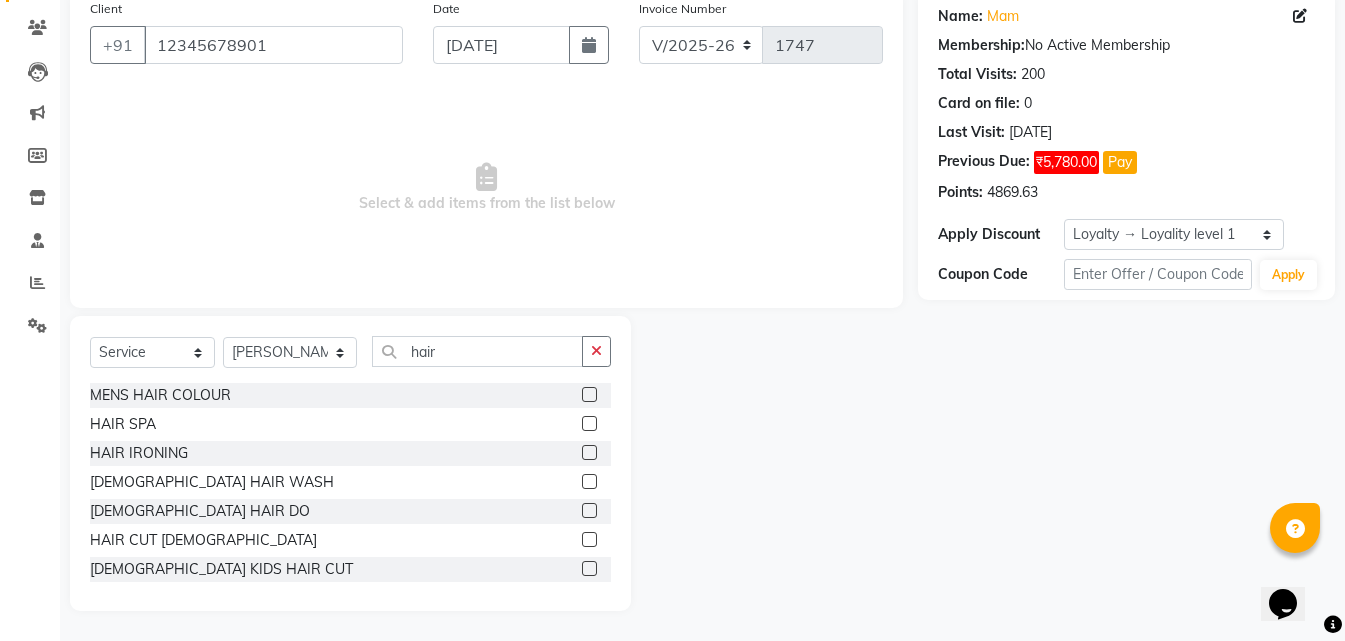 click 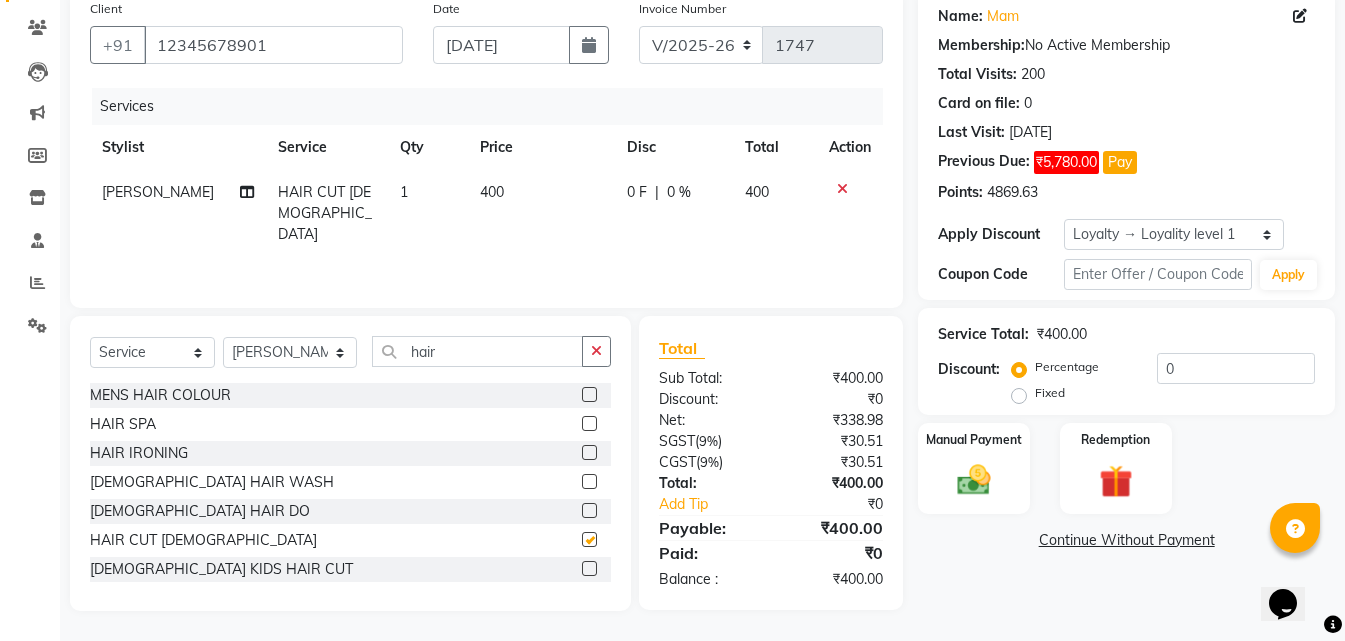 checkbox on "false" 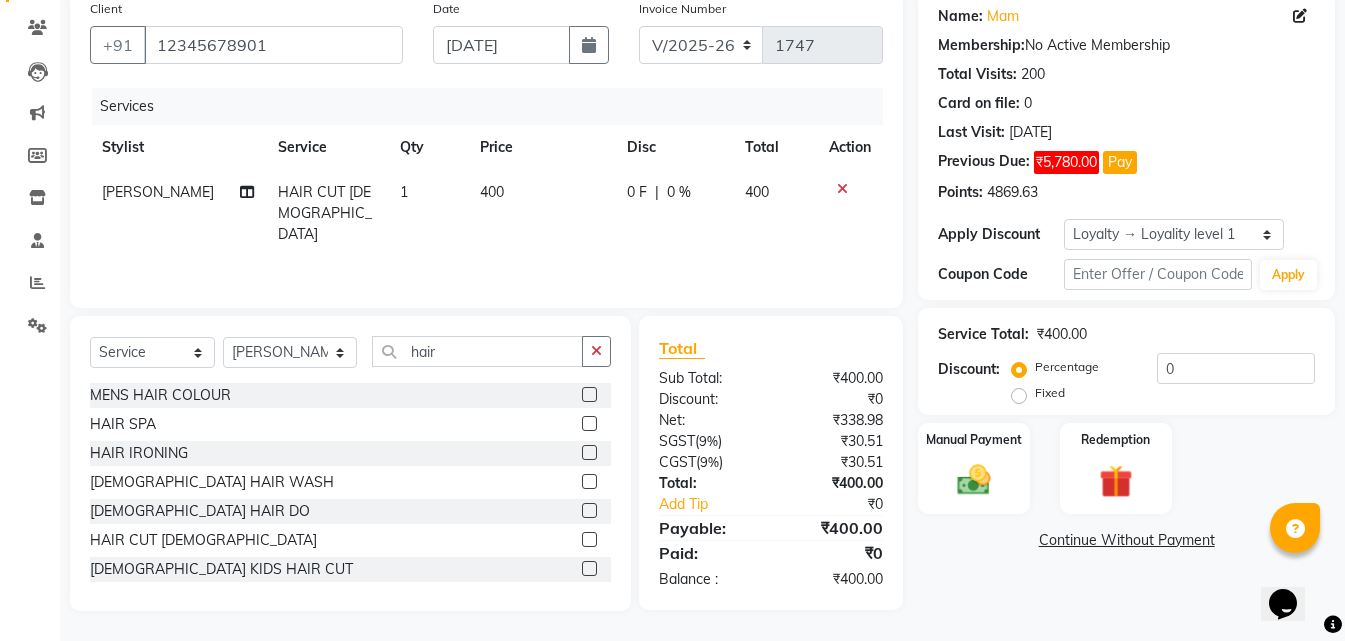 click on "400" 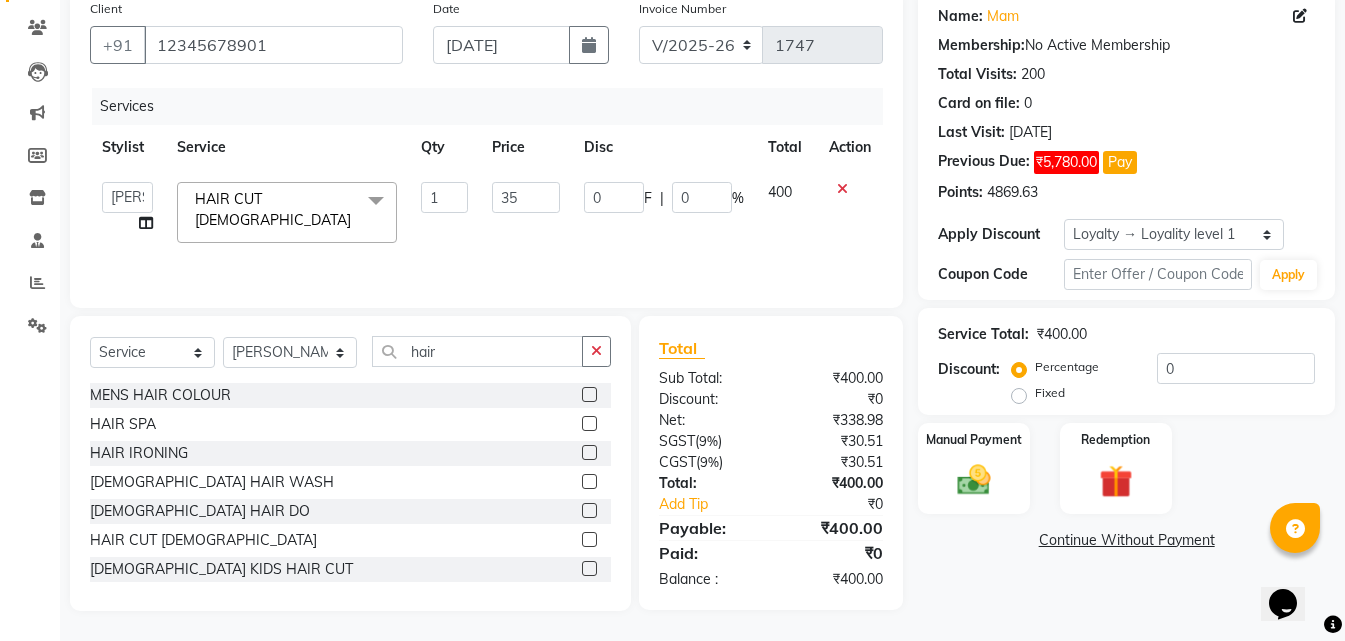 type on "350" 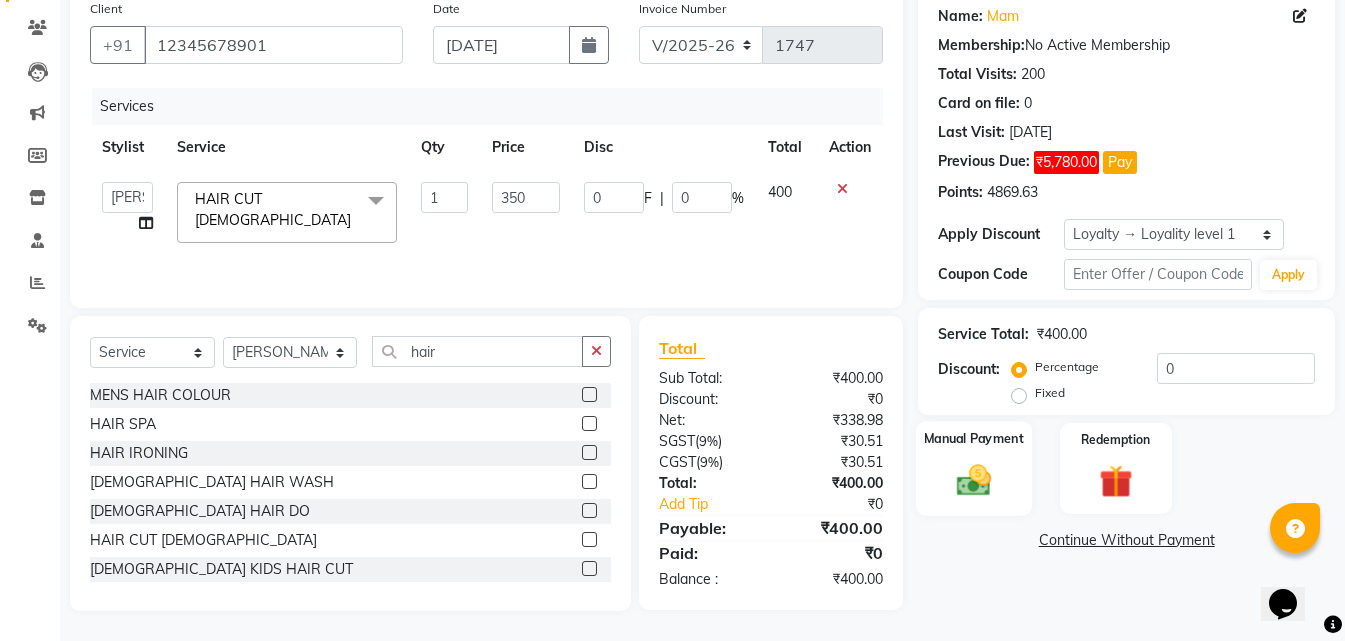 click on "Manual Payment" 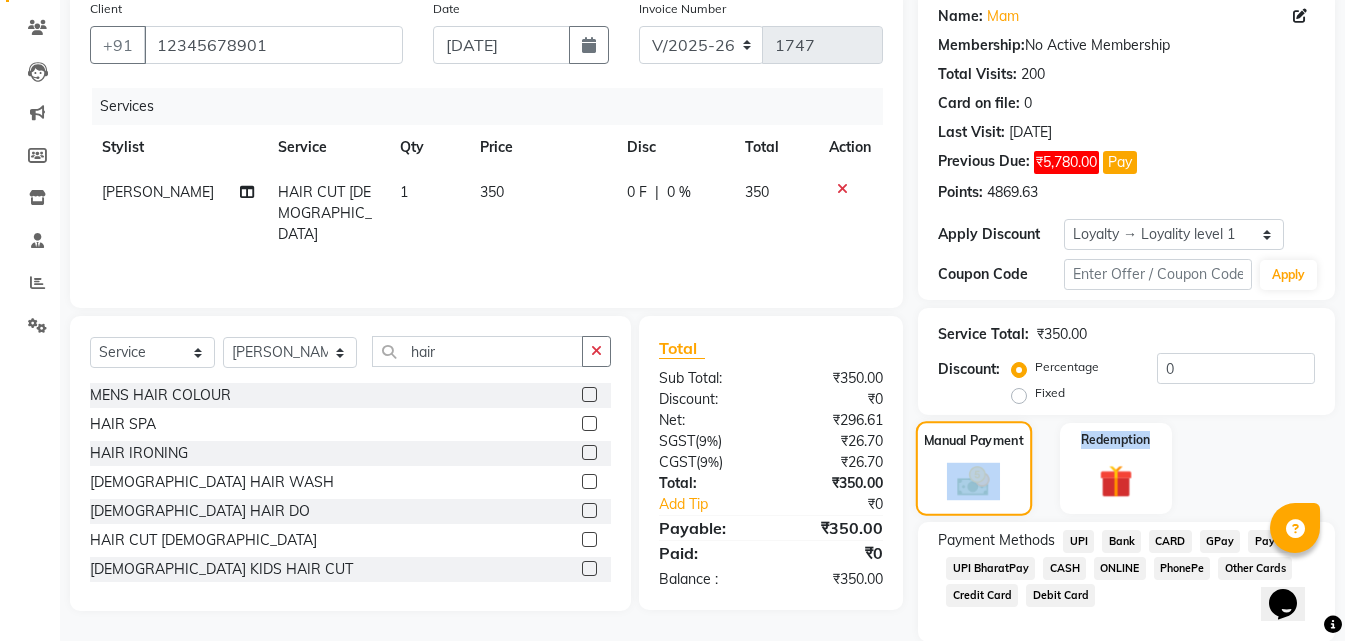 click on "Manual Payment" 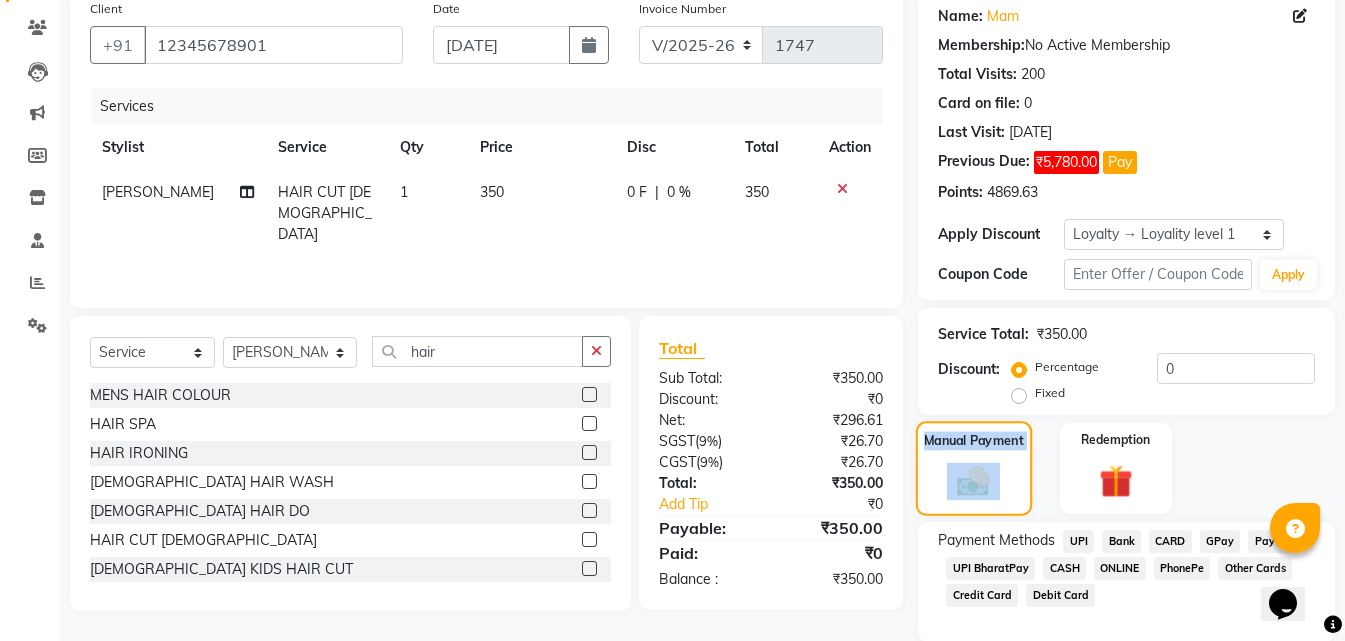 click on "Manual Payment" 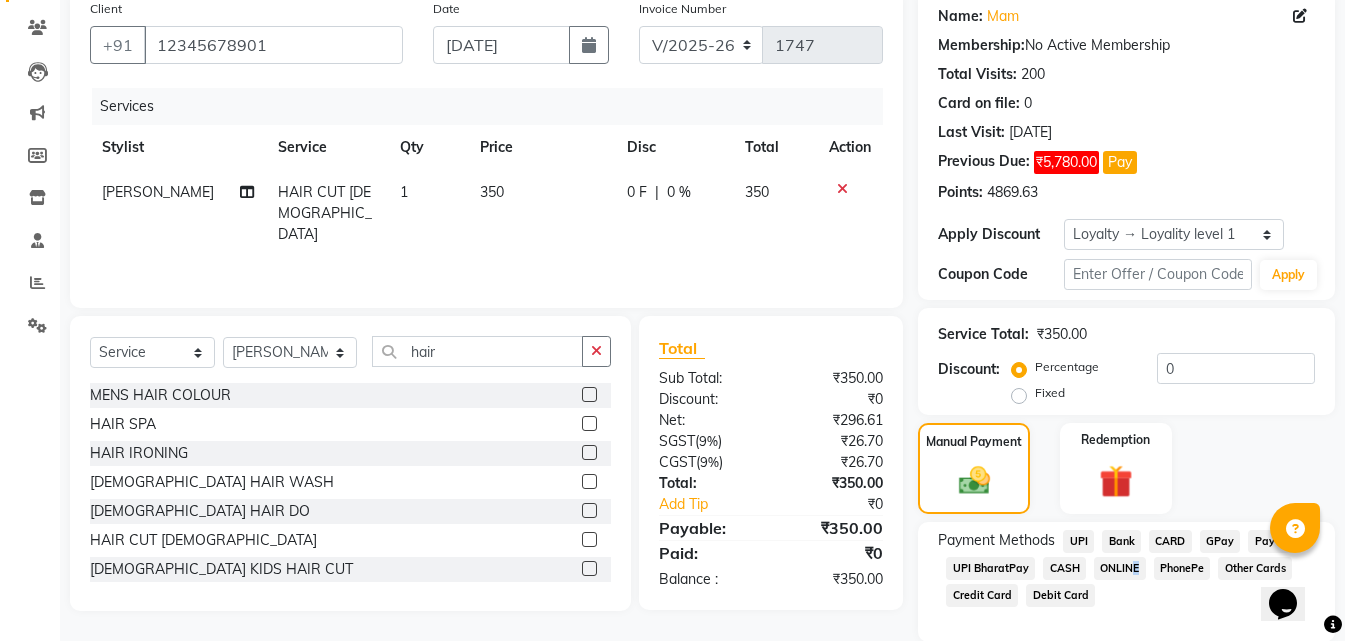 click on "ONLINE" 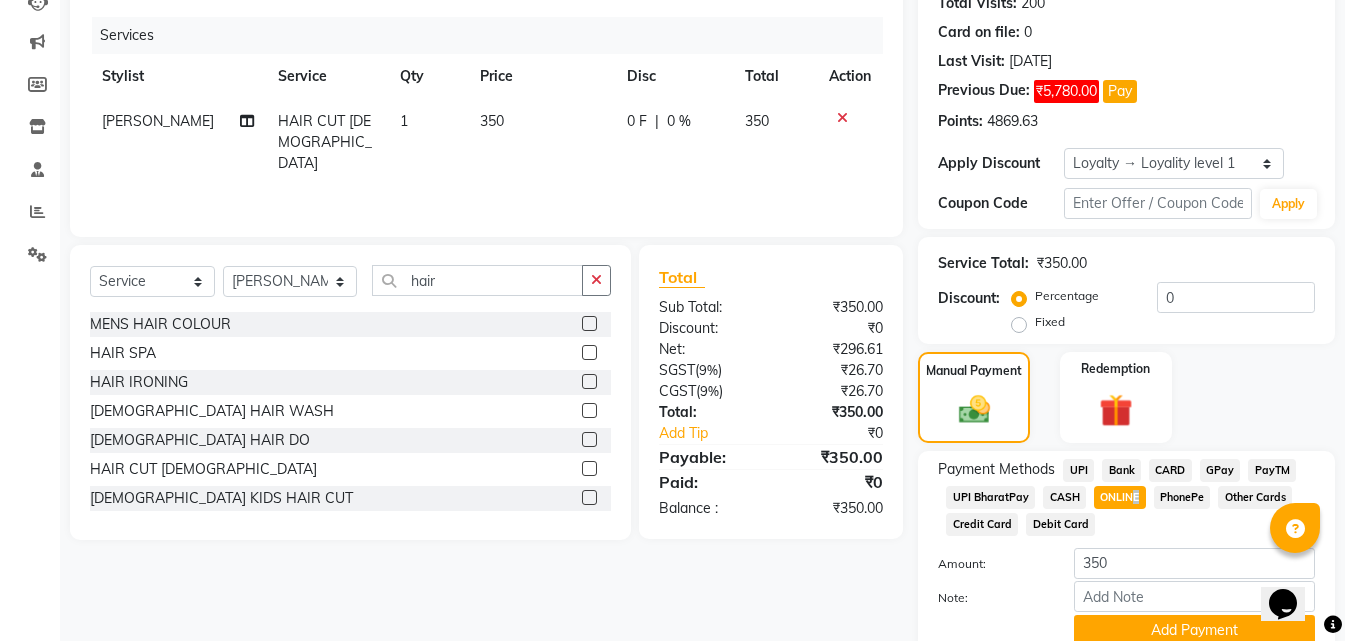 scroll, scrollTop: 315, scrollLeft: 0, axis: vertical 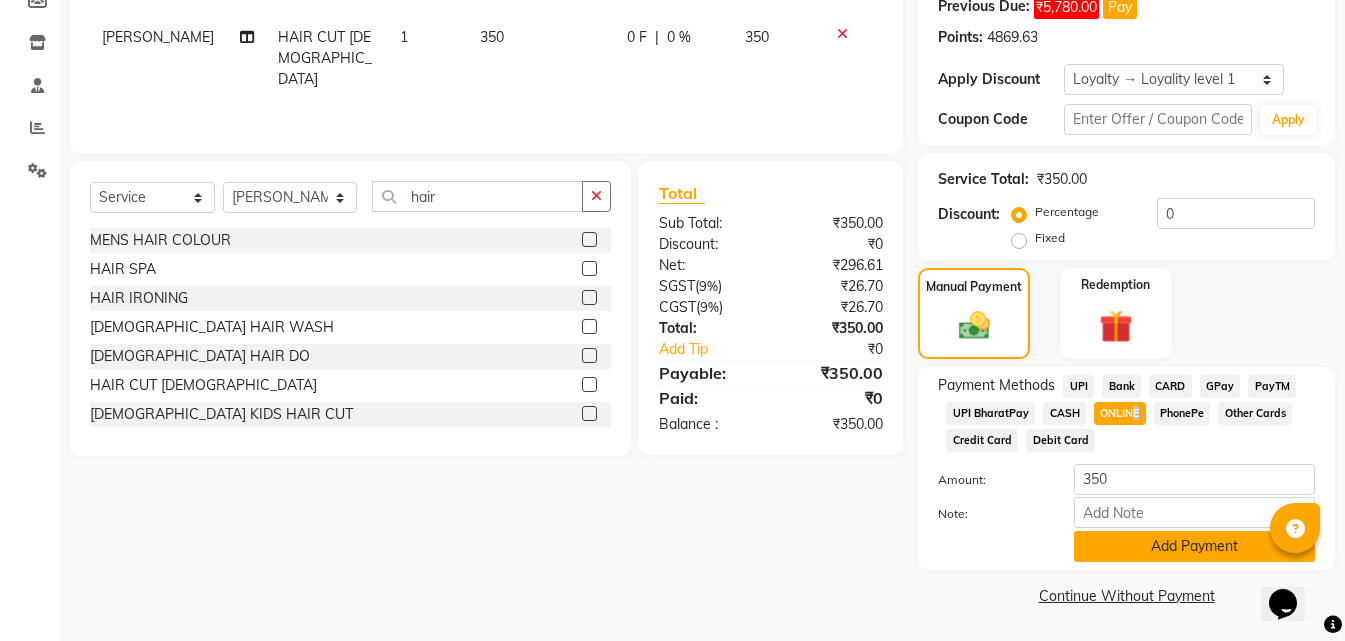 click on "Add Payment" 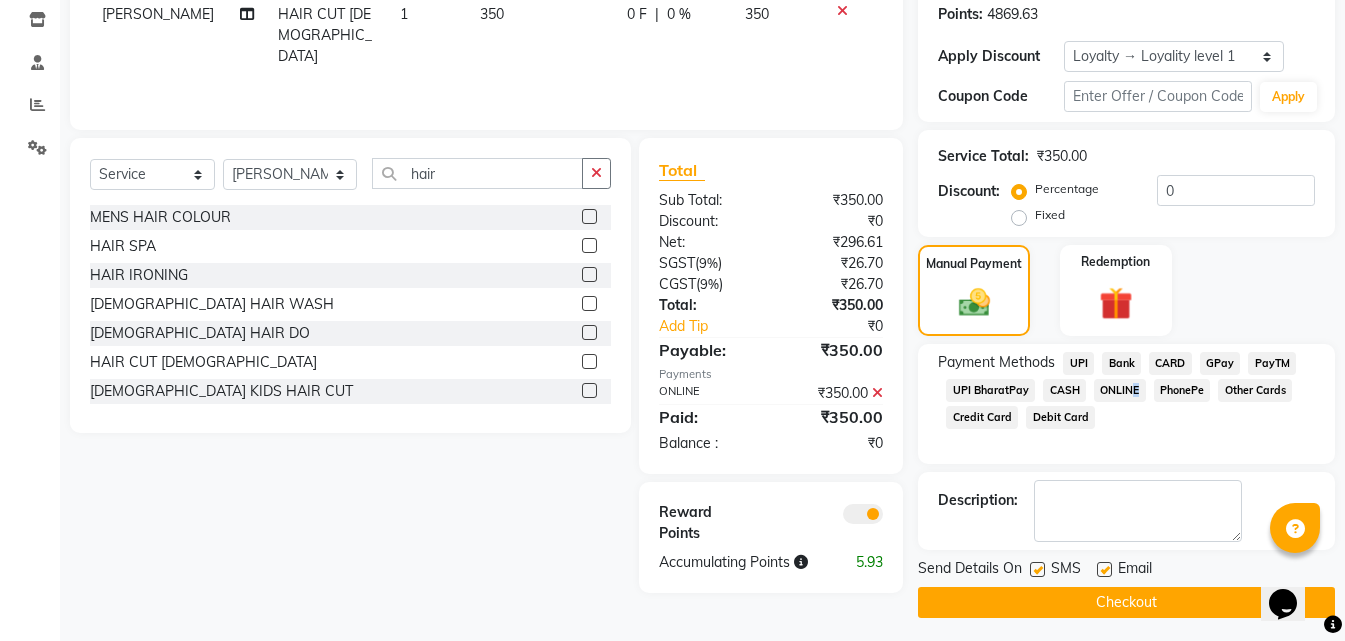 scroll, scrollTop: 345, scrollLeft: 0, axis: vertical 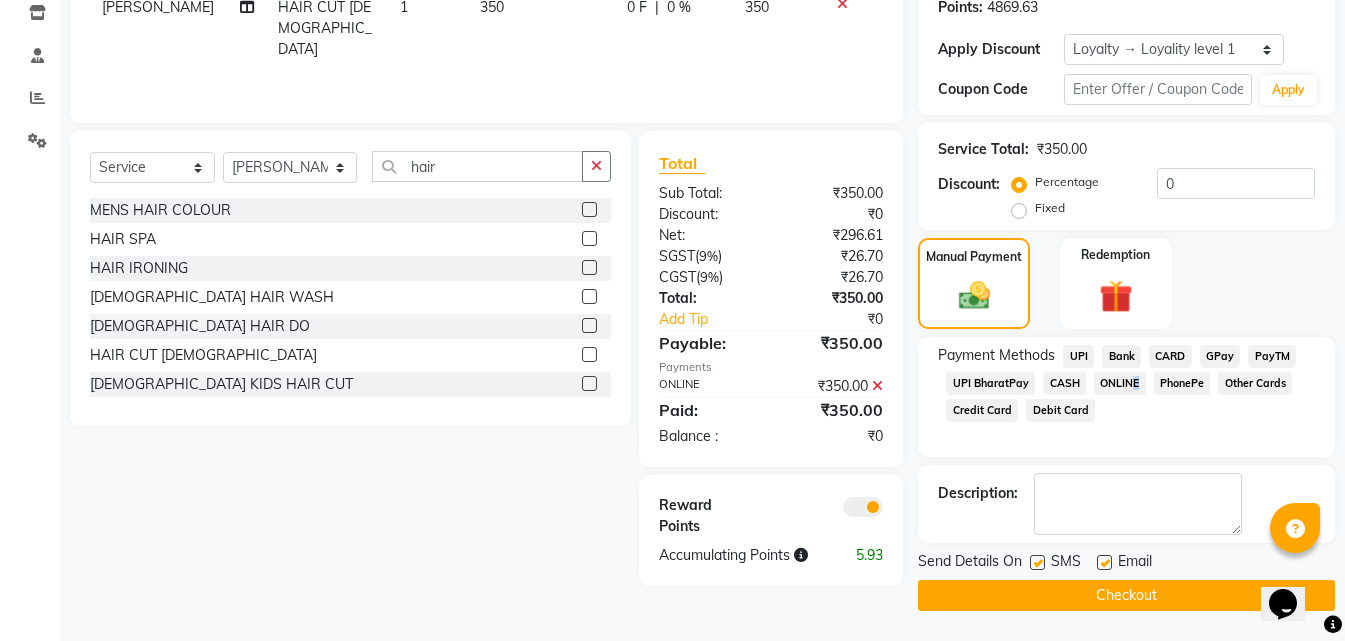 click on "Checkout" 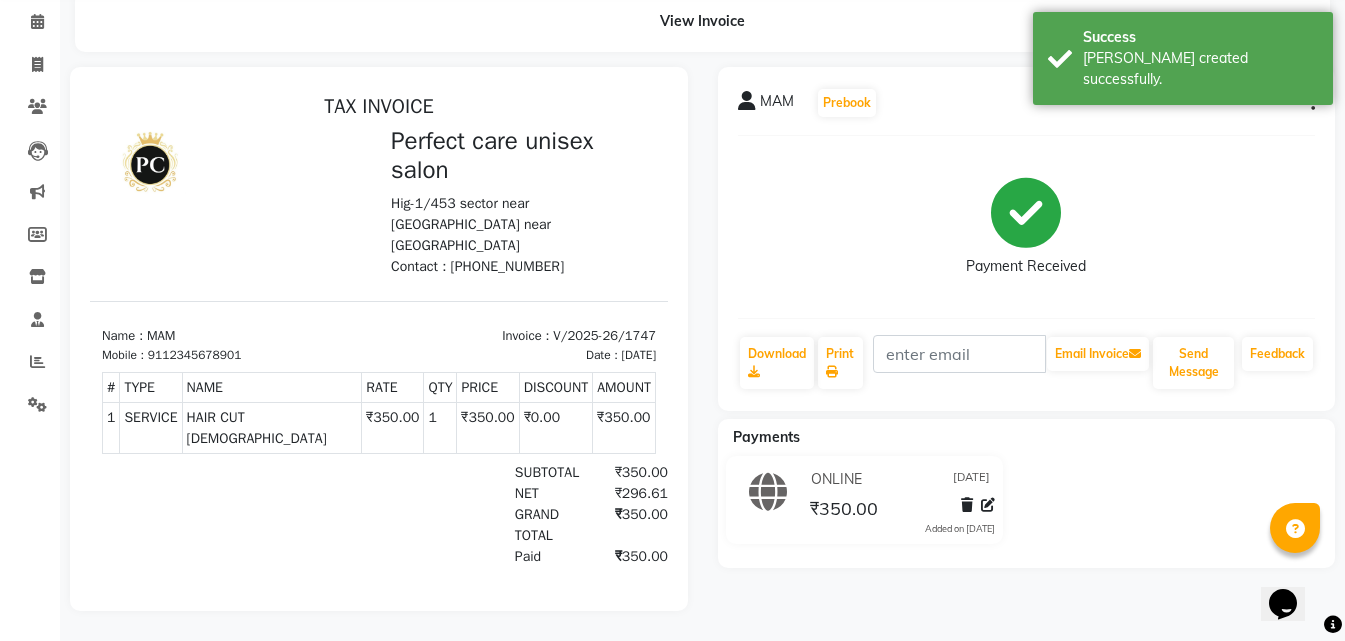 scroll, scrollTop: 0, scrollLeft: 0, axis: both 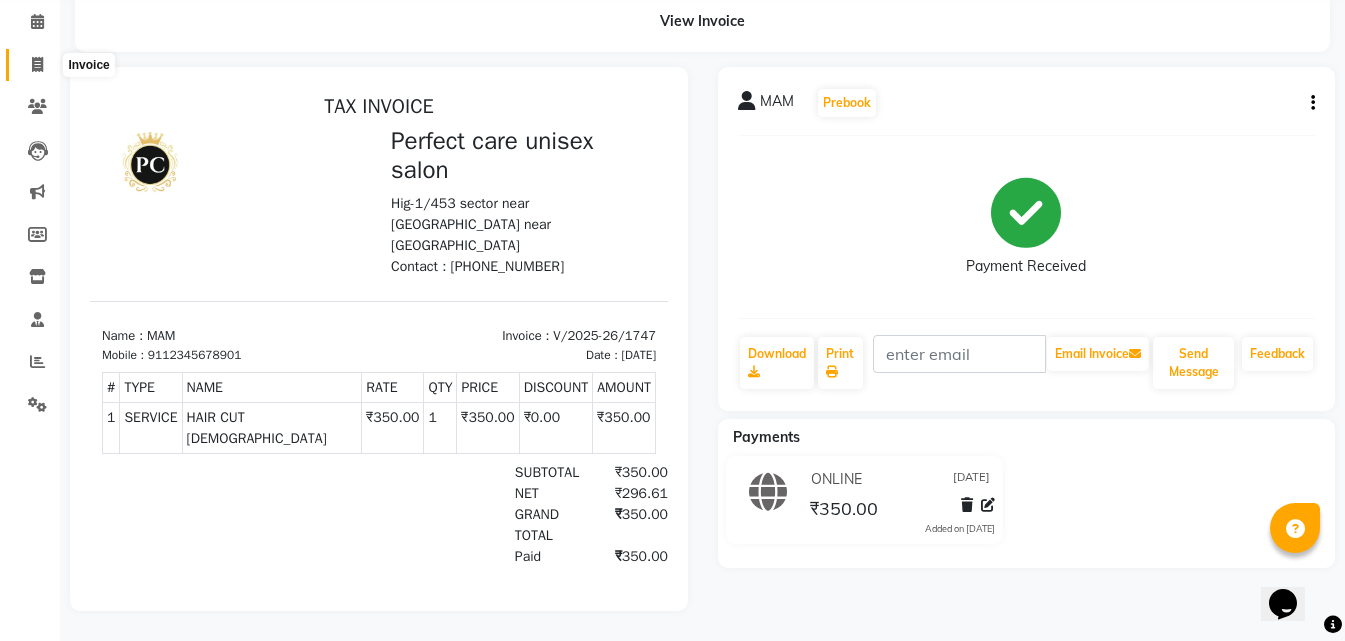 click on "Invoice" 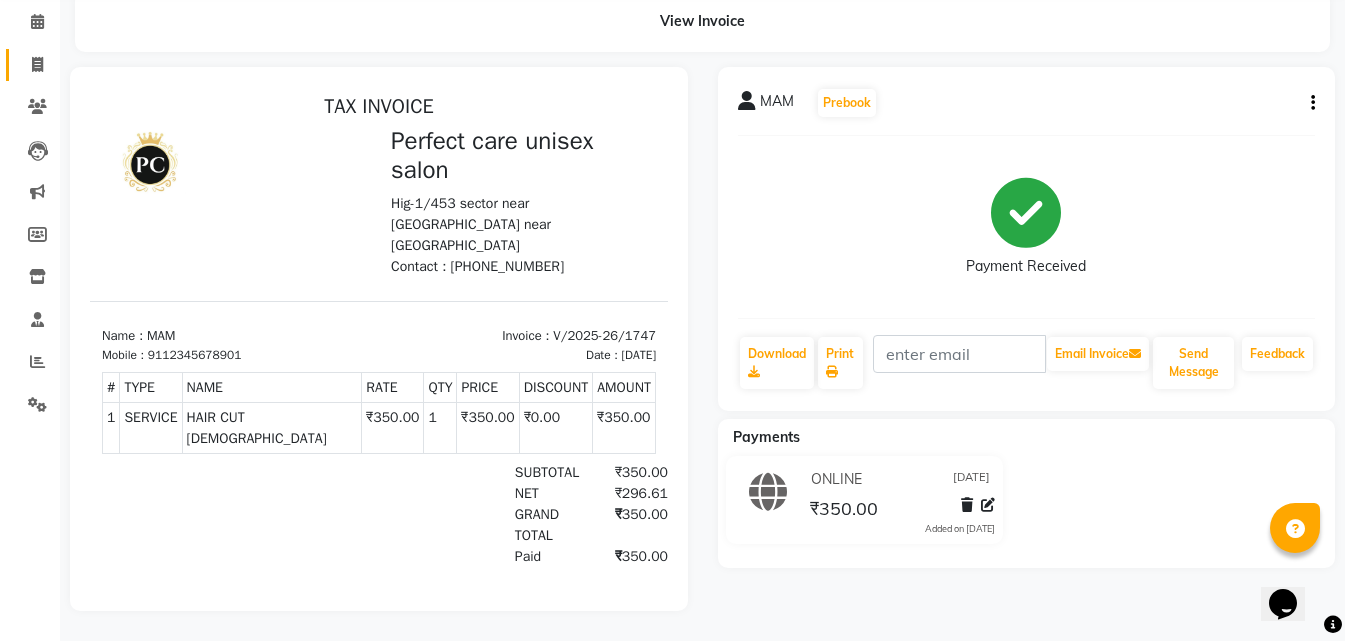 scroll, scrollTop: 96, scrollLeft: 0, axis: vertical 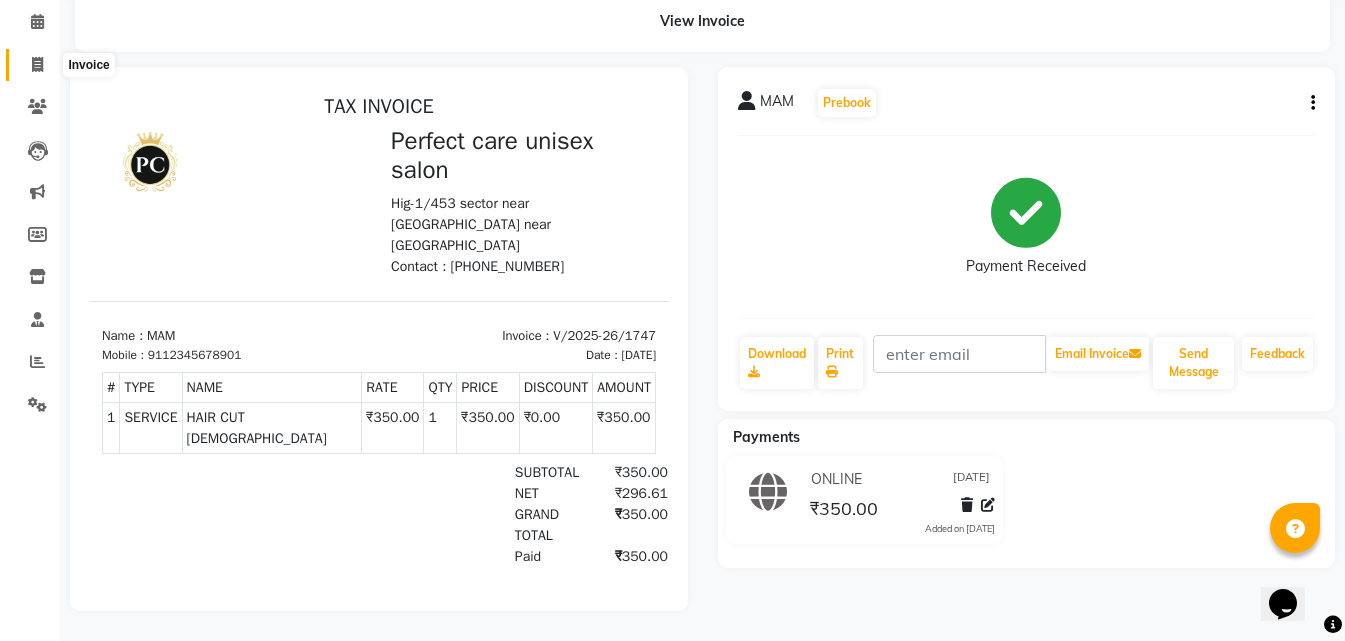 click 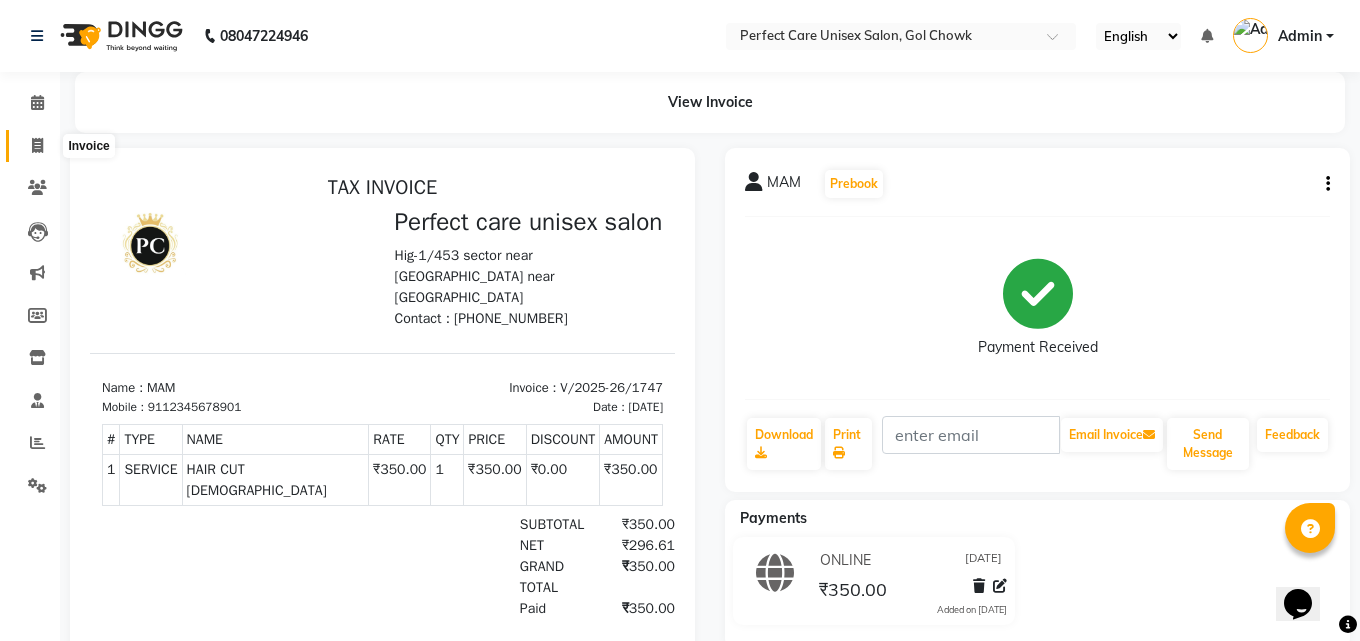select on "4751" 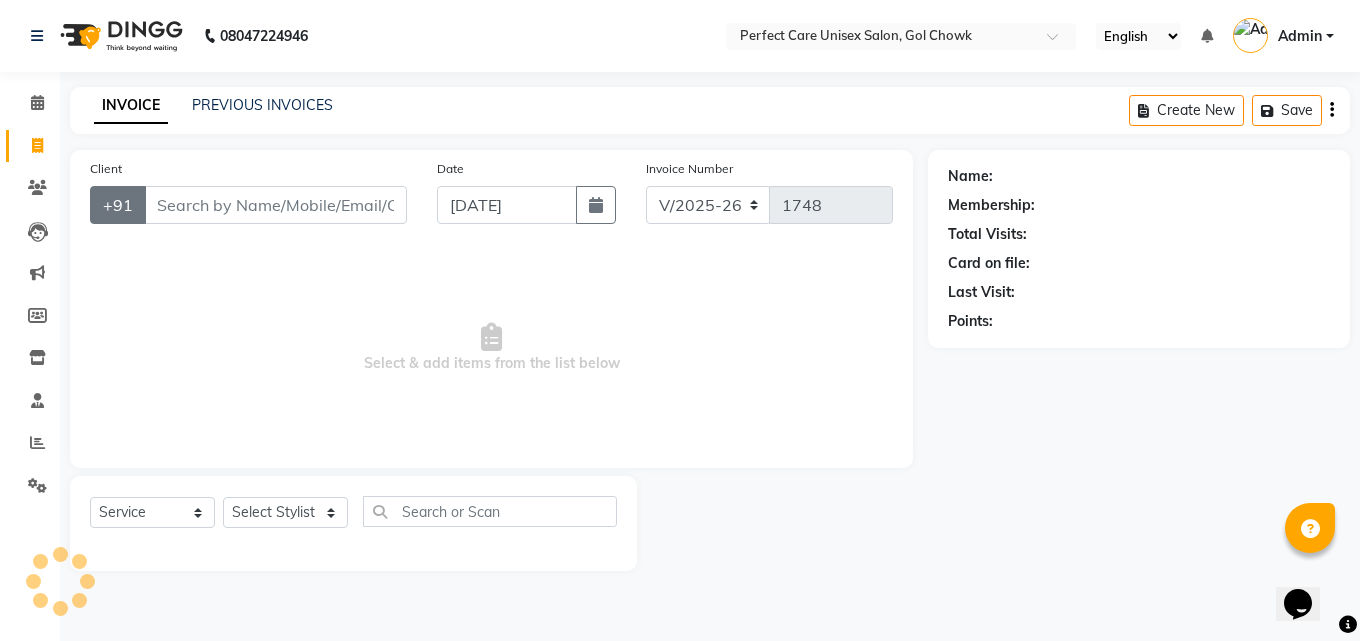 drag, startPoint x: 188, startPoint y: 201, endPoint x: 119, endPoint y: 197, distance: 69.115845 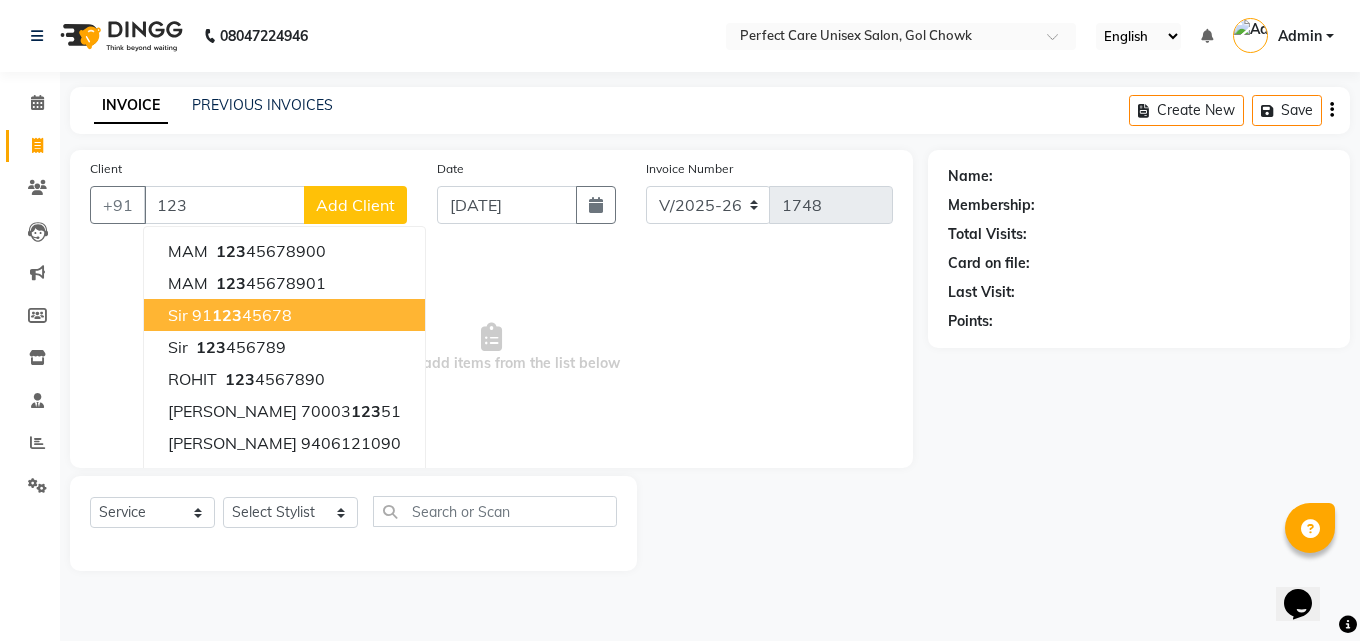 click on "123" at bounding box center (227, 315) 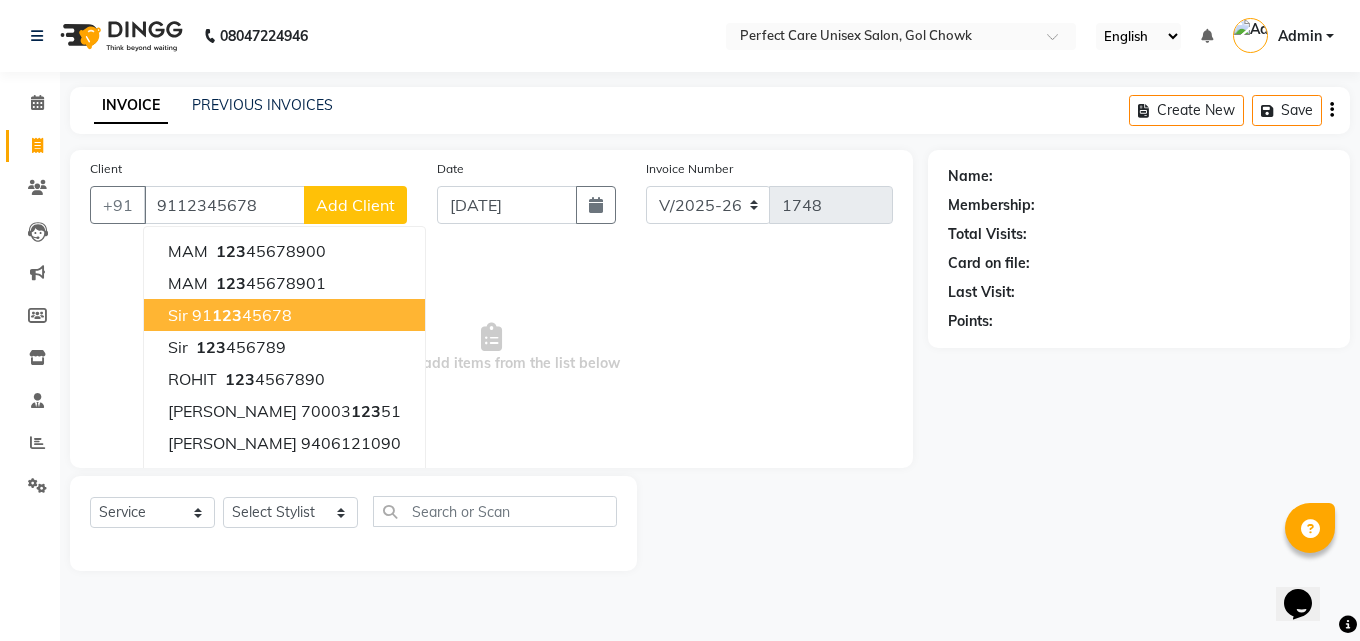 type on "9112345678" 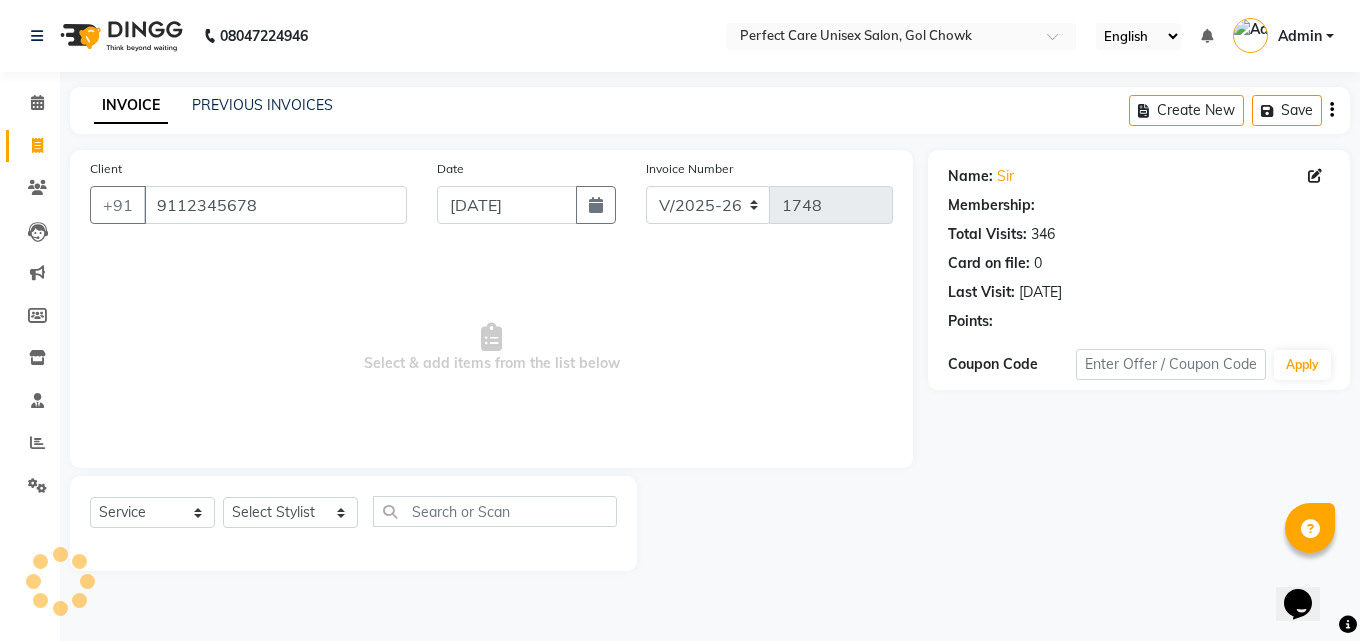 select on "1: Object" 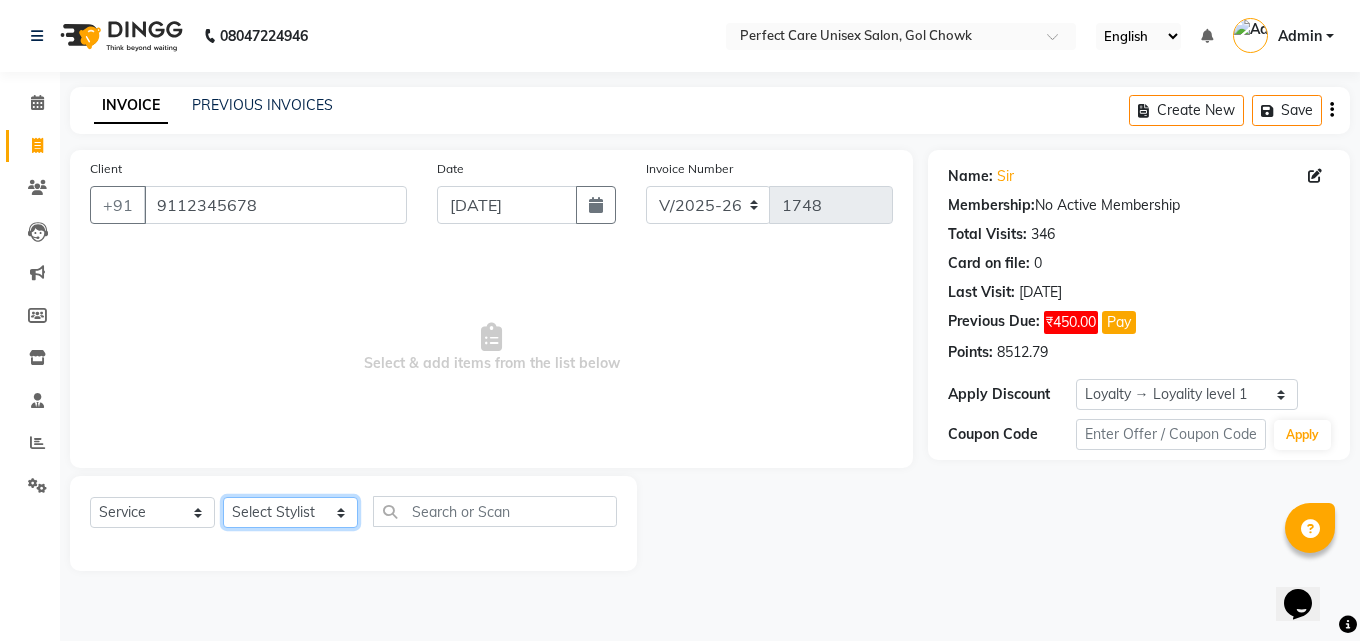 click on "Select Stylist [PERSON_NAME] MISS [PERSON_NAME] MISS [PERSON_NAME]  MISS [PERSON_NAME] [PERSON_NAME] MISS.[PERSON_NAME] MISS.[PERSON_NAME]  MISS [PERSON_NAME]  MISS. USHA [PERSON_NAME] [PERSON_NAME] MR.[PERSON_NAME] MR. [PERSON_NAME]  MR [PERSON_NAME] MR. AVINASH [PERSON_NAME] [PERSON_NAME] [PERSON_NAME] [PERSON_NAME] [PERSON_NAME] MR.[PERSON_NAME] [PERSON_NAME] MR.[PERSON_NAME] [PERSON_NAME] NONE rashmi" 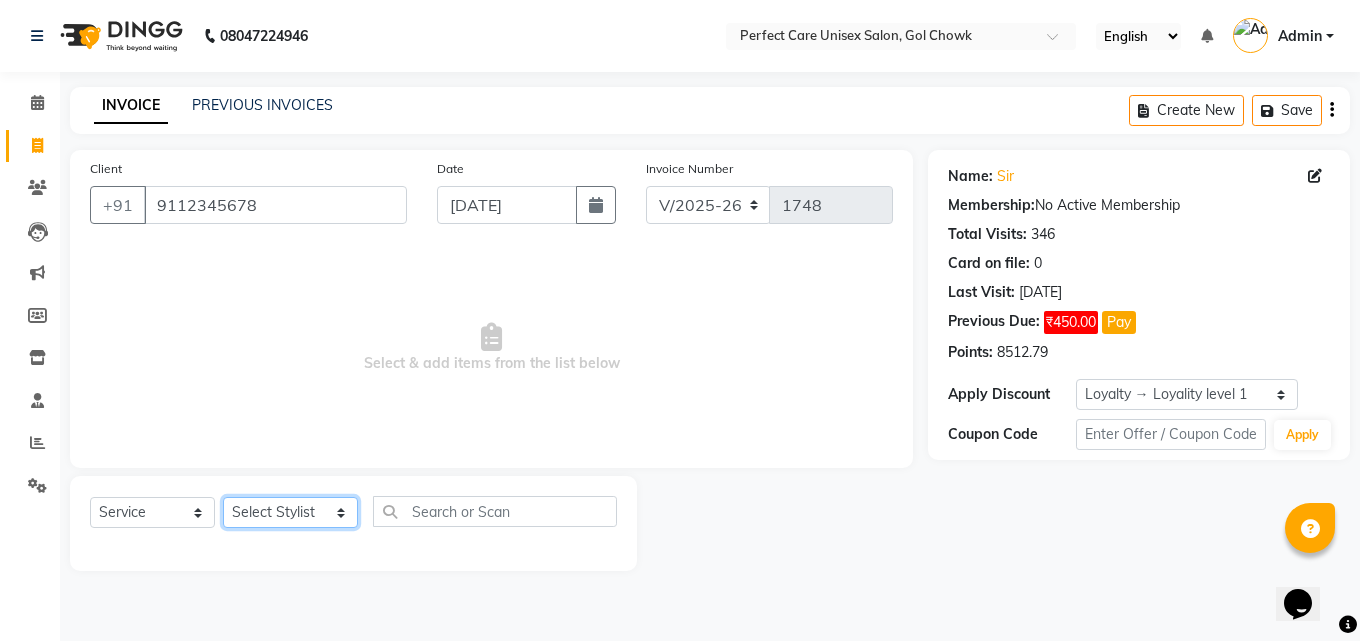 select on "78640" 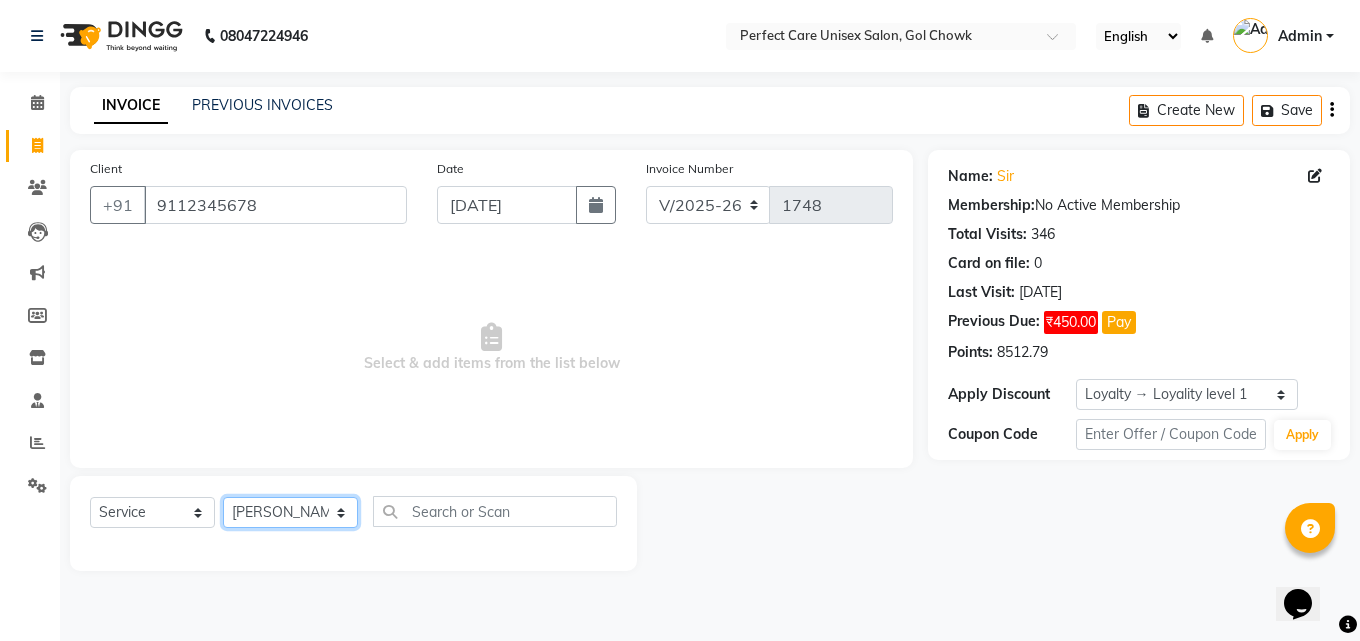 click on "Select Stylist [PERSON_NAME] MISS [PERSON_NAME] MISS [PERSON_NAME]  MISS [PERSON_NAME] [PERSON_NAME] MISS.[PERSON_NAME] MISS.[PERSON_NAME]  MISS [PERSON_NAME]  MISS. USHA [PERSON_NAME] [PERSON_NAME] MR.[PERSON_NAME] MR. [PERSON_NAME]  MR [PERSON_NAME] MR. AVINASH [PERSON_NAME] [PERSON_NAME] [PERSON_NAME] [PERSON_NAME] [PERSON_NAME] MR.[PERSON_NAME] [PERSON_NAME] MR.[PERSON_NAME] [PERSON_NAME] NONE rashmi" 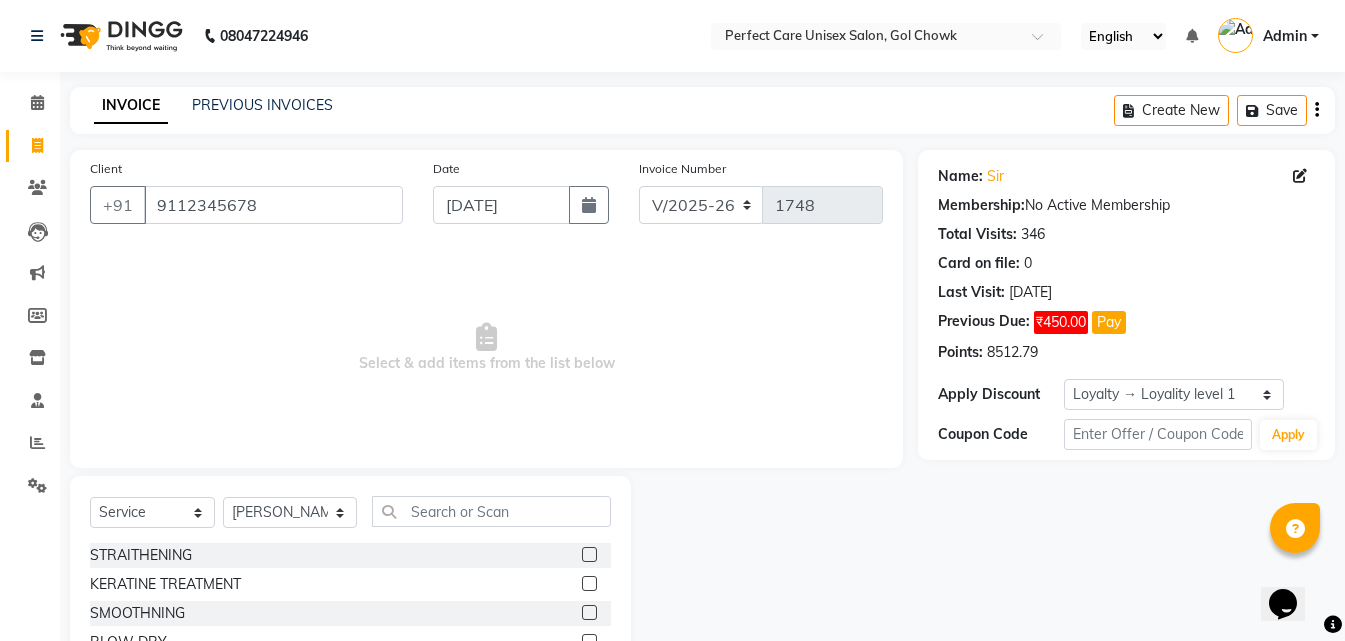 click on "Select & add items from the list below" at bounding box center (486, 348) 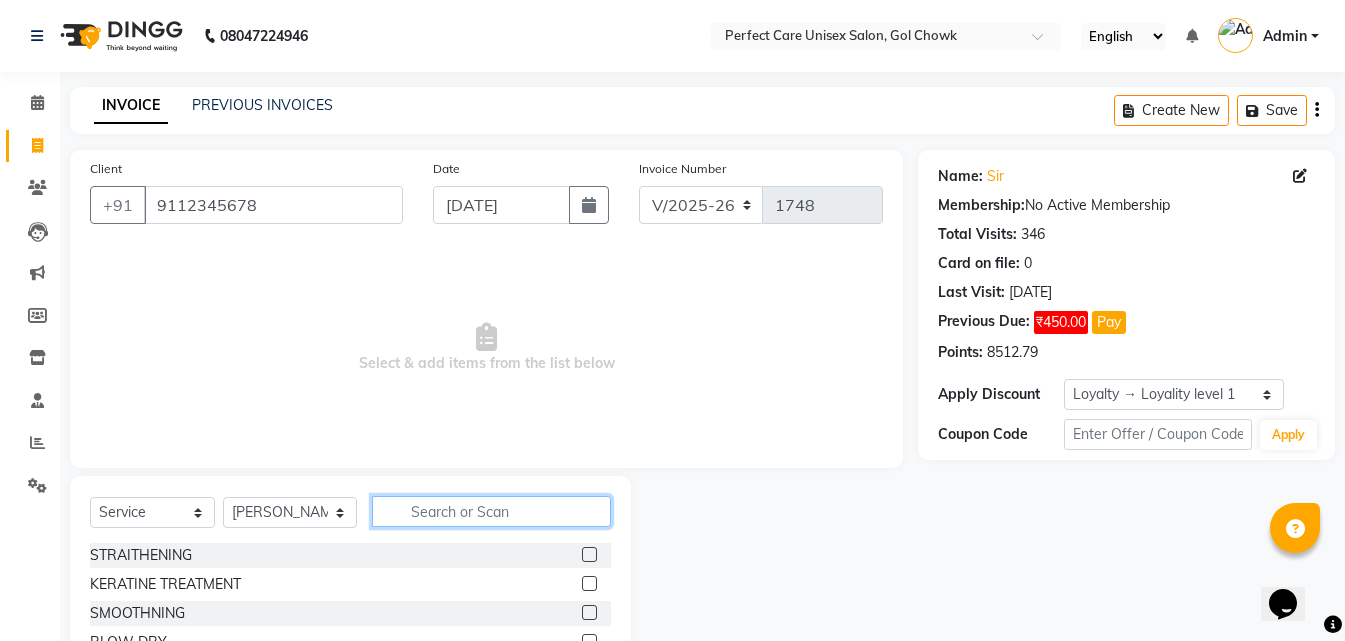click 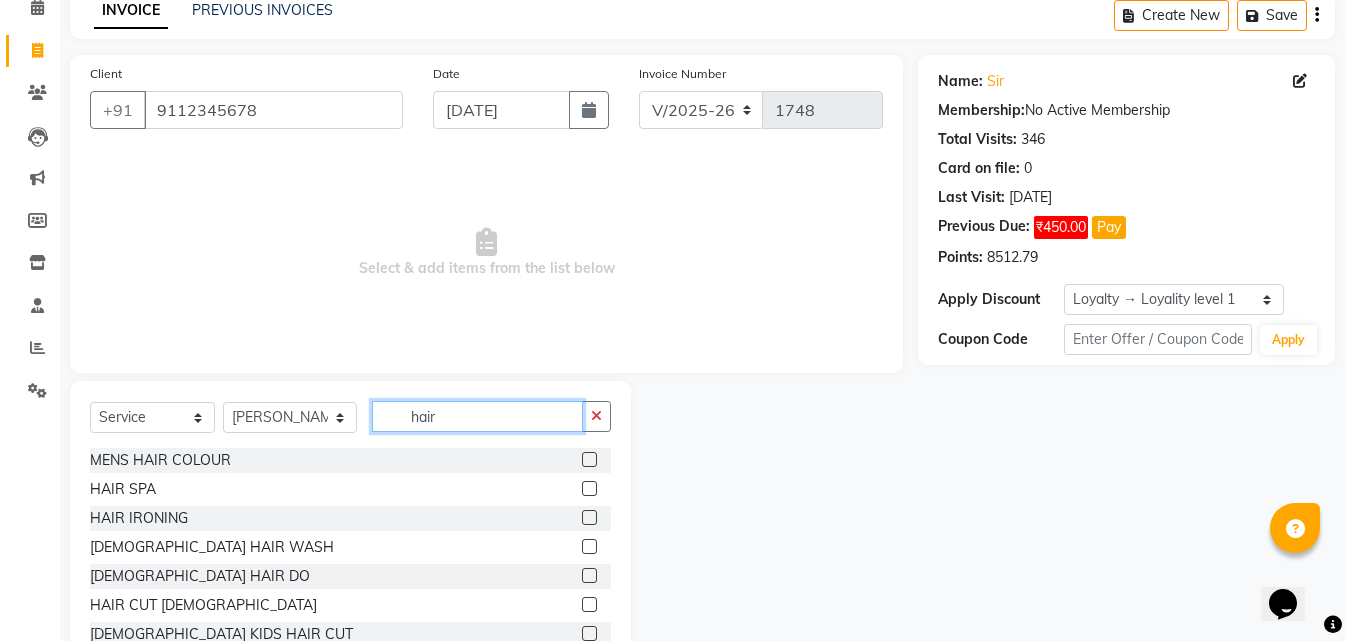 scroll, scrollTop: 100, scrollLeft: 0, axis: vertical 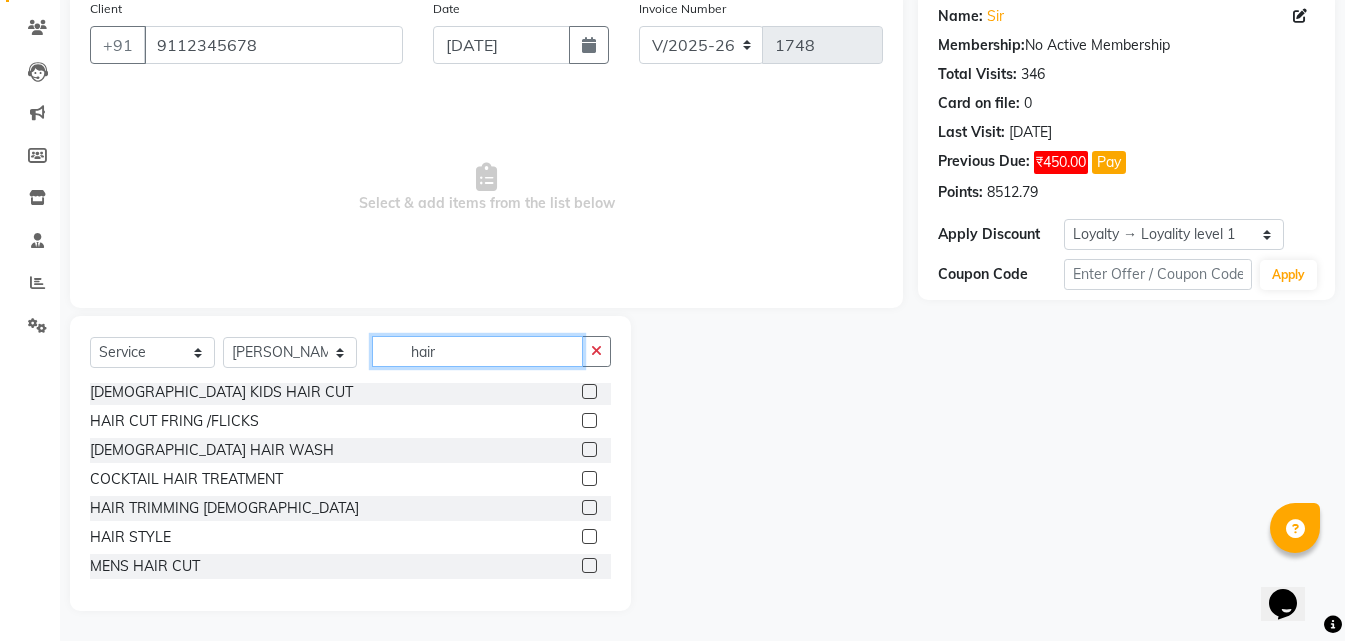 type on "hair" 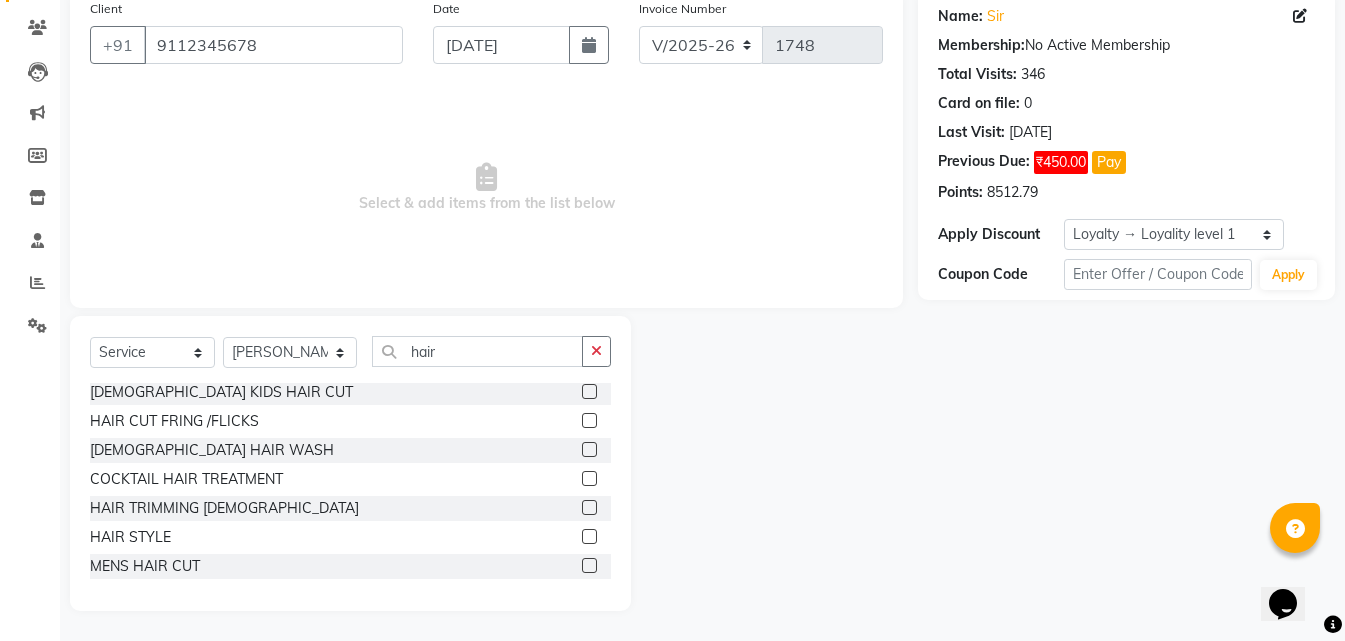 click 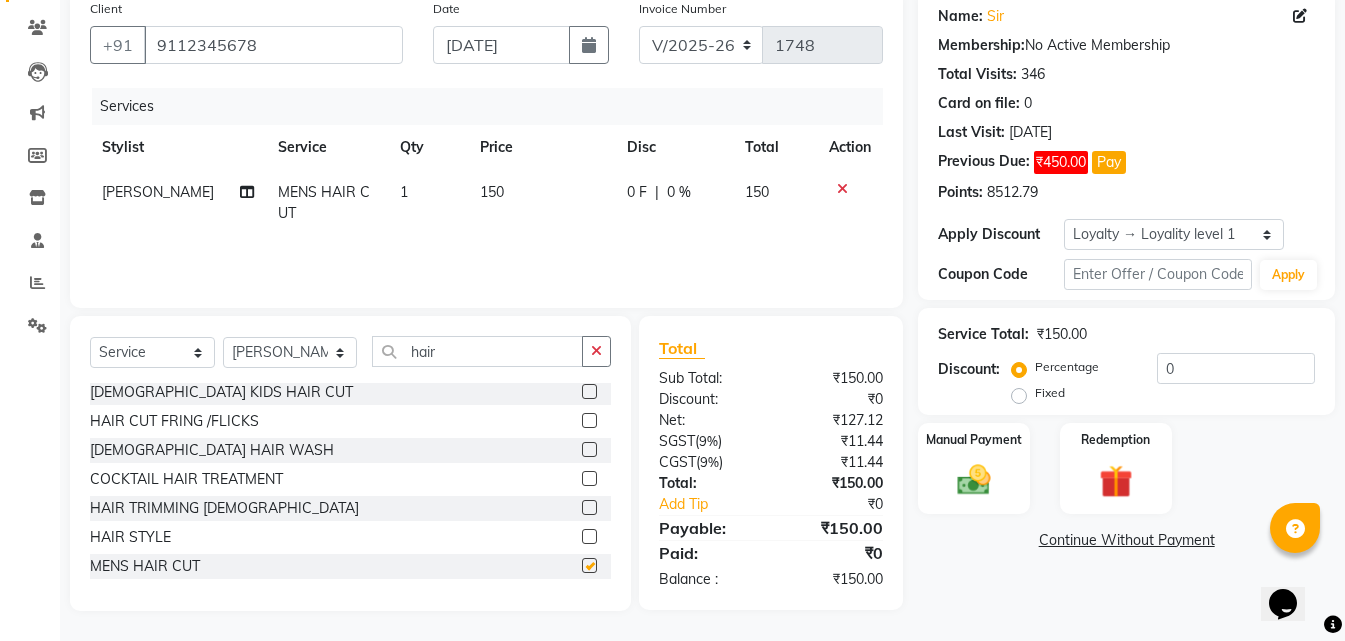 checkbox on "false" 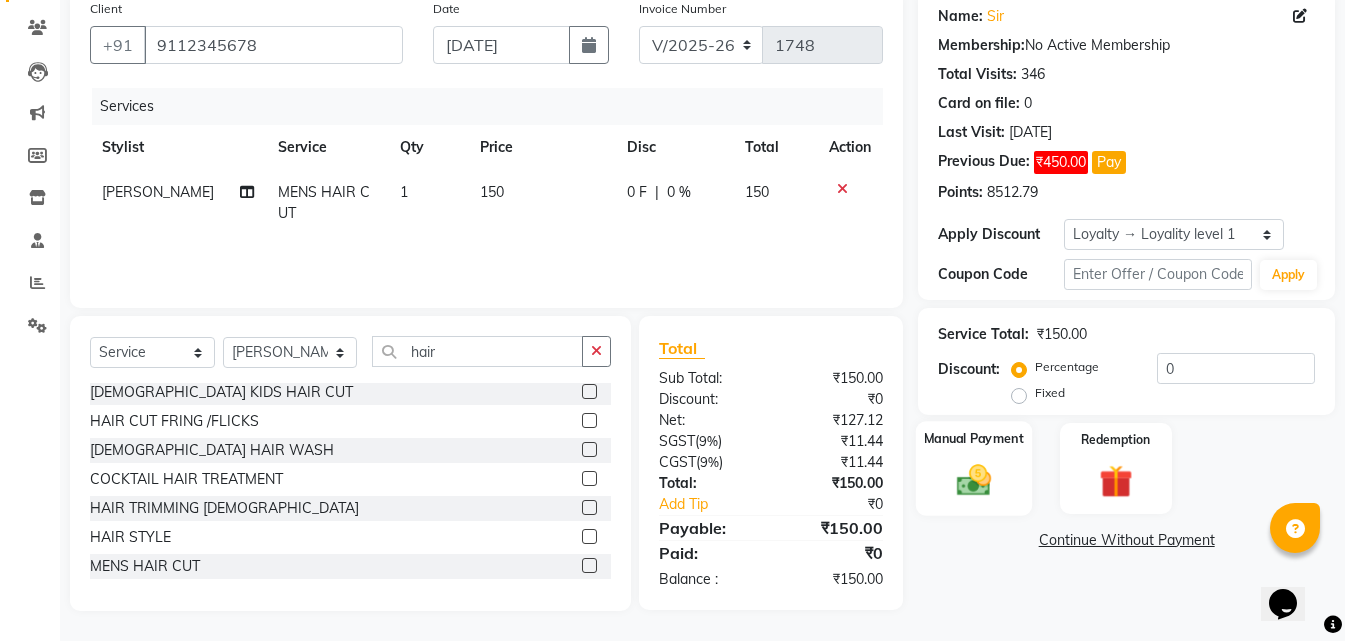 click 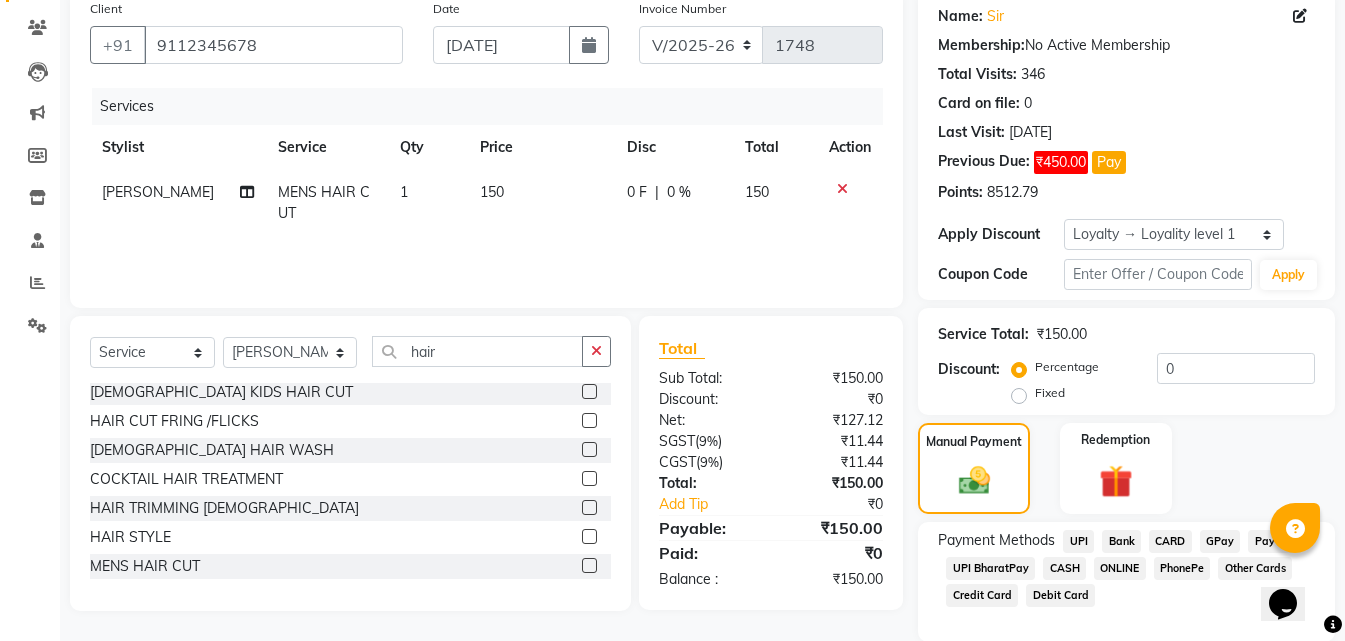 click on "ONLINE" 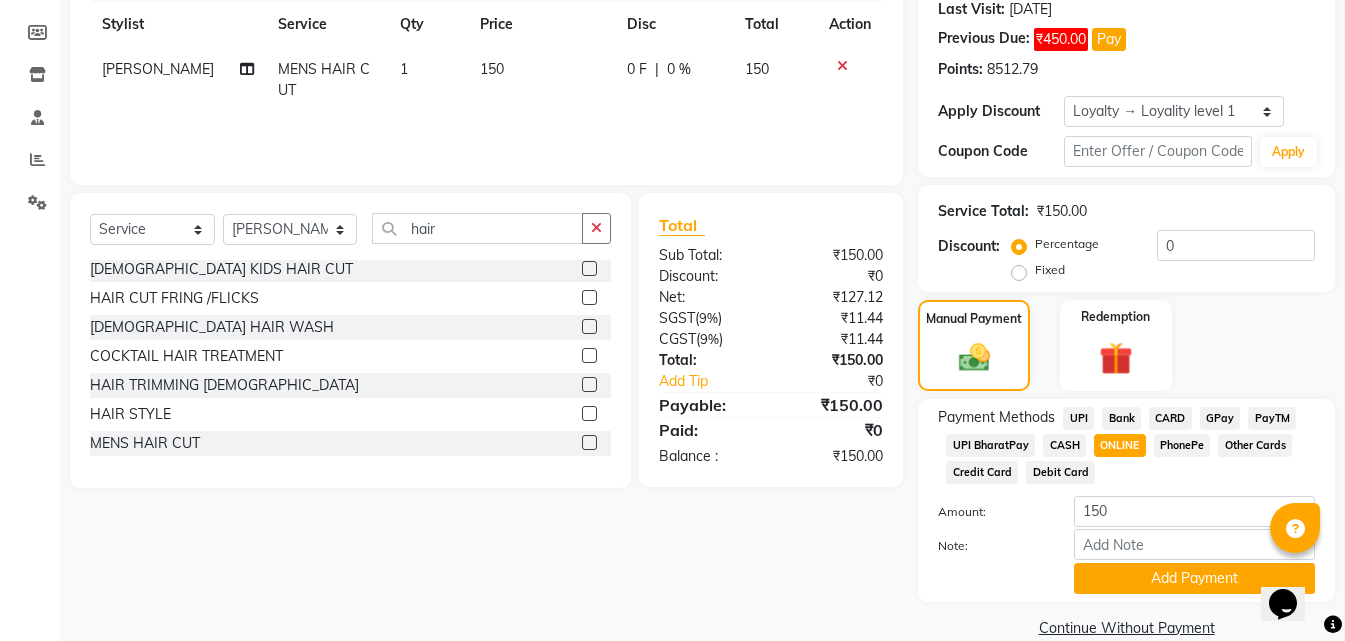 scroll, scrollTop: 315, scrollLeft: 0, axis: vertical 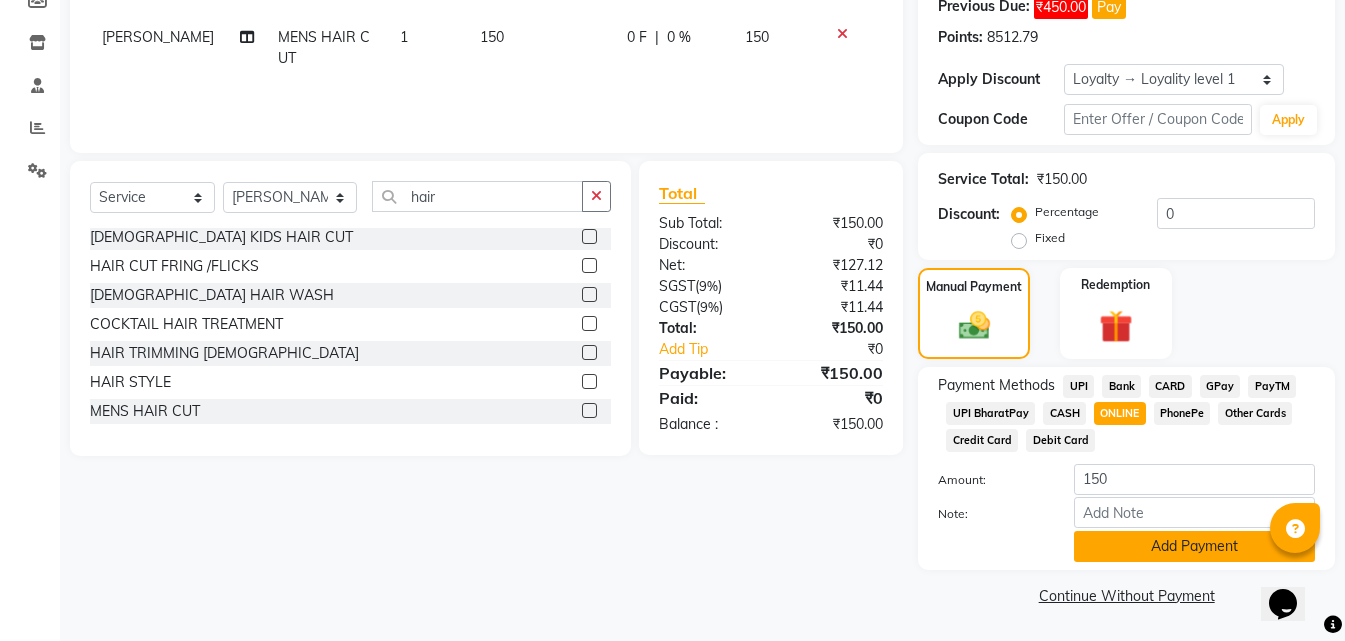 click on "Add Payment" 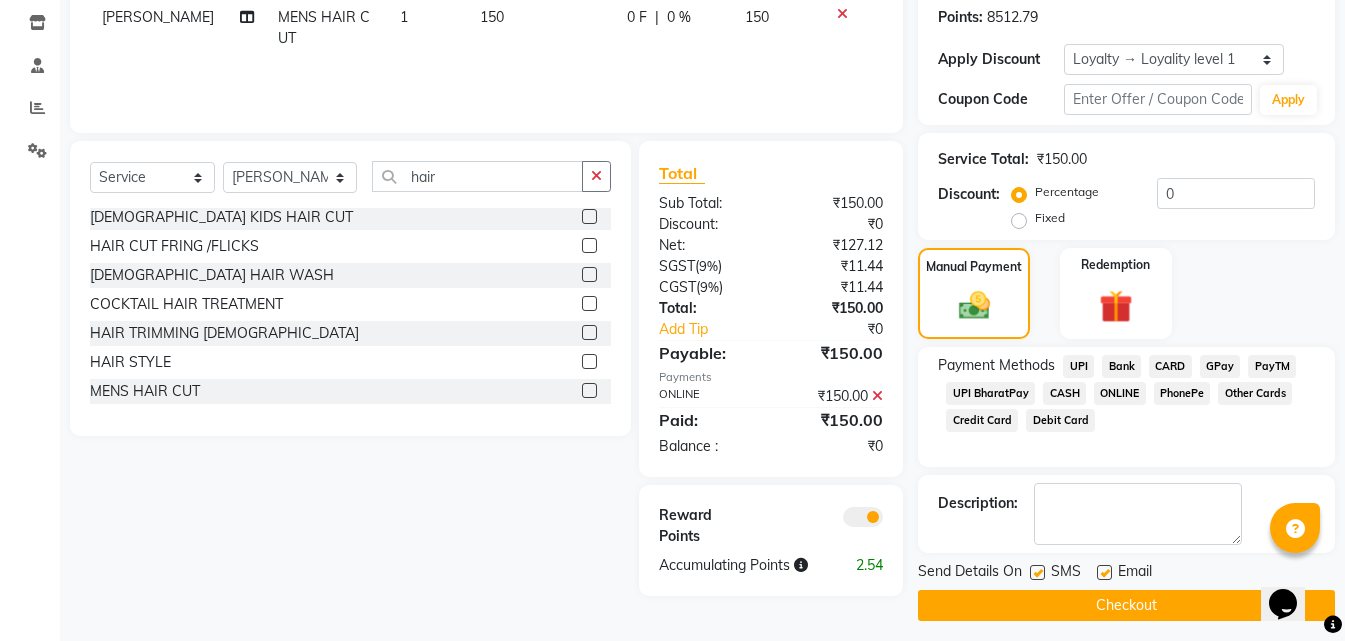 scroll, scrollTop: 345, scrollLeft: 0, axis: vertical 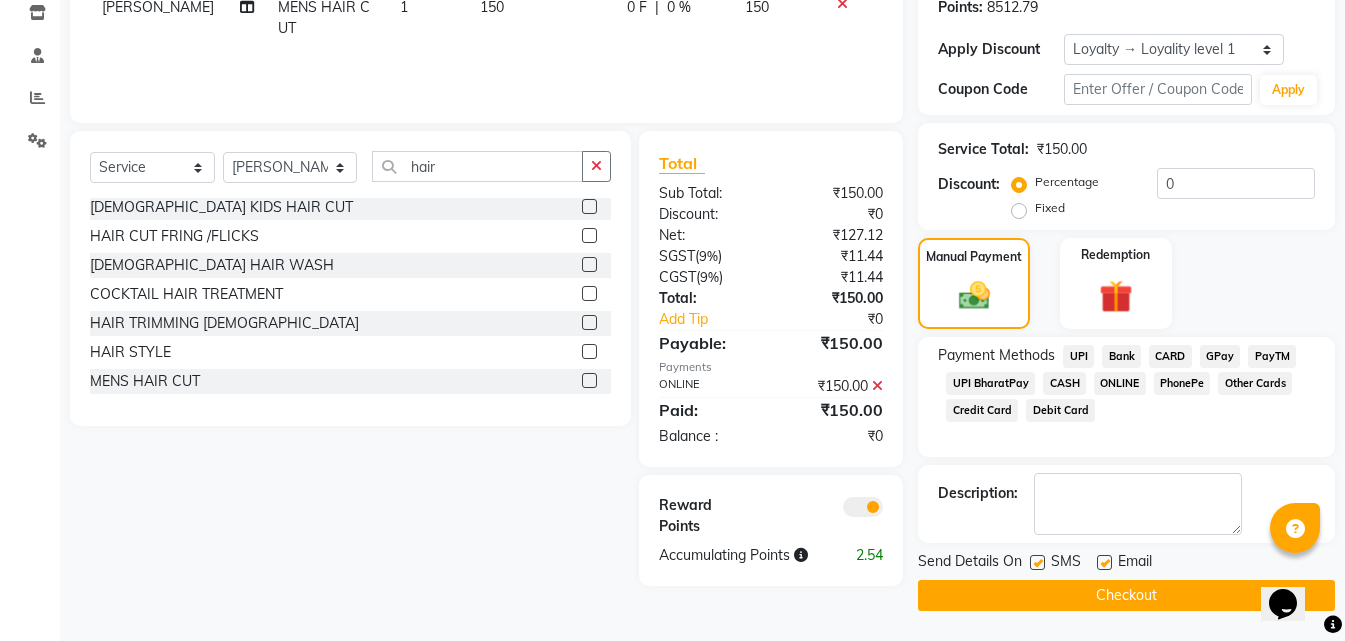 click on "Checkout" 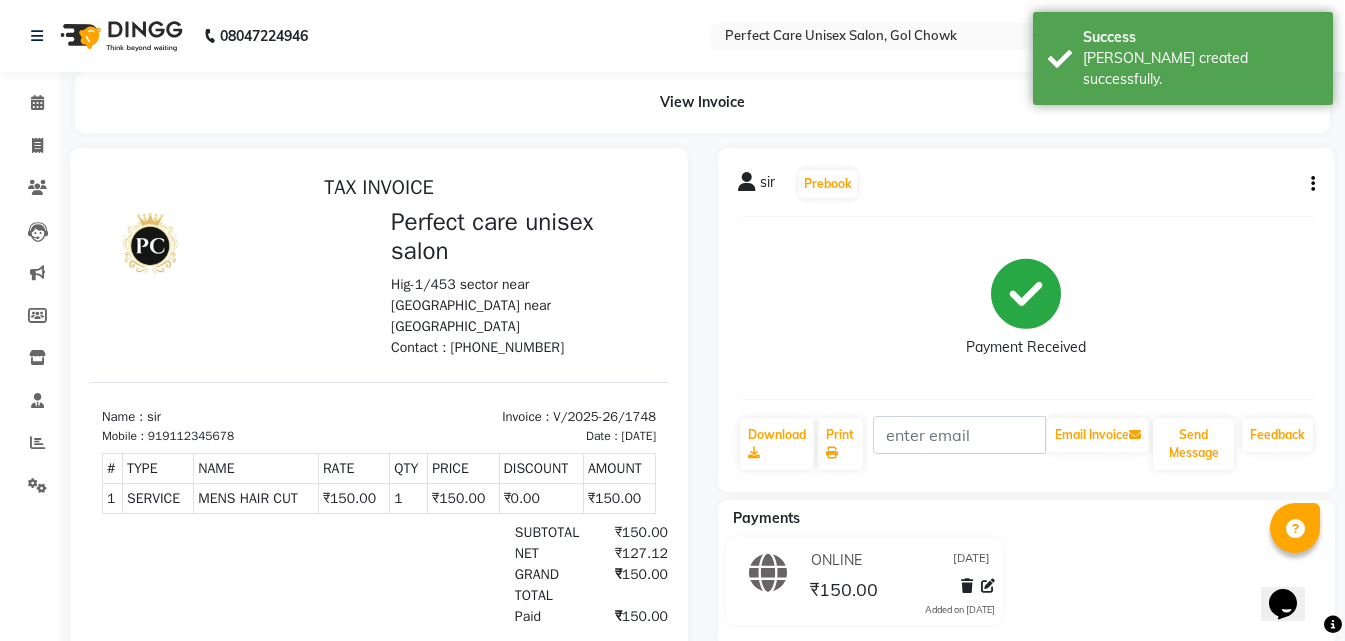 scroll, scrollTop: 0, scrollLeft: 0, axis: both 